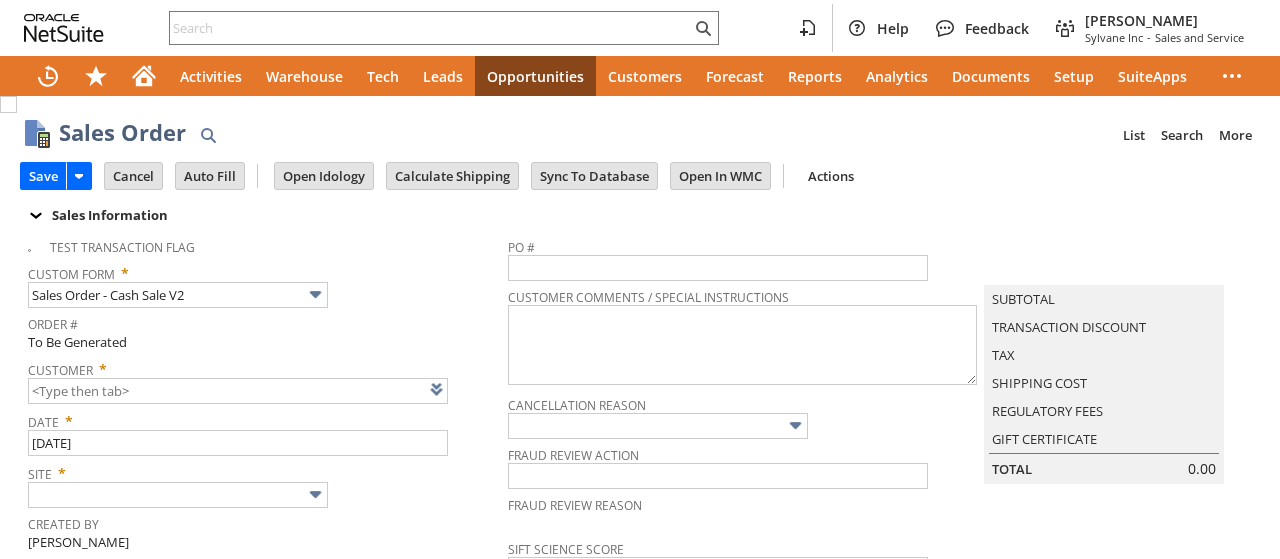 scroll, scrollTop: 0, scrollLeft: 0, axis: both 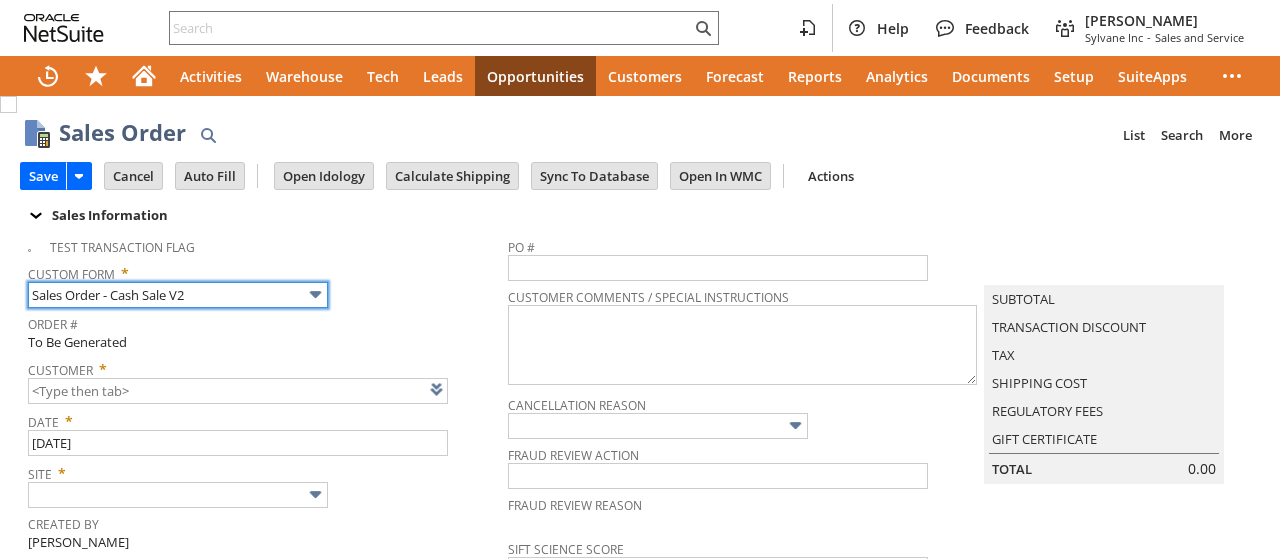 drag, startPoint x: 0, startPoint y: 0, endPoint x: 231, endPoint y: 294, distance: 373.89438 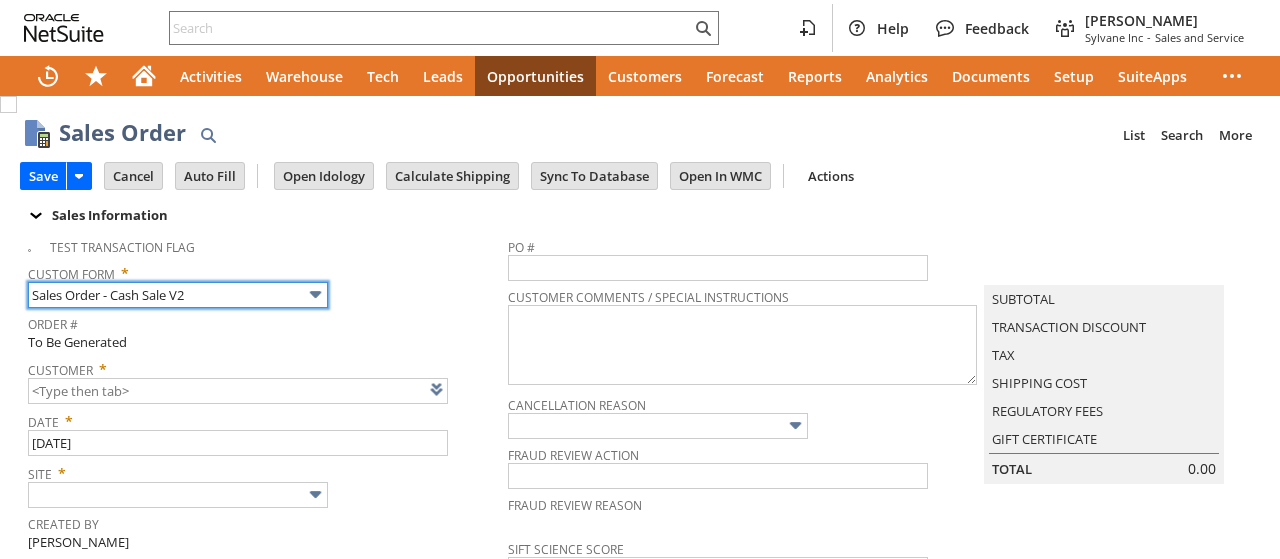 click on "Sales Order - Cash Sale V2" at bounding box center (178, 295) 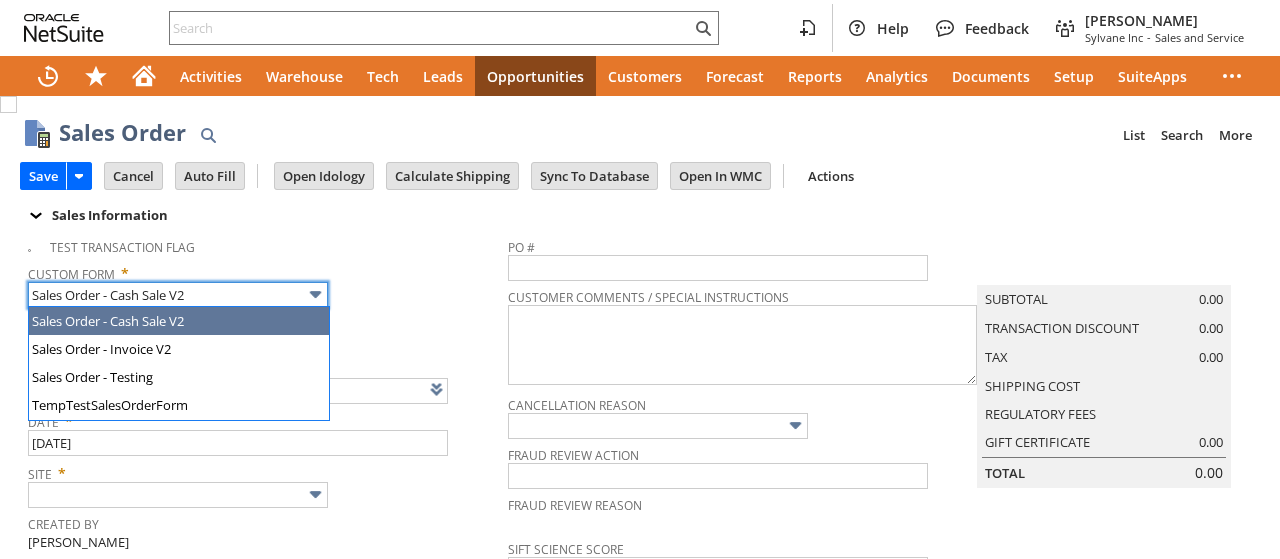 type on "Intelligent Recommendations ⁰" 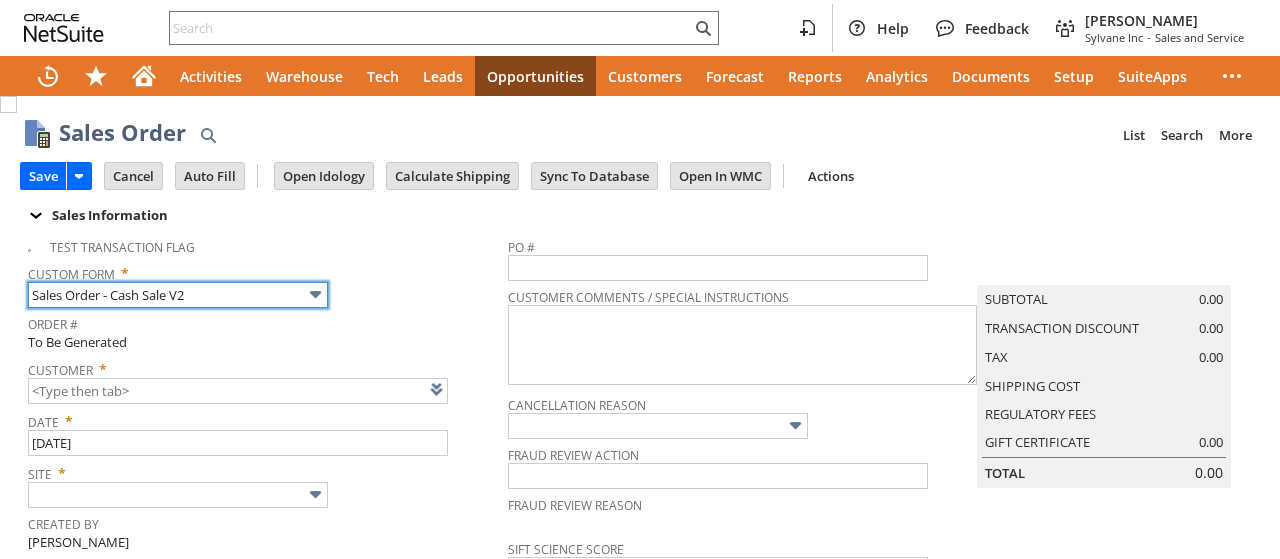type on "Sales Order - Invoice V2" 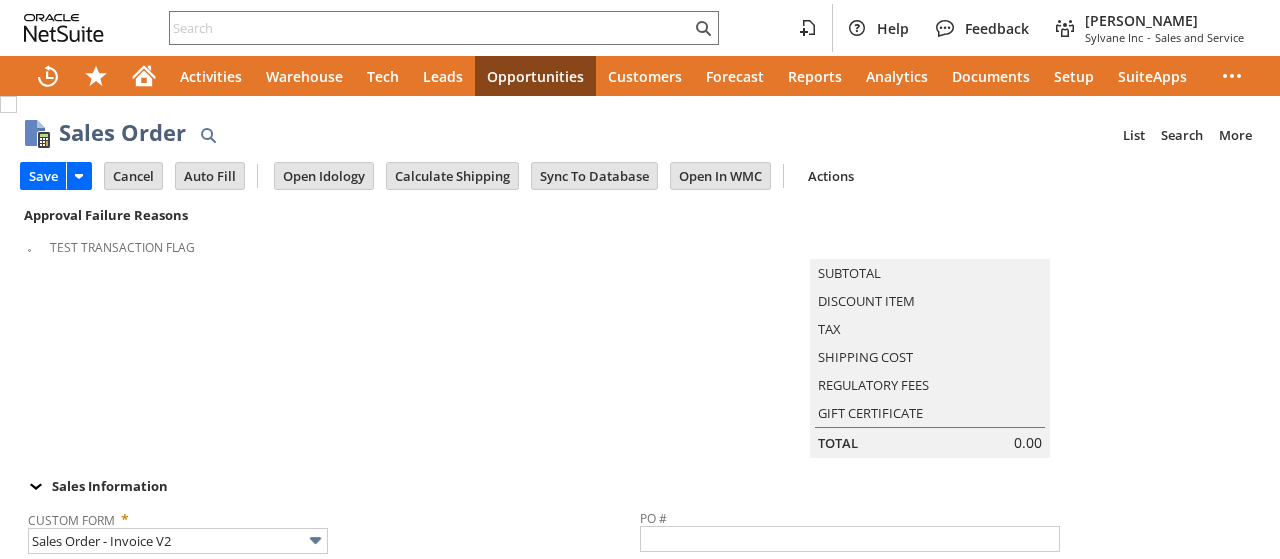 scroll, scrollTop: 0, scrollLeft: 0, axis: both 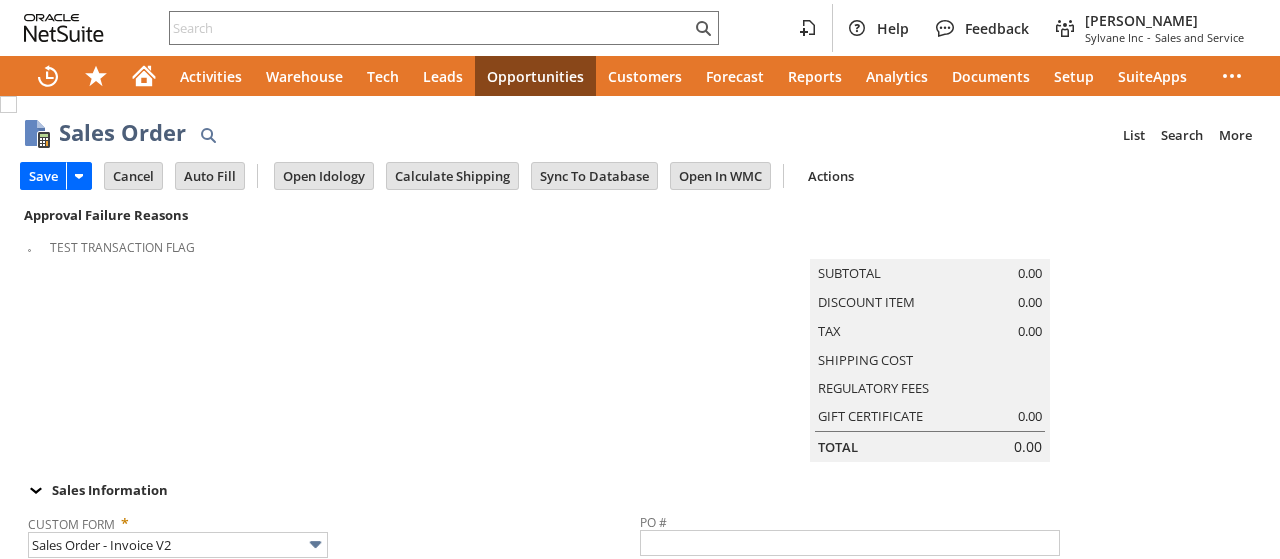 type on "Intelligent Recommendations ⁰" 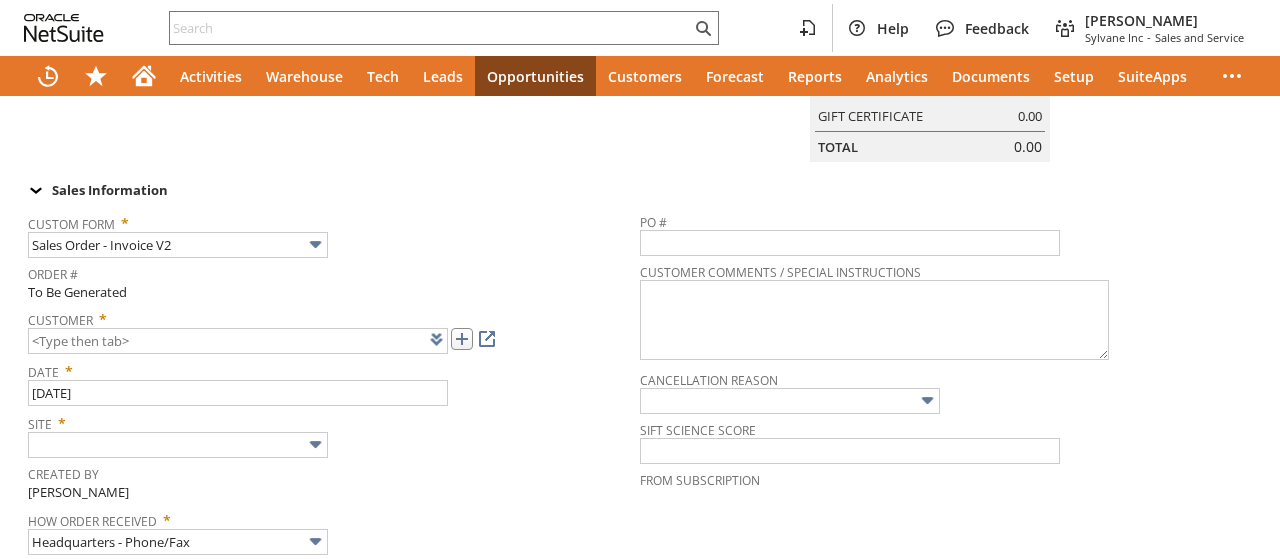drag, startPoint x: 478, startPoint y: 357, endPoint x: 466, endPoint y: 359, distance: 12.165525 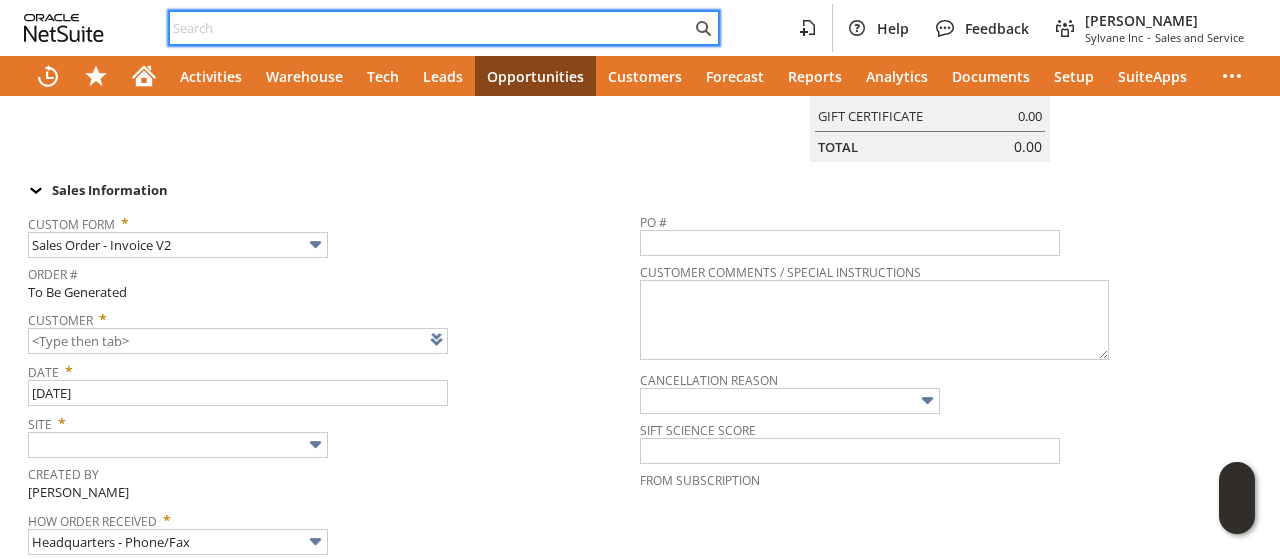 click at bounding box center (430, 28) 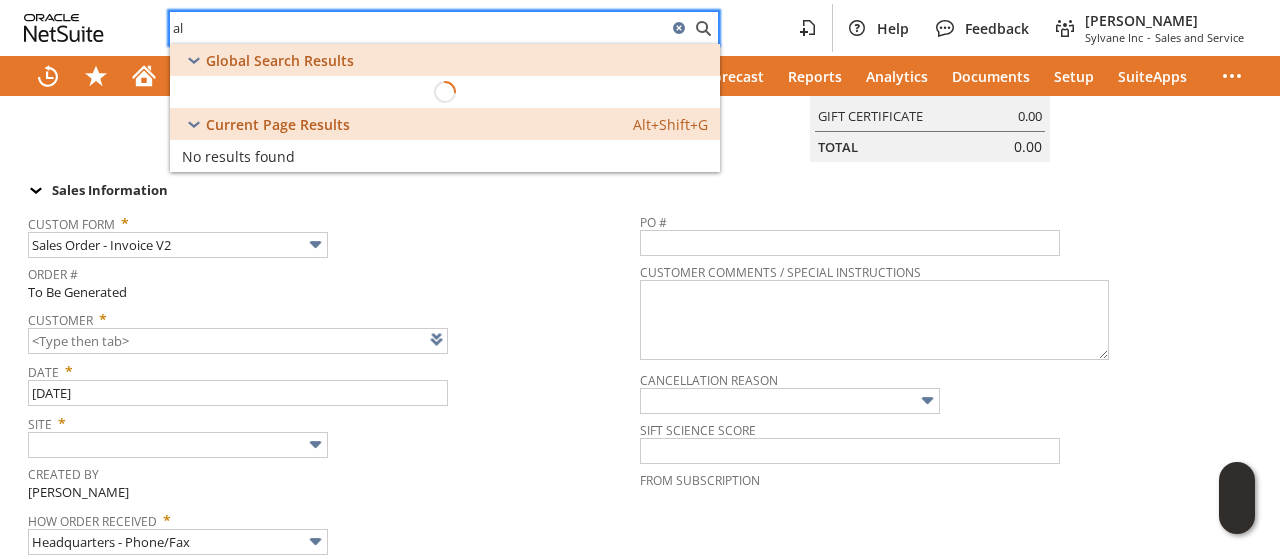 type on "a" 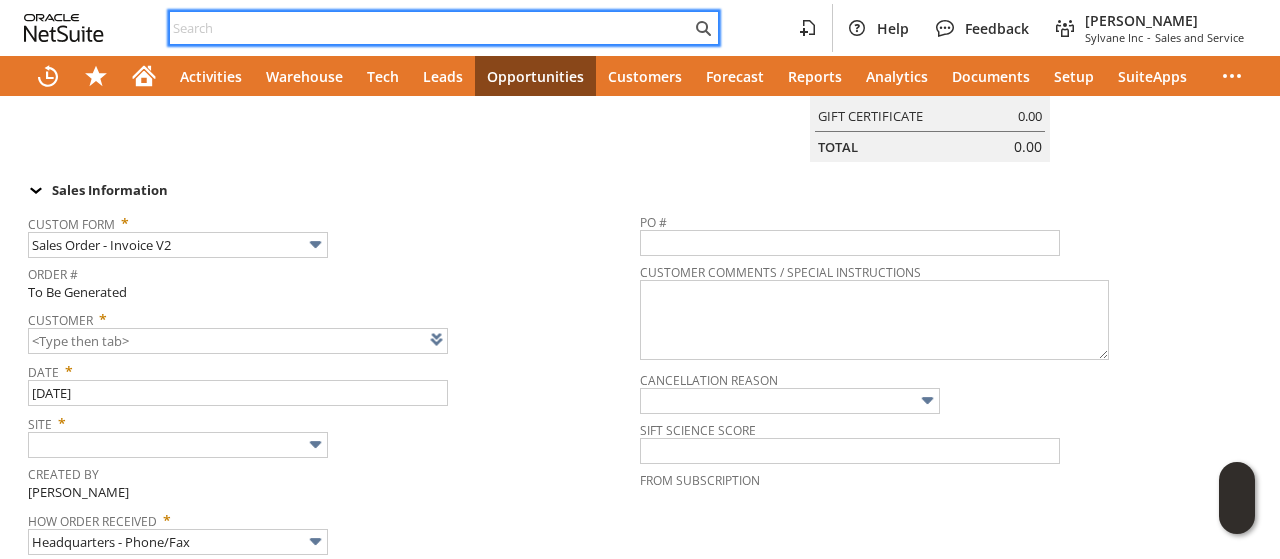 type 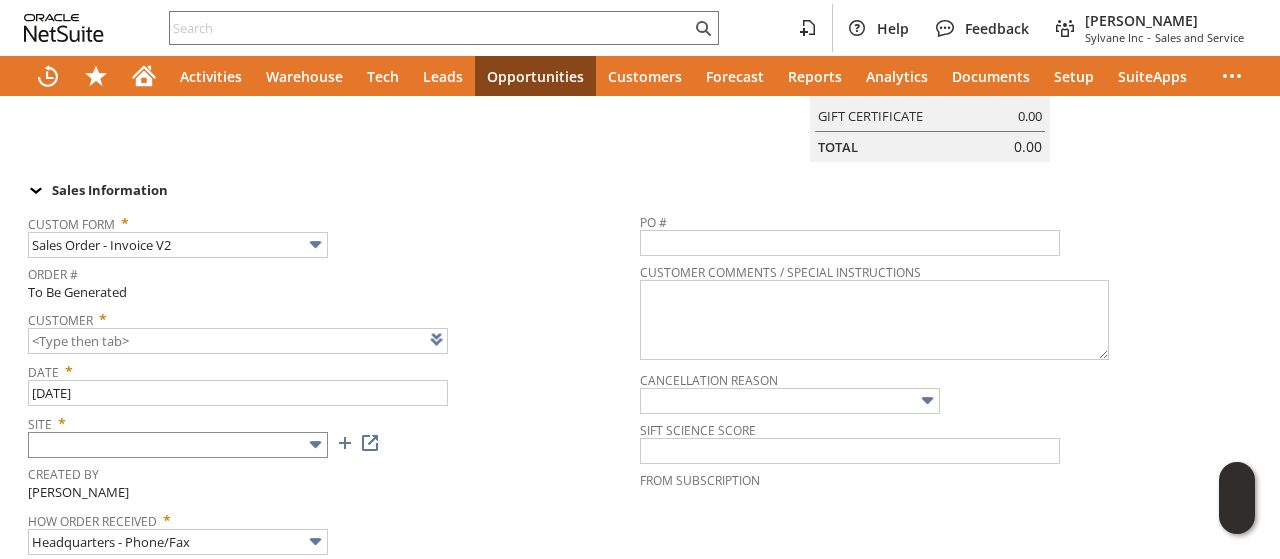 type on "CU1230295 DNR PAT NERSTRAND BIG WOODS" 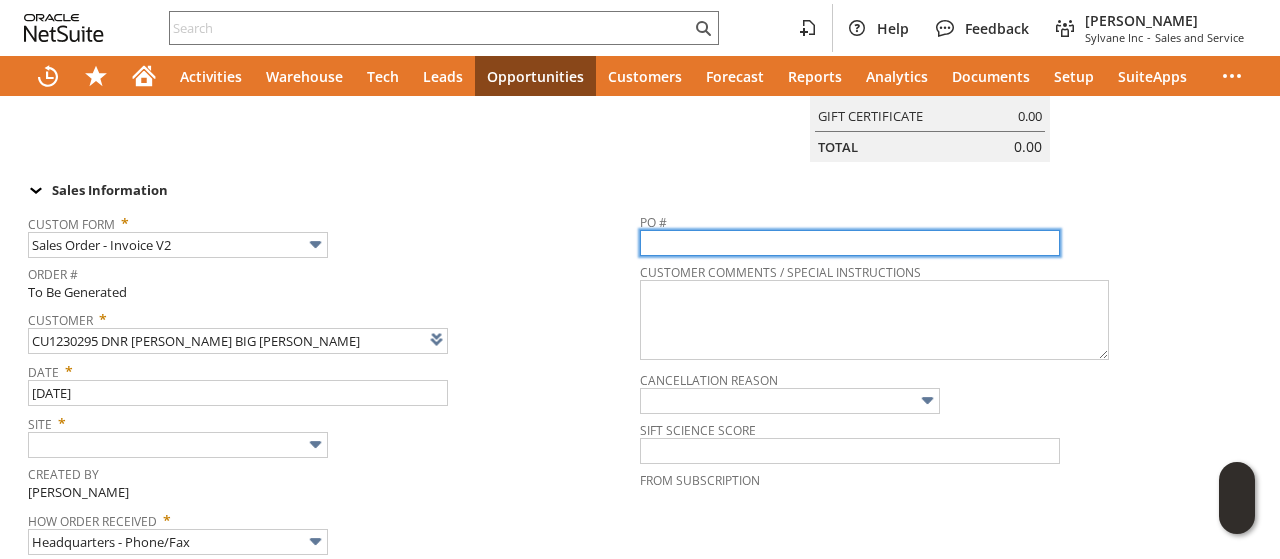 paste on "R2901- 3000283252" 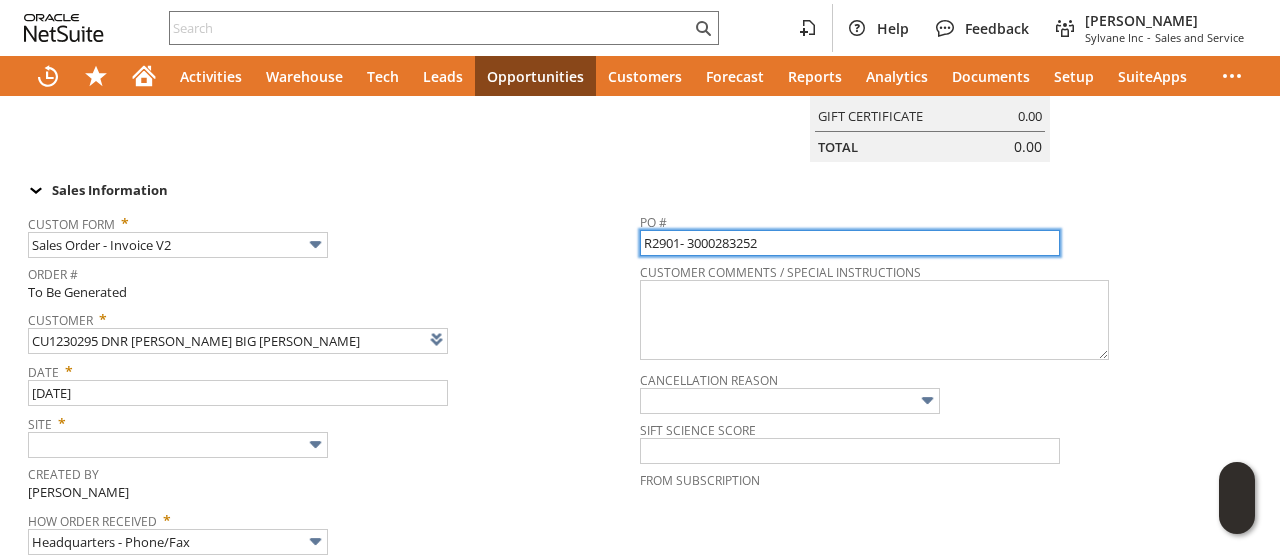 type on "R2901- 3000283252" 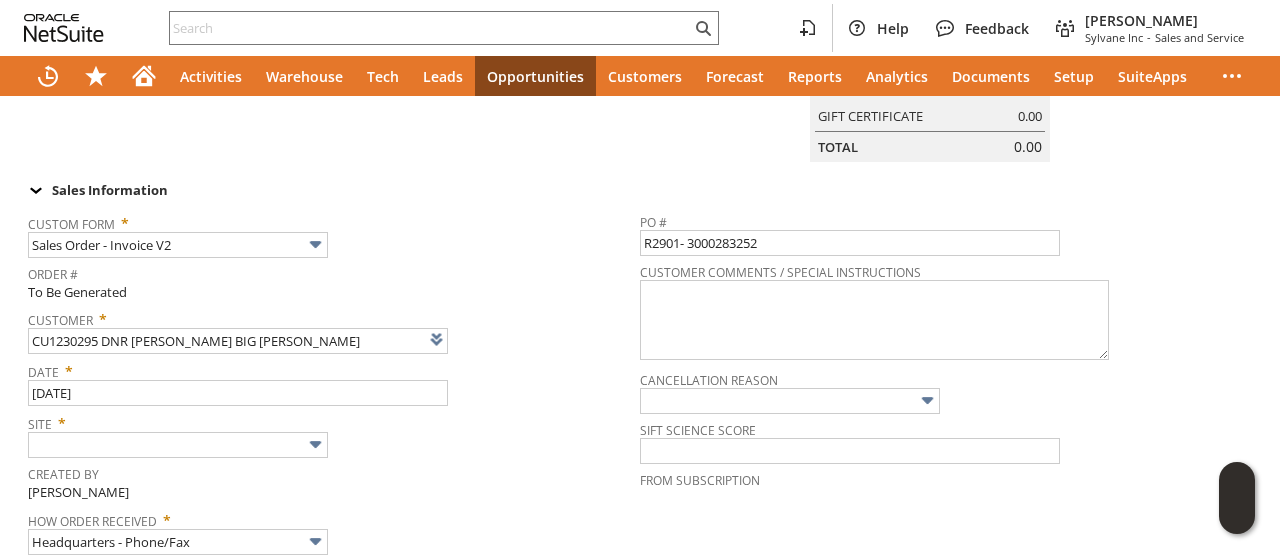 click on "Order #" at bounding box center [329, 271] 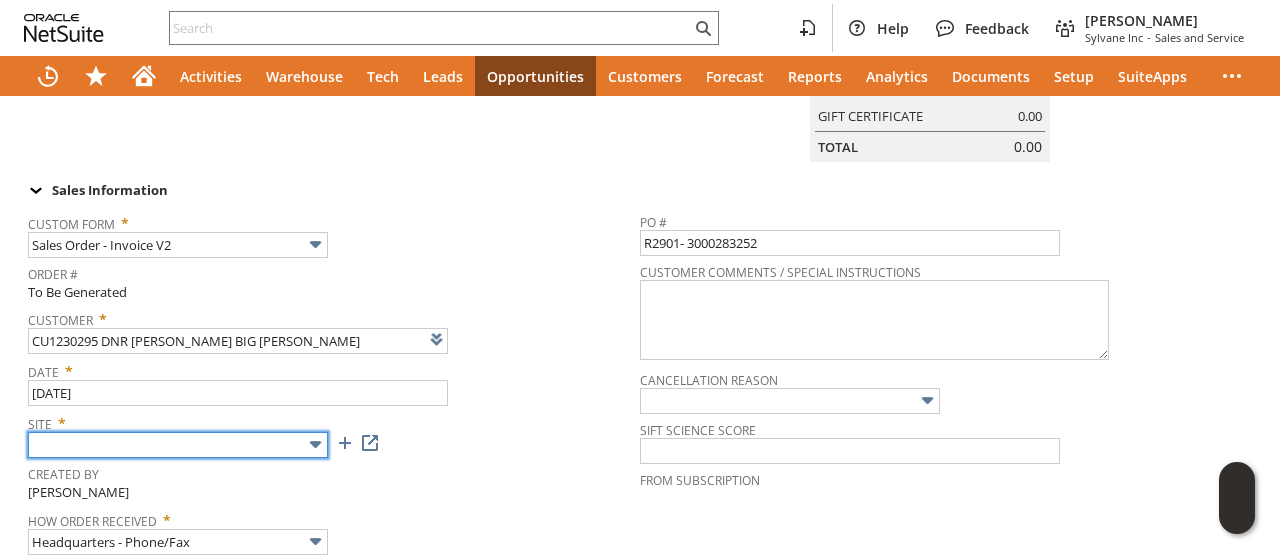 click at bounding box center [178, 445] 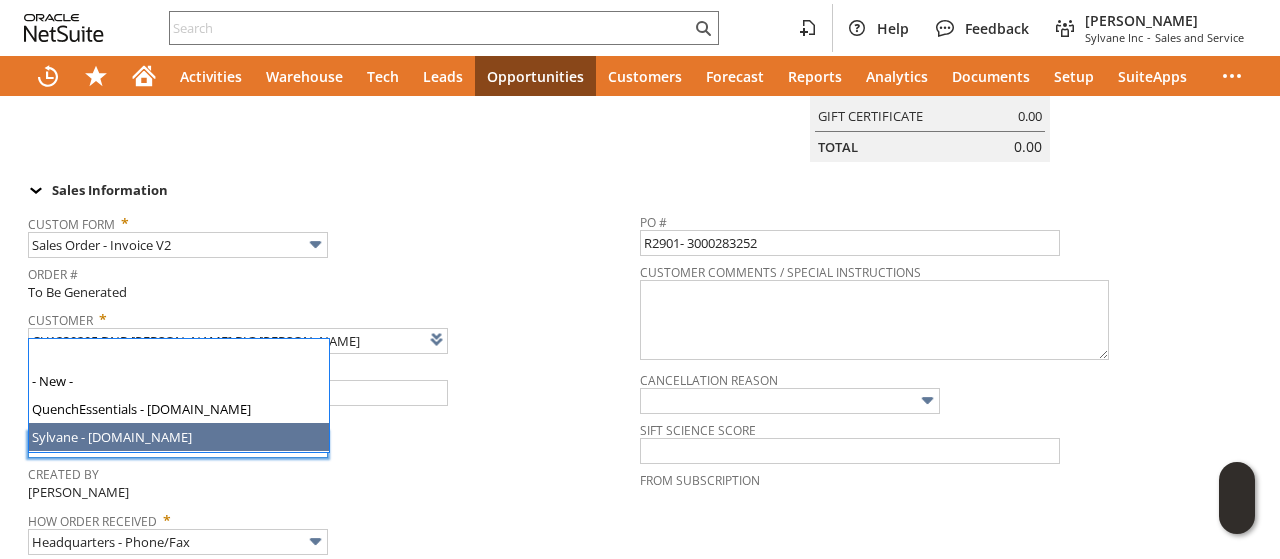 type on "Sylvane - www.sylvane.com" 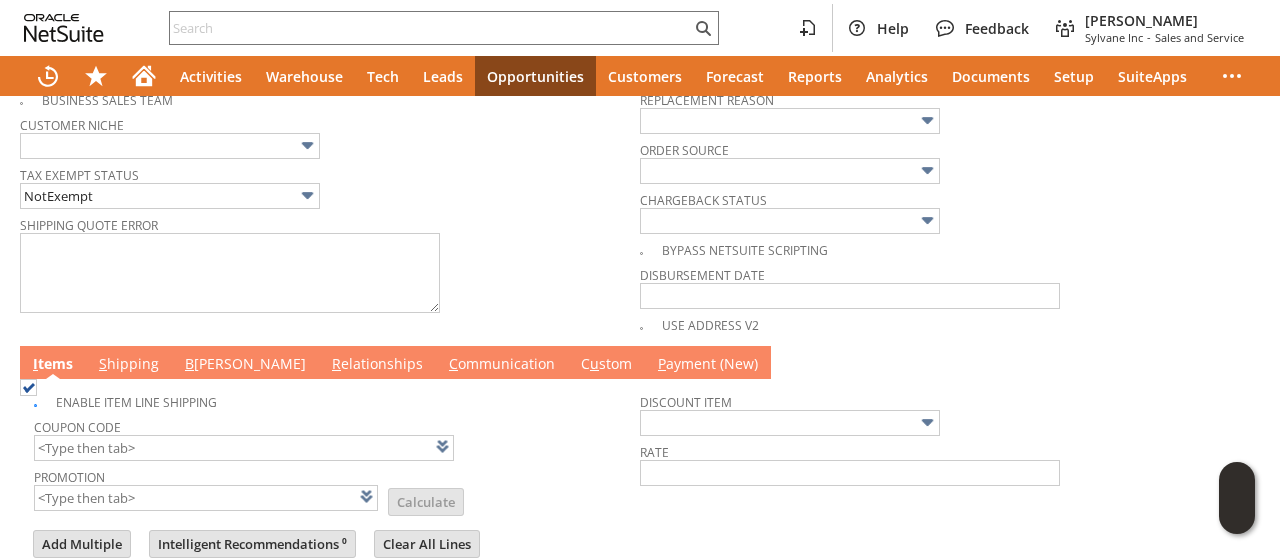 scroll, scrollTop: 1100, scrollLeft: 0, axis: vertical 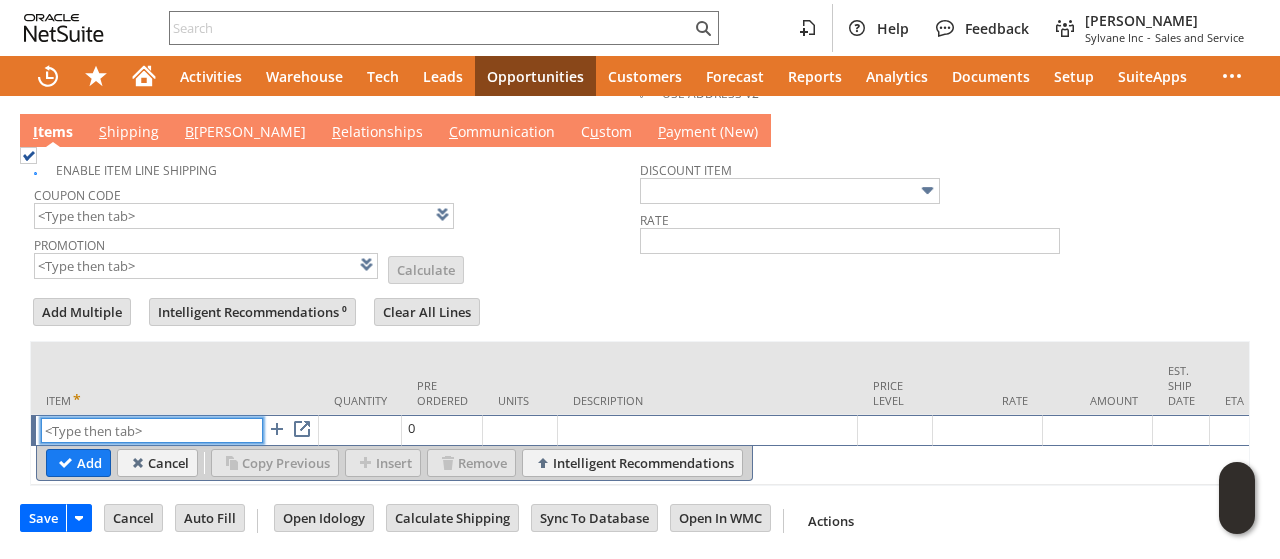 paste on "ap16669" 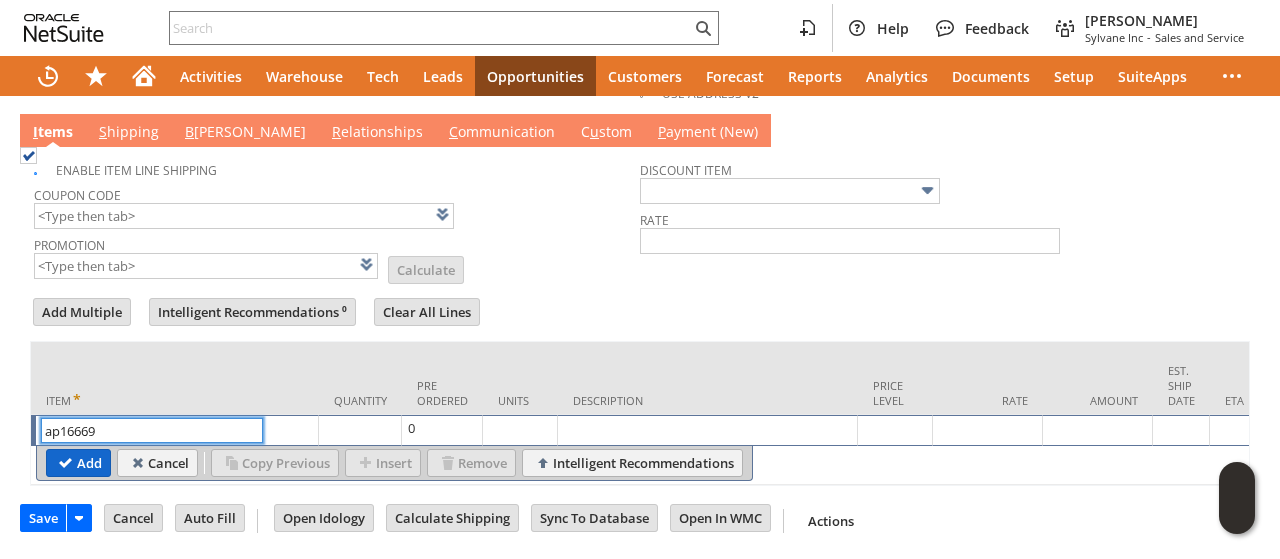 type on "ap16669" 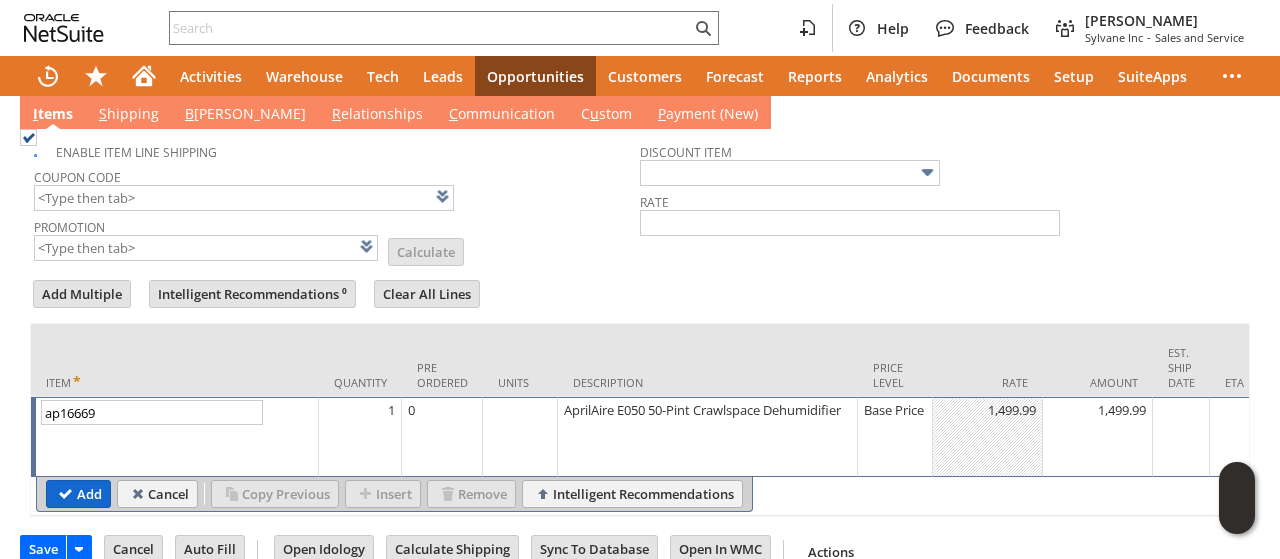 click on "Add" at bounding box center [78, 494] 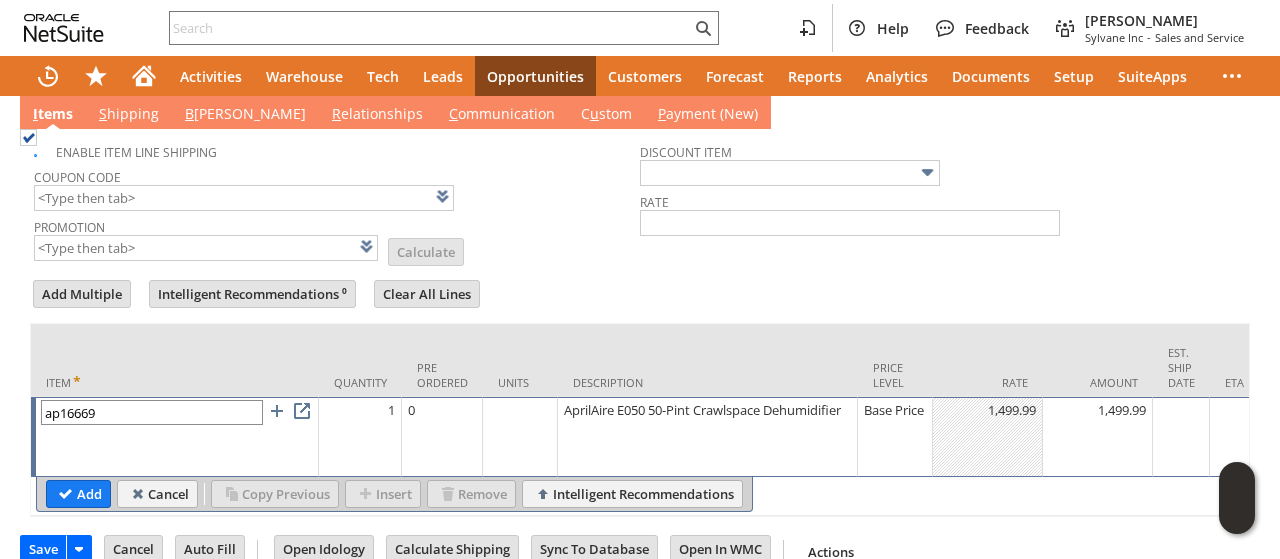 type 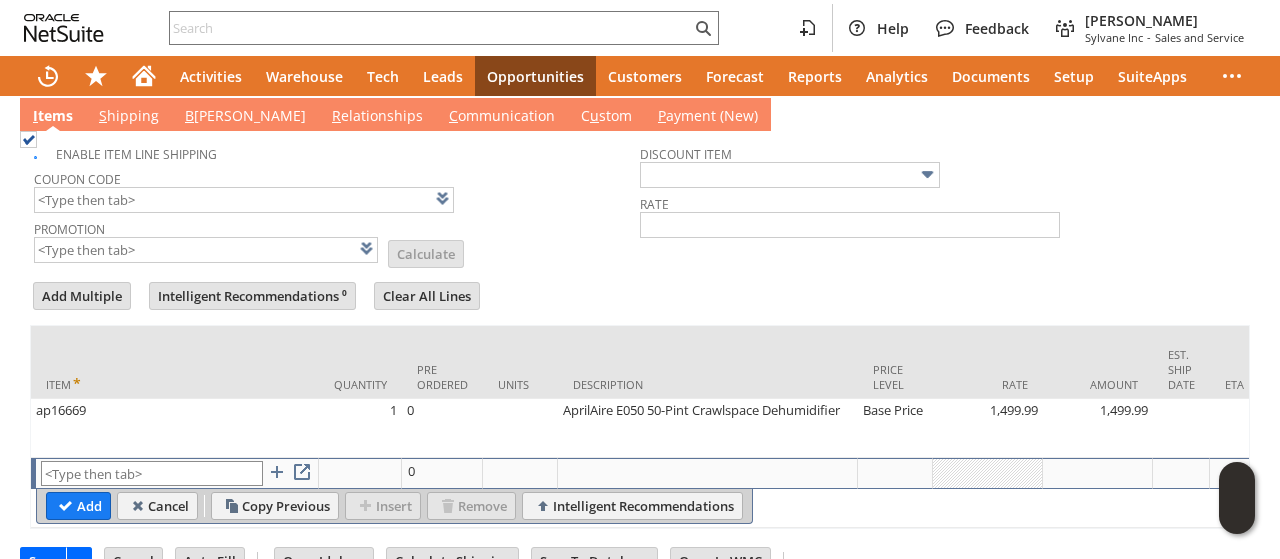 type on "Intelligent Recommendations¹⁰" 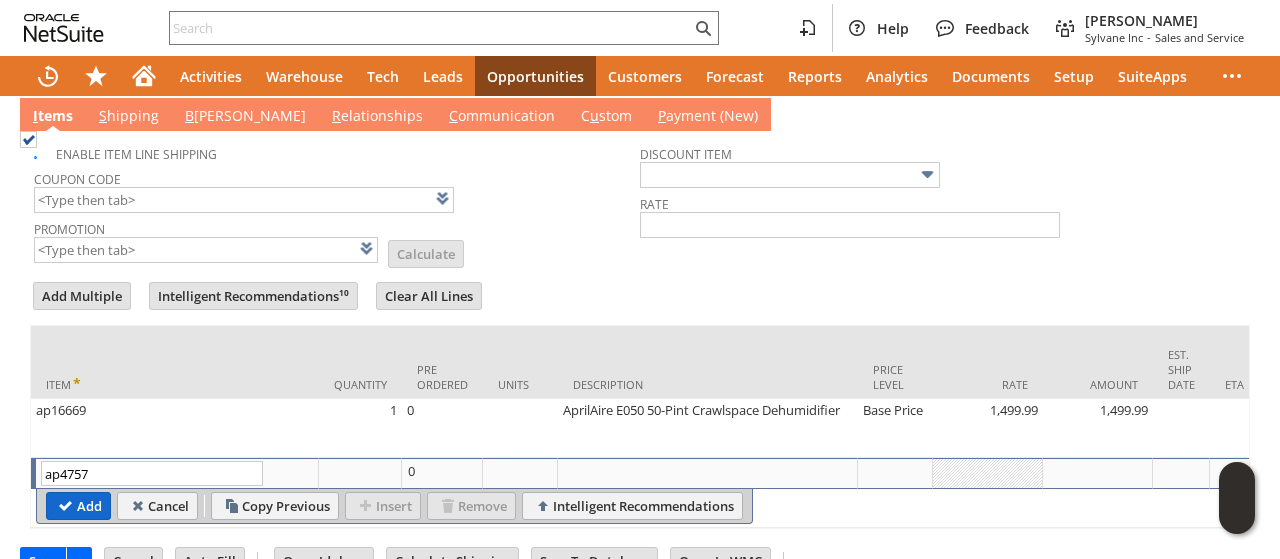 type on "ap4757" 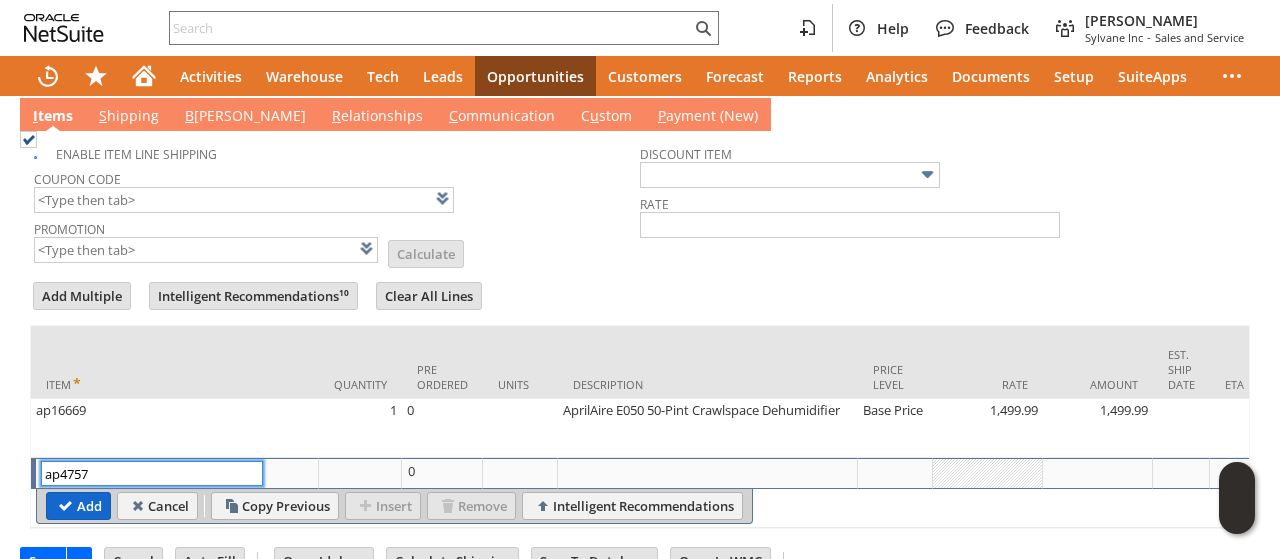click on "Add" at bounding box center [78, 506] 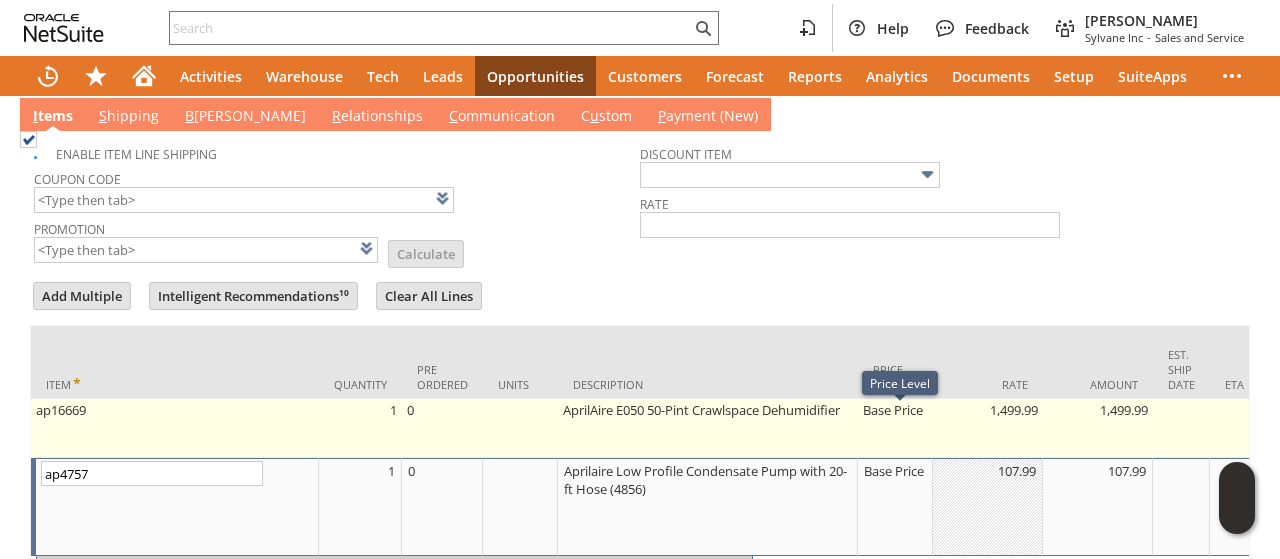 click on "Base Price" at bounding box center (895, 428) 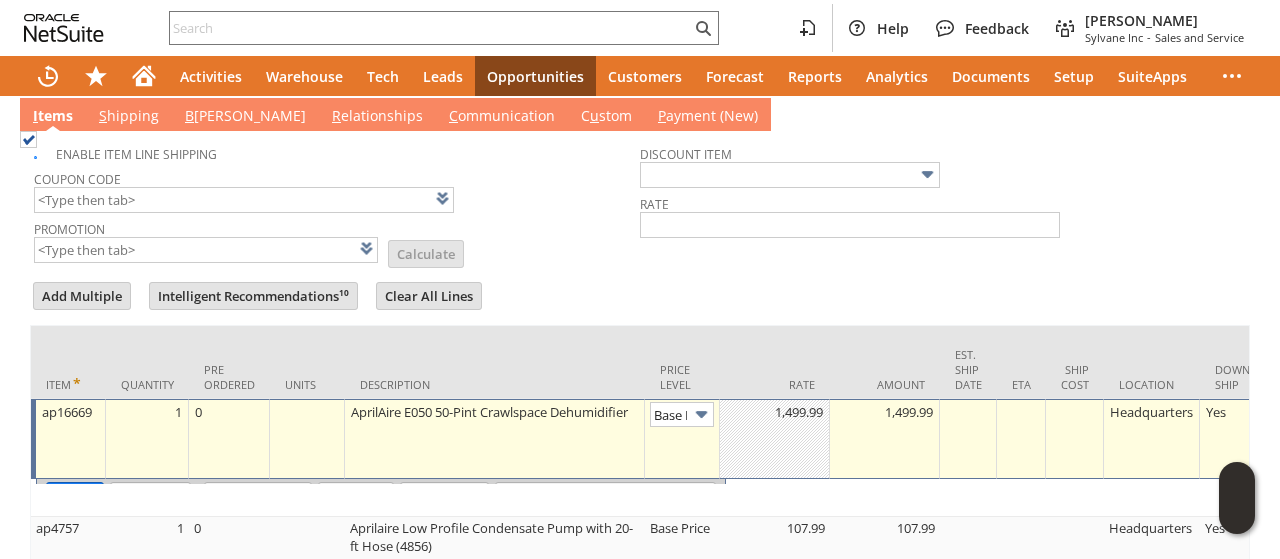 scroll, scrollTop: 0, scrollLeft: 28, axis: horizontal 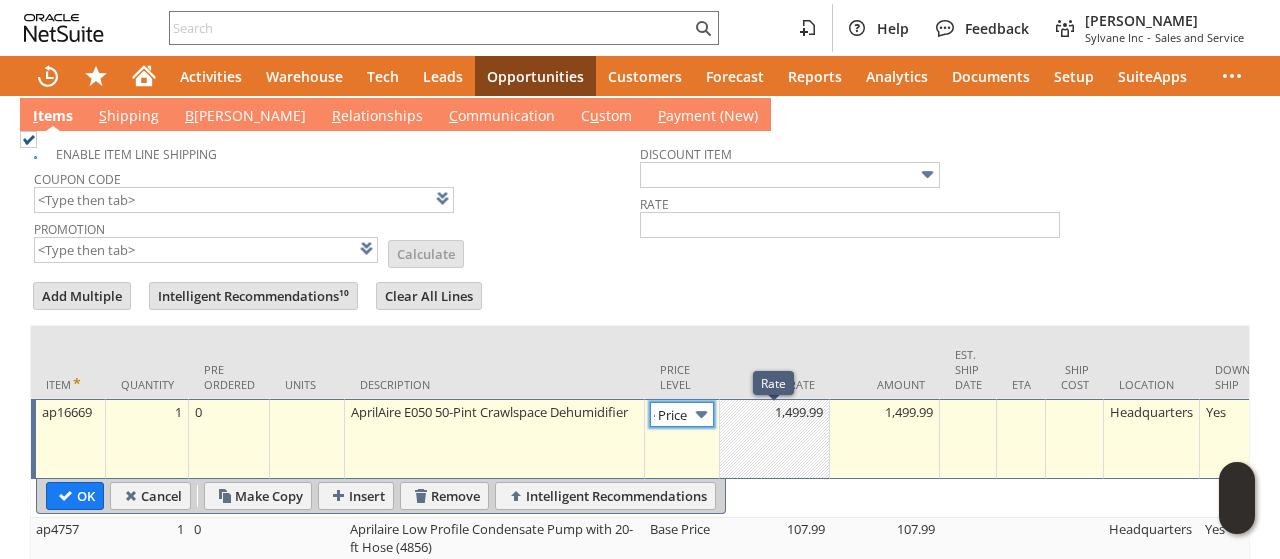 click on "Base Price" at bounding box center [682, 414] 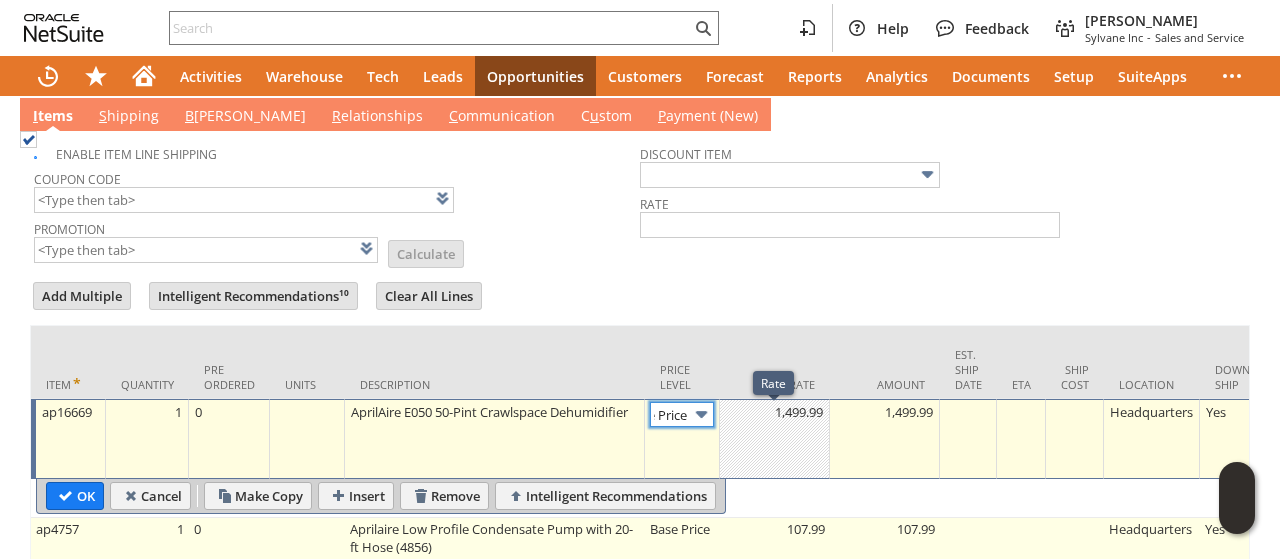 scroll, scrollTop: 0, scrollLeft: 0, axis: both 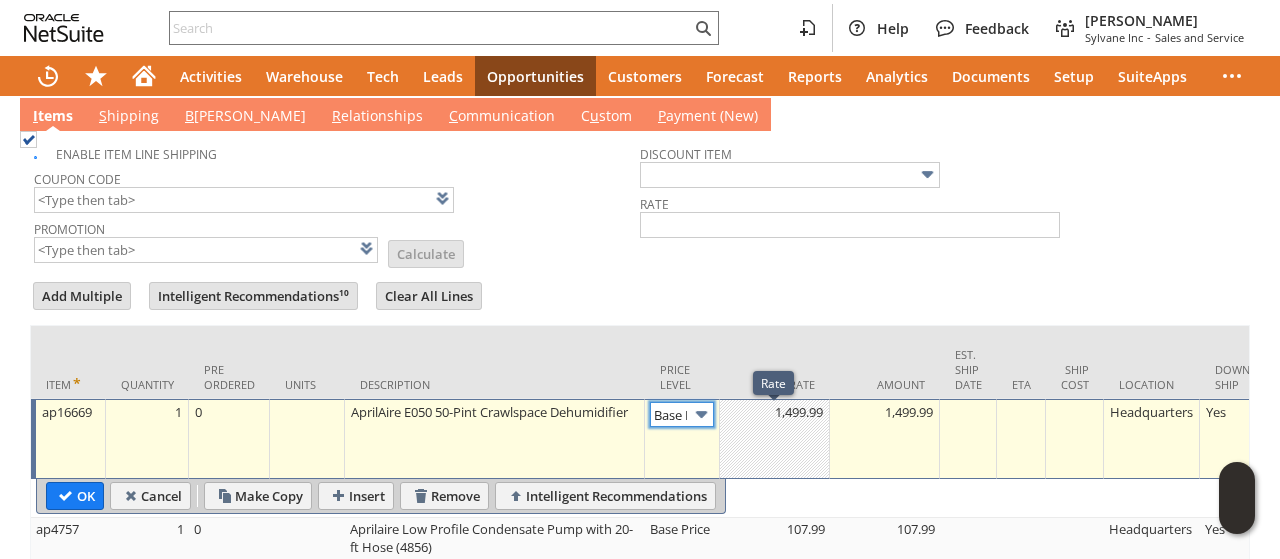 click at bounding box center (701, 414) 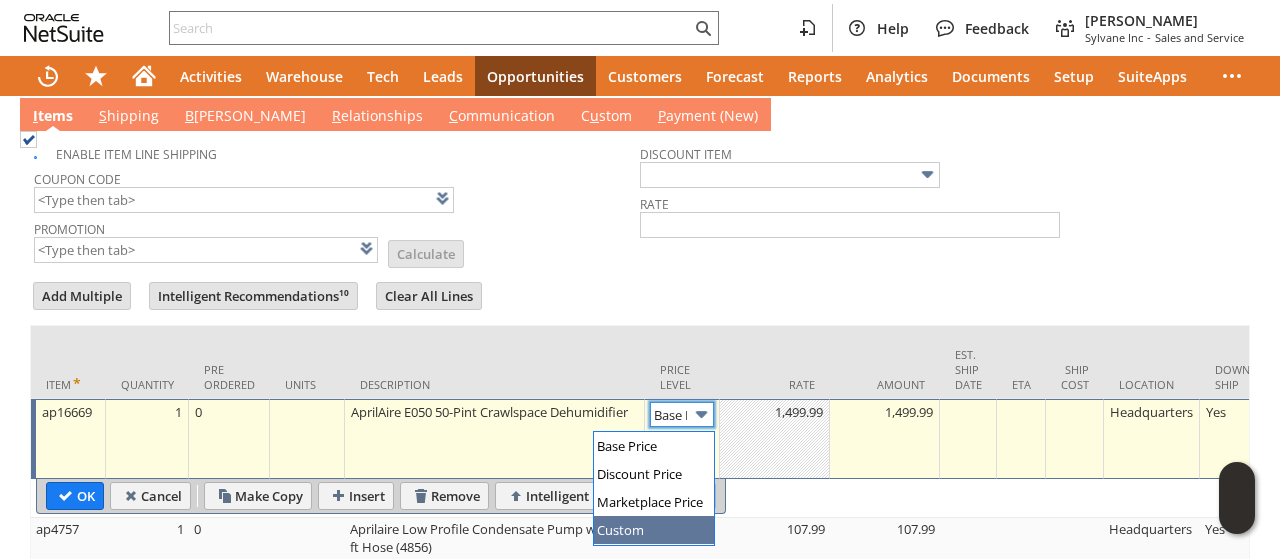 type 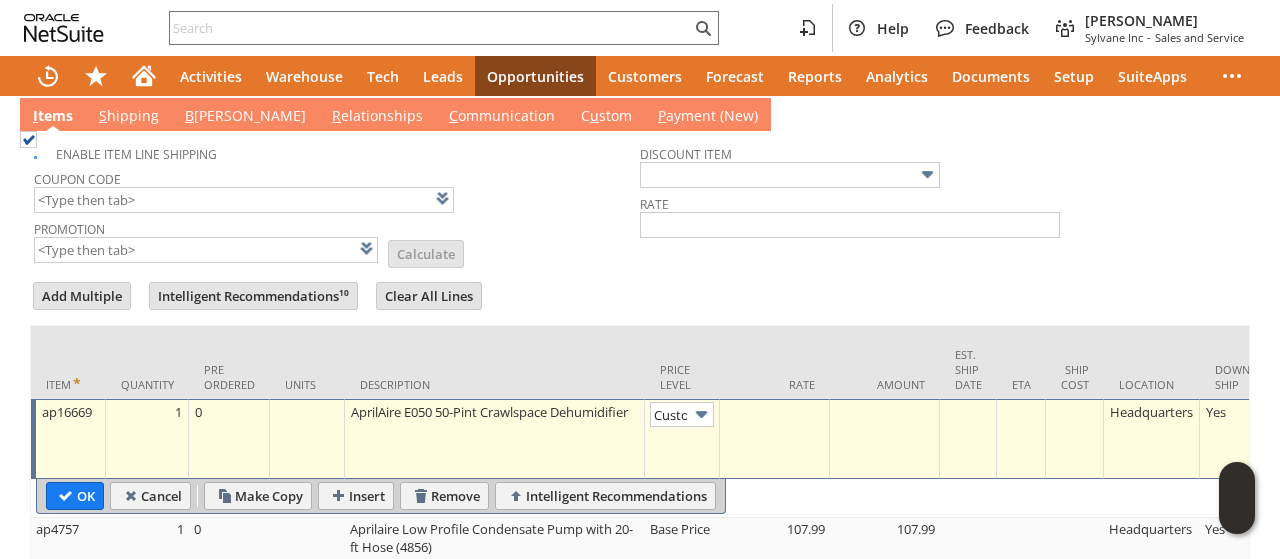 click at bounding box center (775, 439) 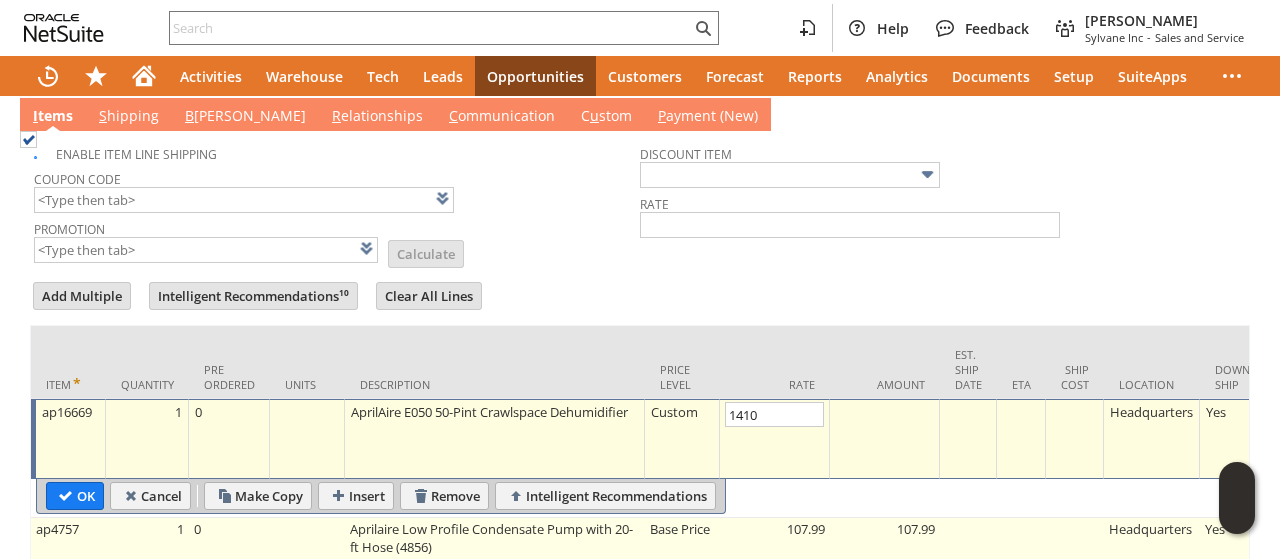 type on "1,410.00" 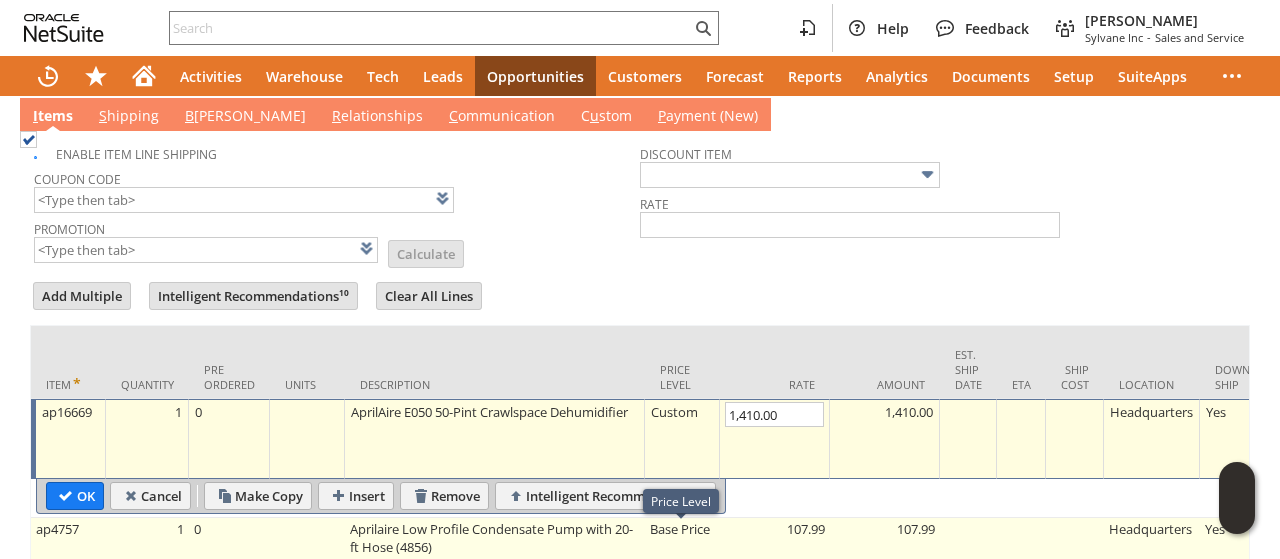 click on "Base Price" at bounding box center (682, 565) 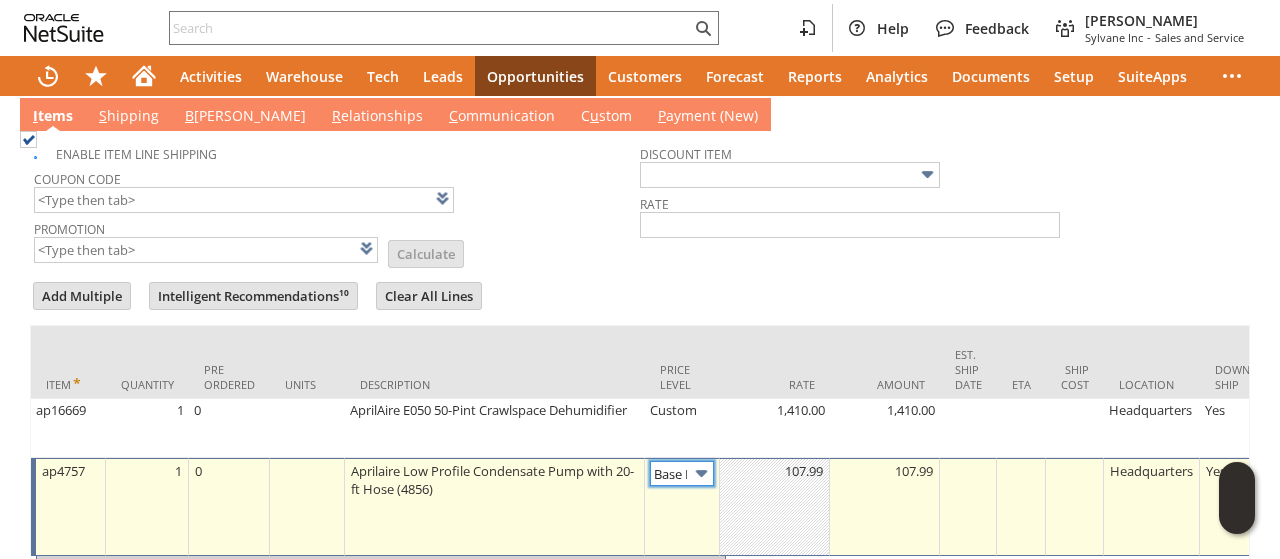 scroll, scrollTop: 0, scrollLeft: 28, axis: horizontal 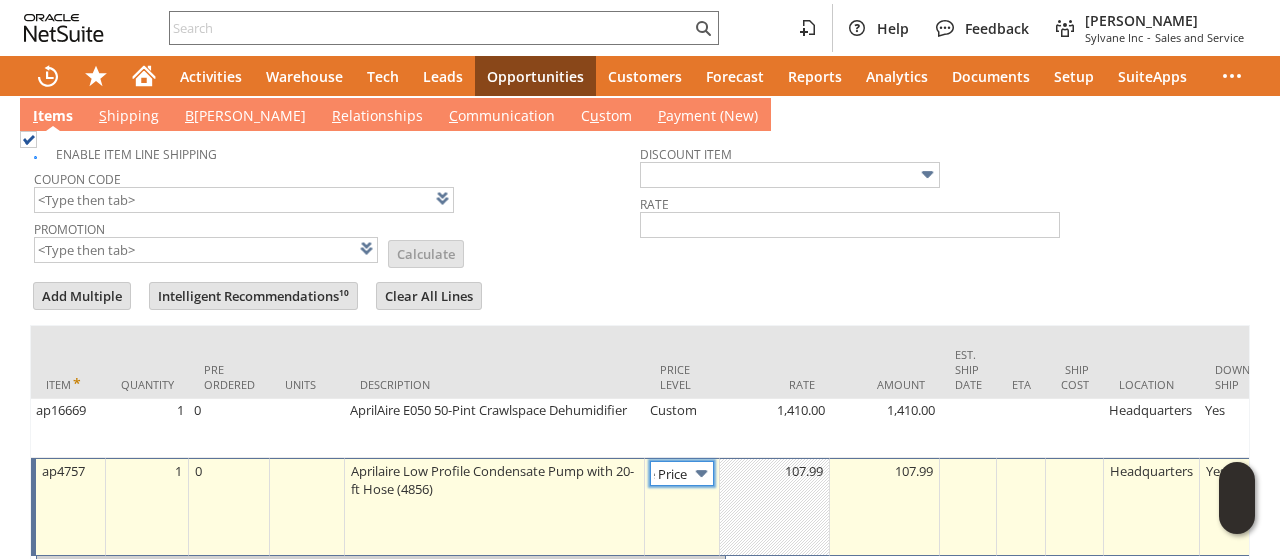 click at bounding box center [701, 473] 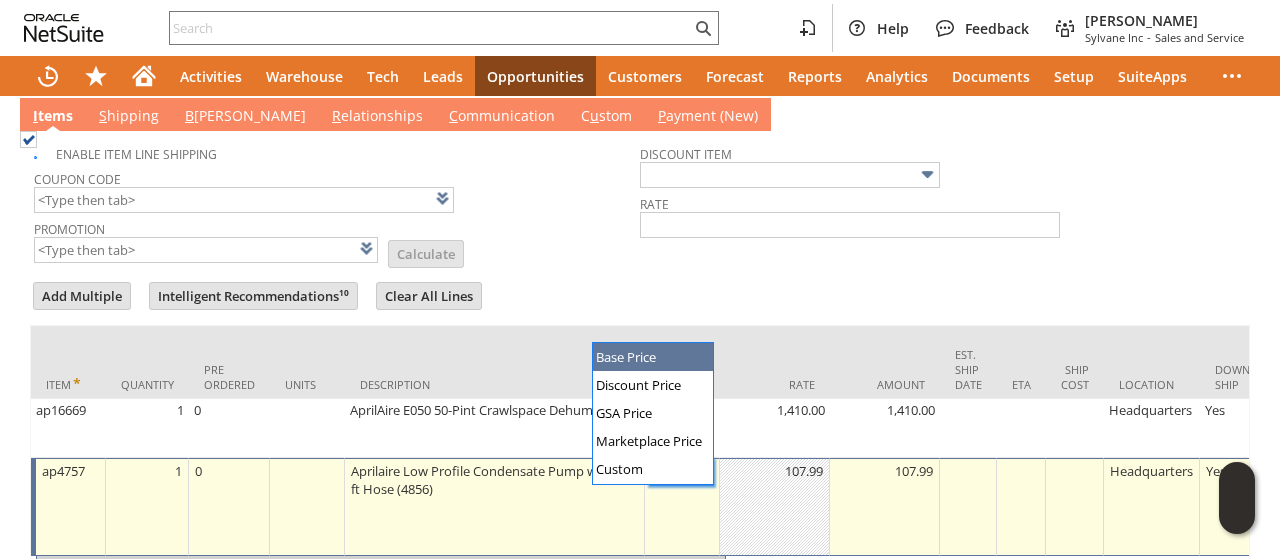 scroll, scrollTop: 0, scrollLeft: 0, axis: both 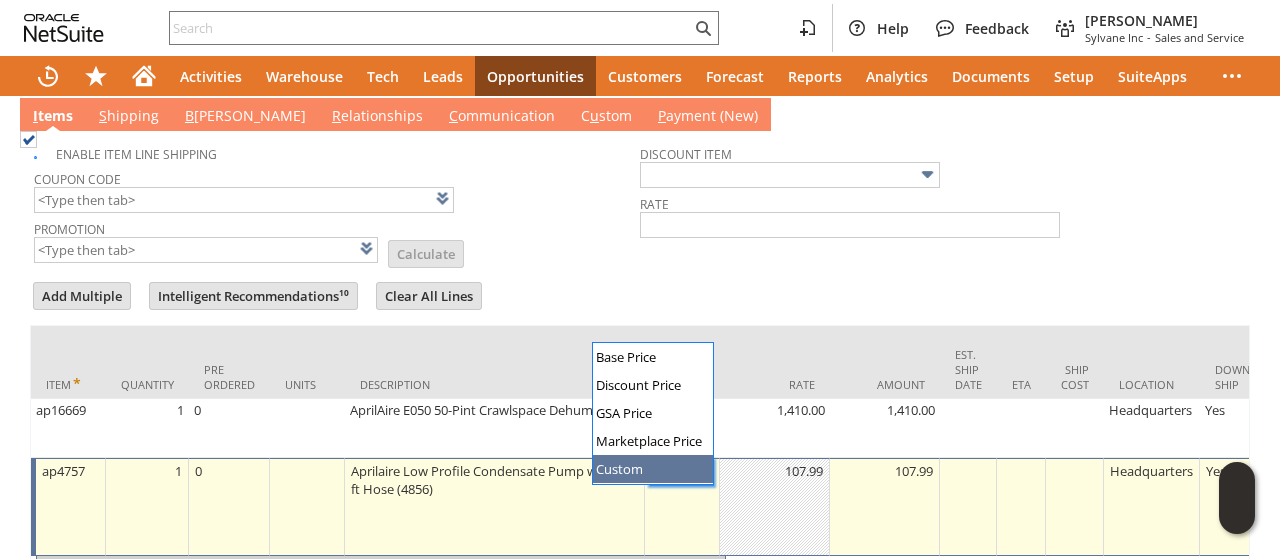 type on "Custom" 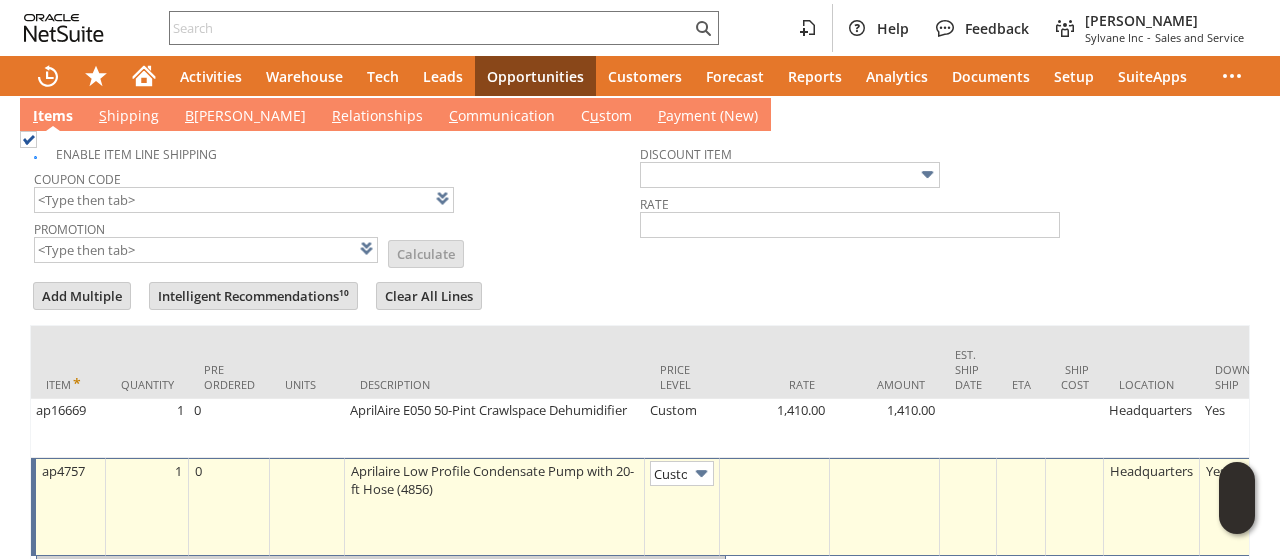 click at bounding box center (775, 507) 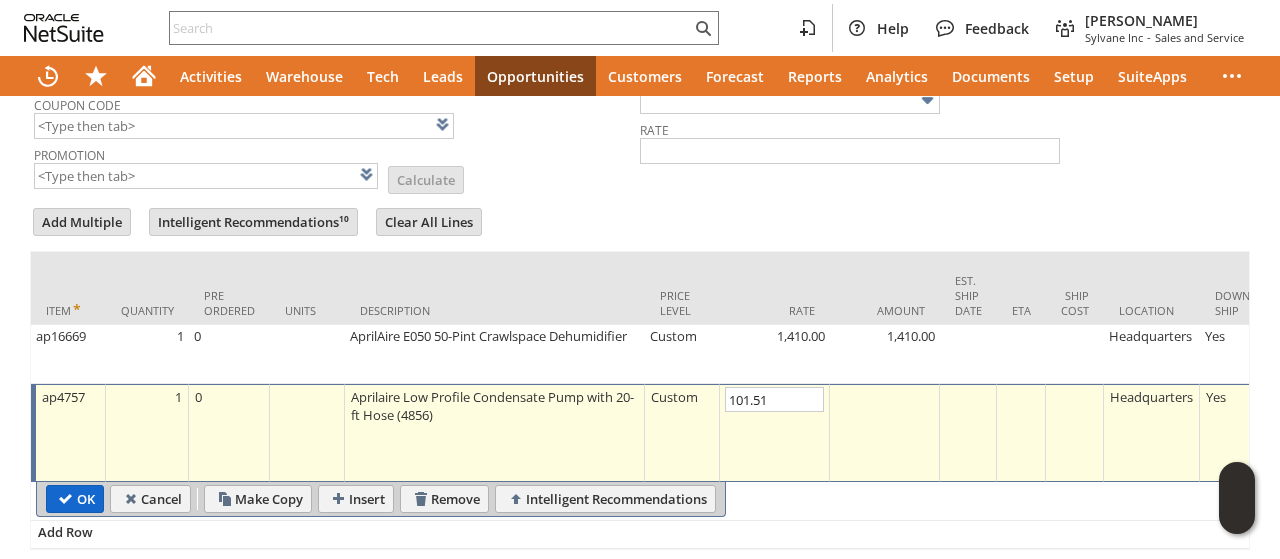 scroll, scrollTop: 1376, scrollLeft: 0, axis: vertical 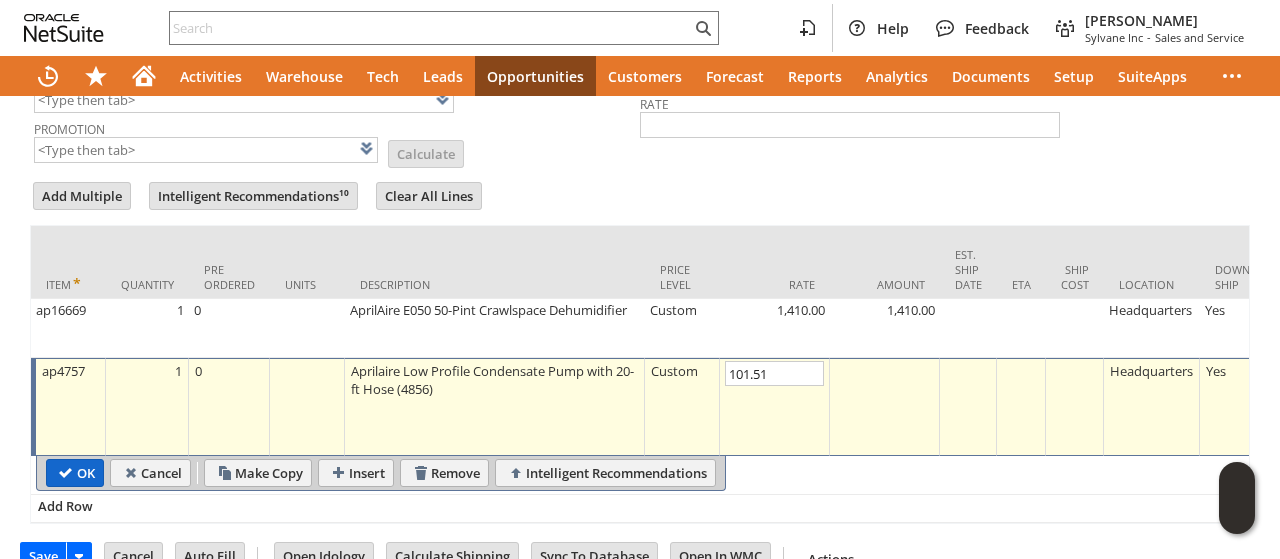type on "101.51" 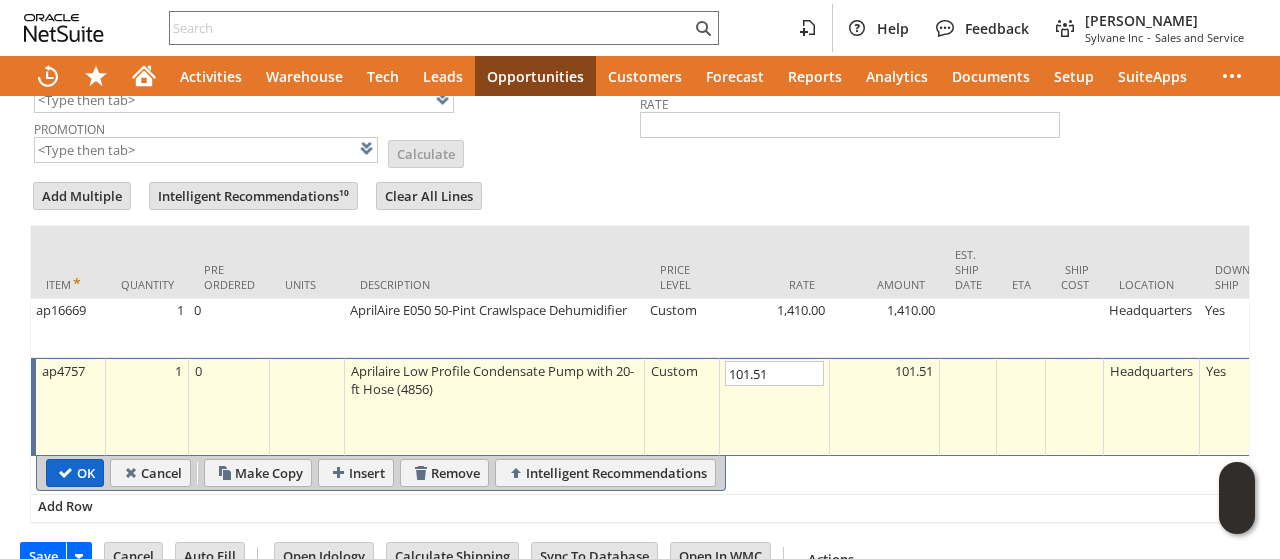 click on "OK" at bounding box center [75, 473] 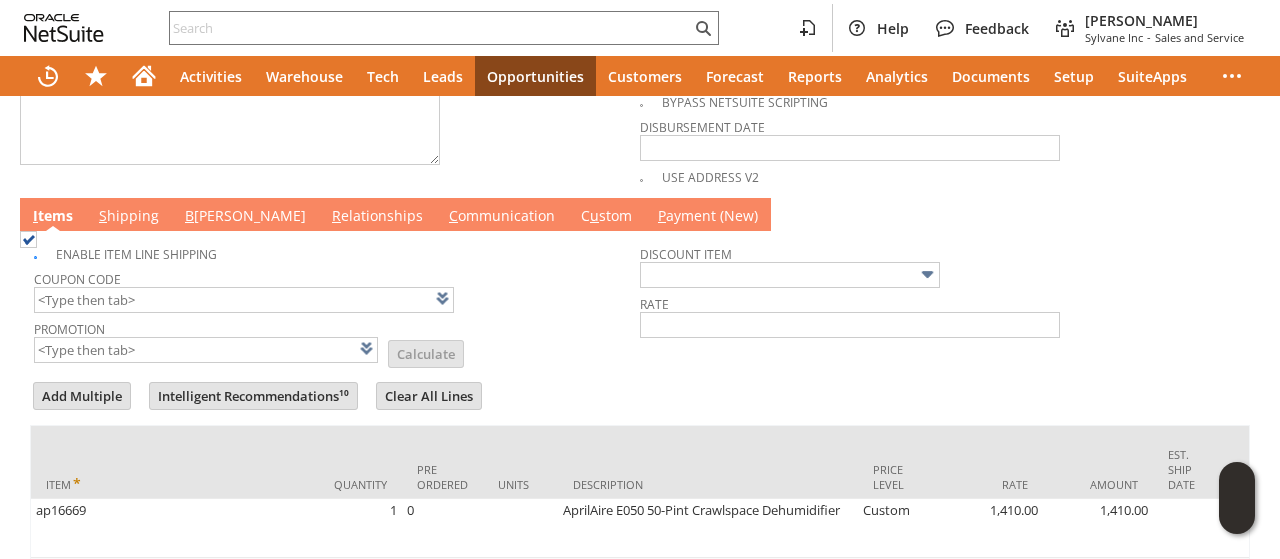 click on "C" at bounding box center (453, 215) 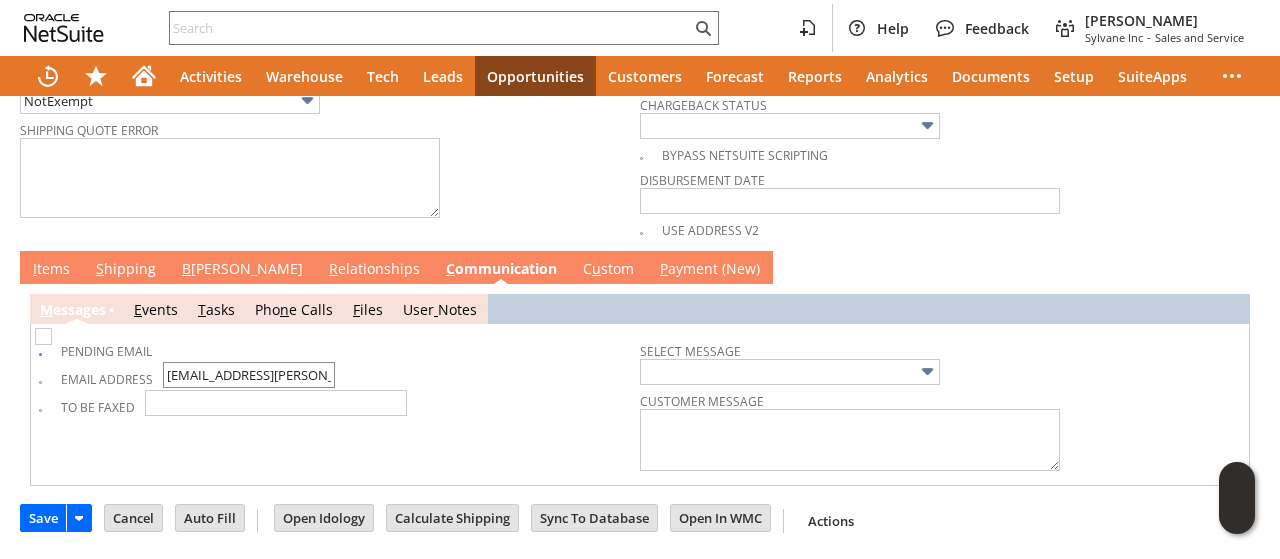 scroll, scrollTop: 1130, scrollLeft: 0, axis: vertical 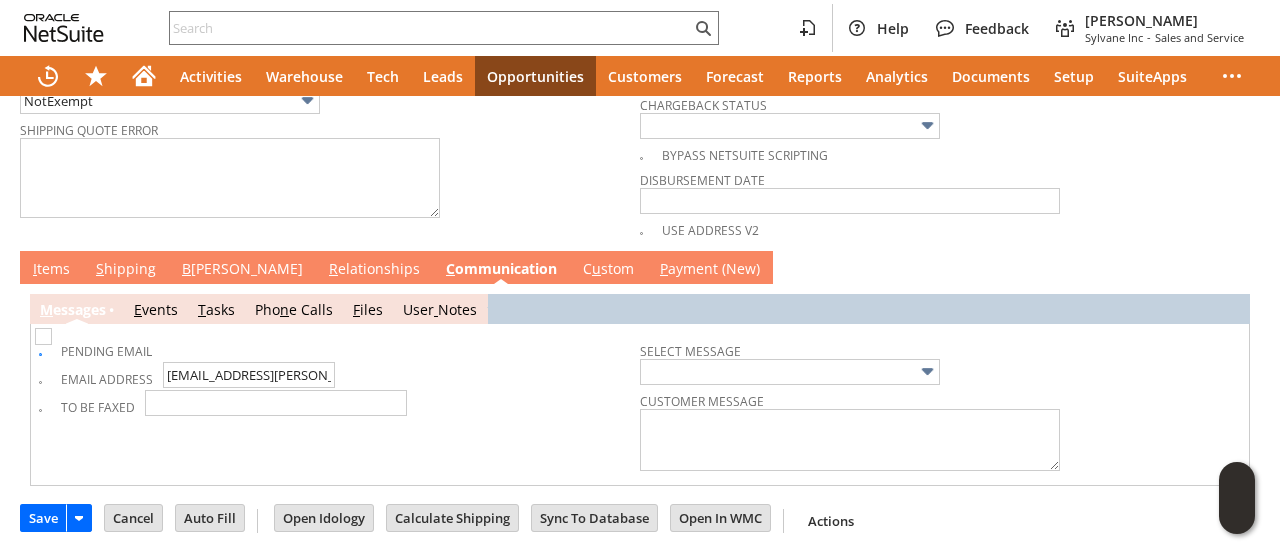 click at bounding box center (43, 336) 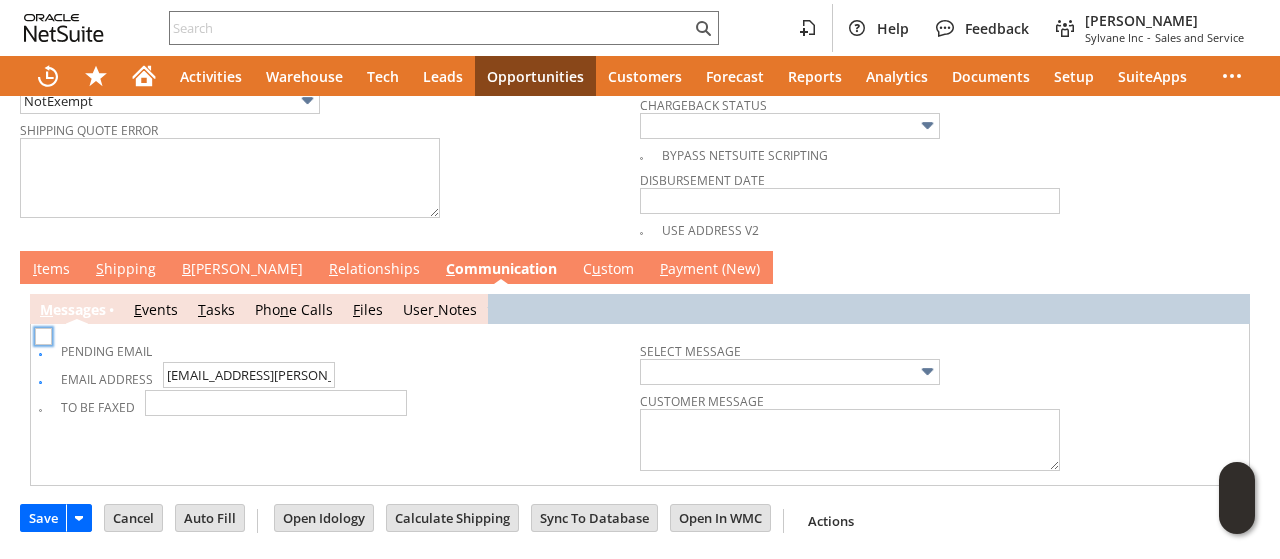 checkbox on "true" 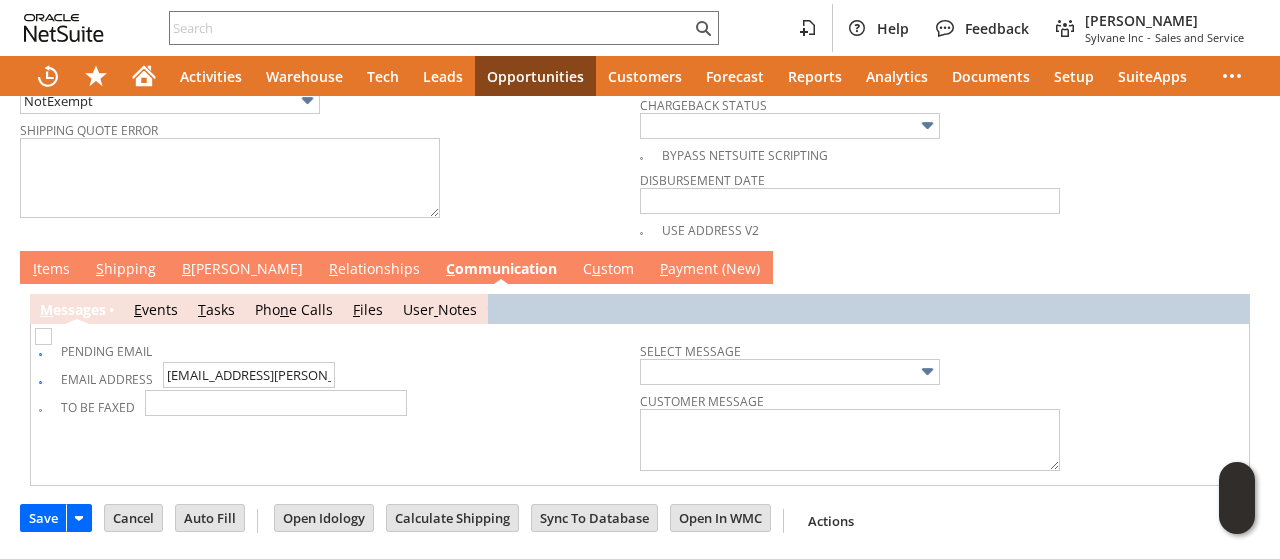 click at bounding box center (43, 336) 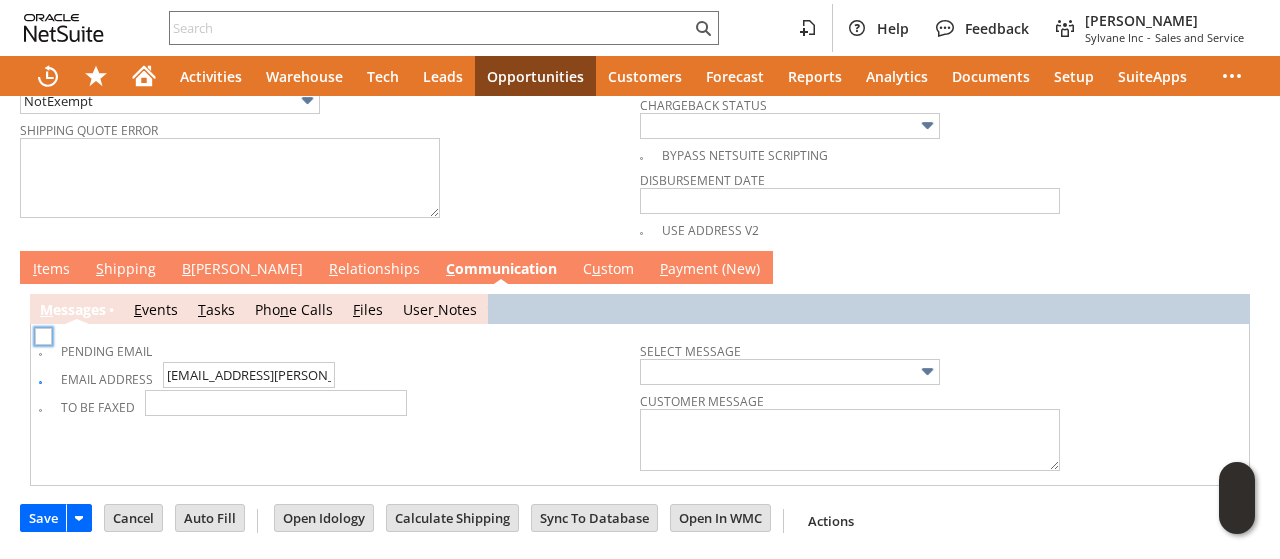 checkbox on "false" 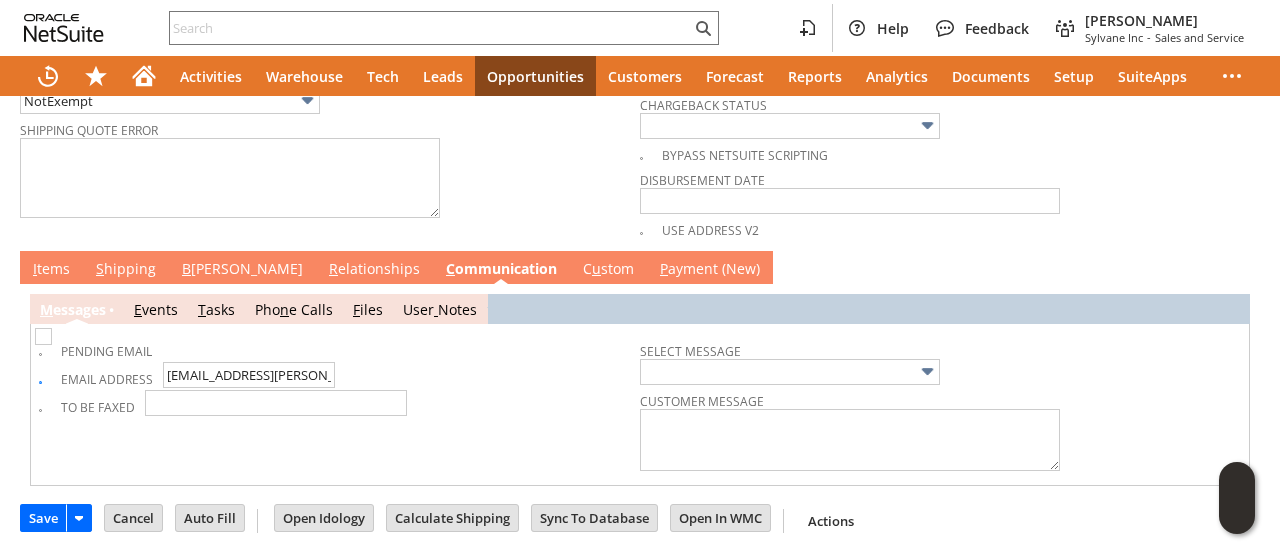 click on "B [PERSON_NAME]" at bounding box center (242, 270) 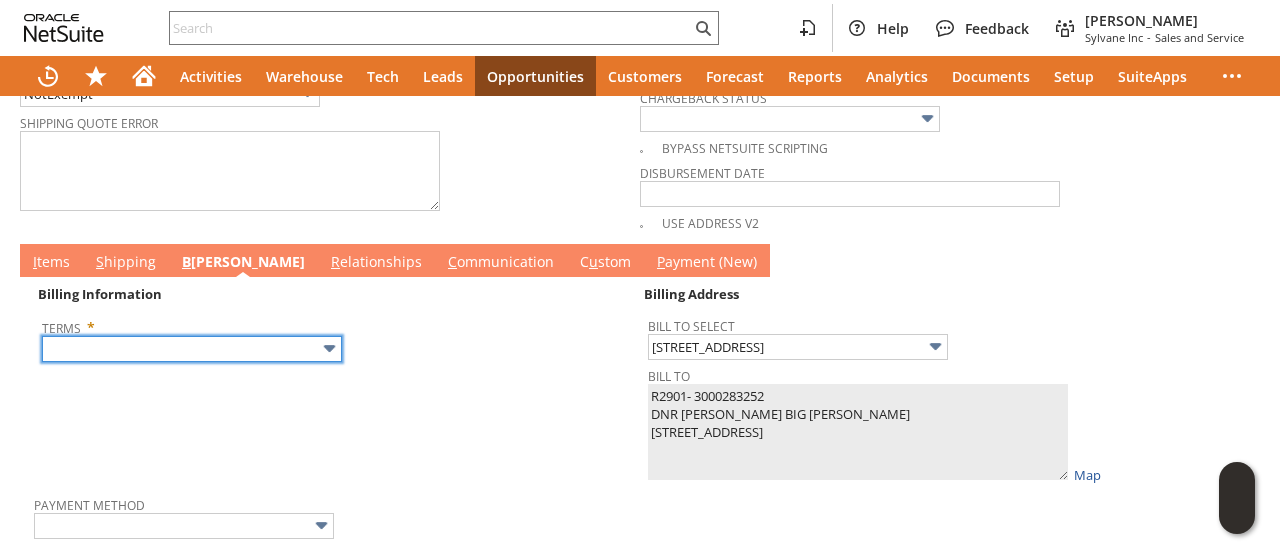drag, startPoint x: 205, startPoint y: 351, endPoint x: 187, endPoint y: 377, distance: 31.622776 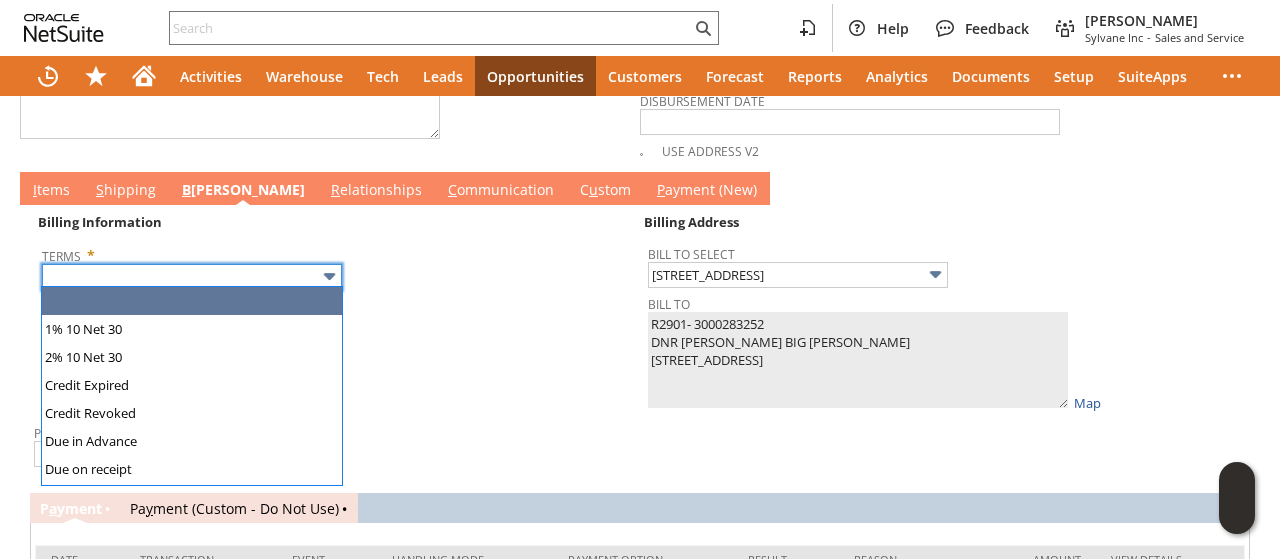 scroll, scrollTop: 1230, scrollLeft: 0, axis: vertical 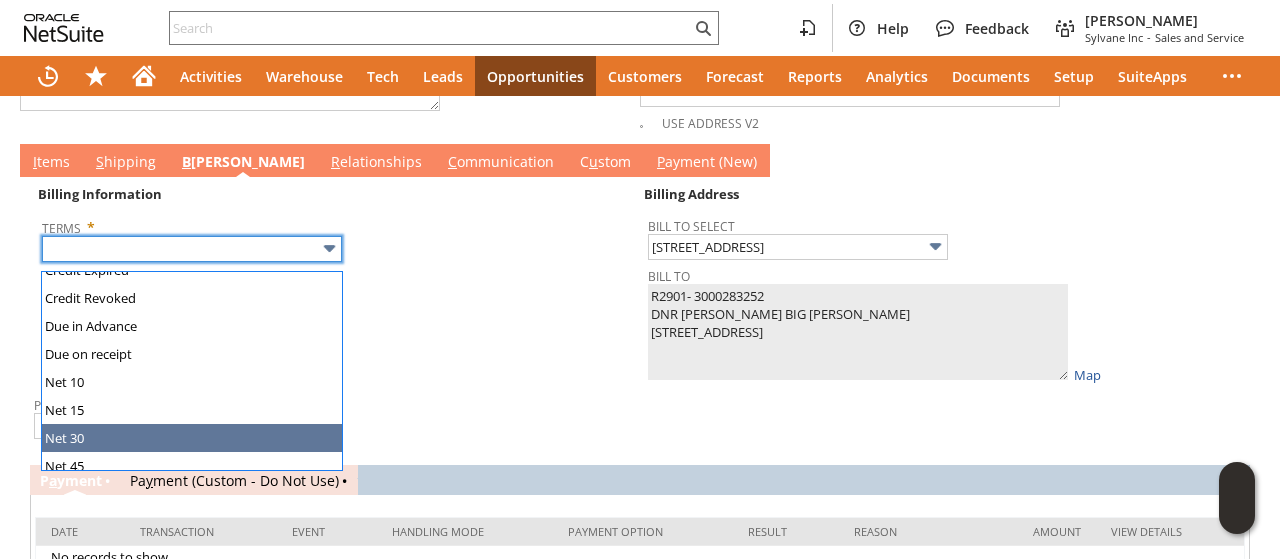 type on "Net 30" 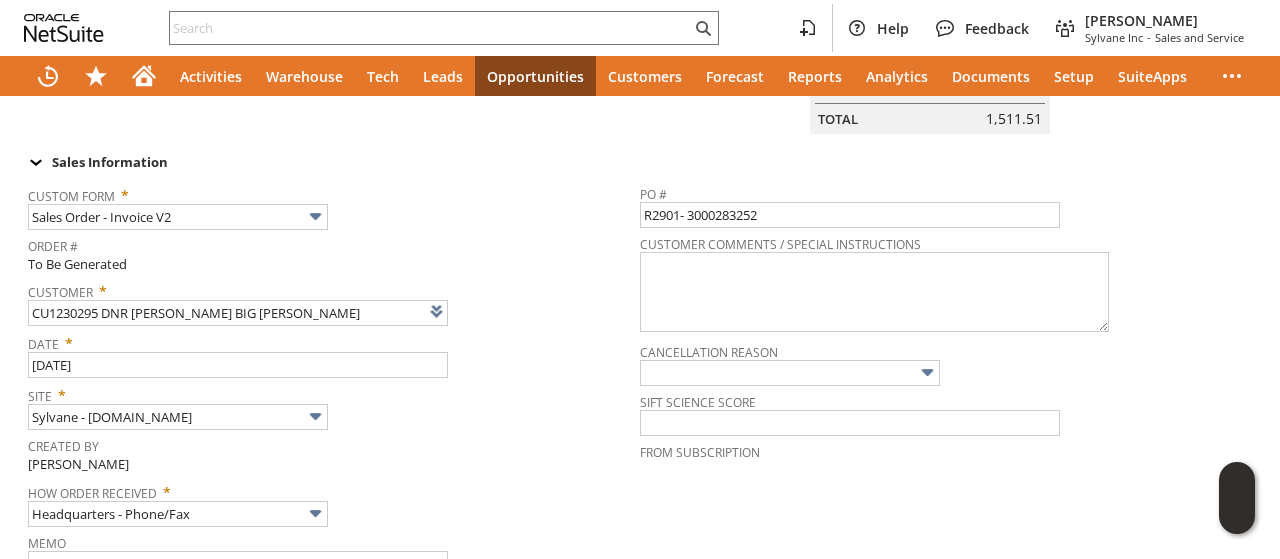 scroll, scrollTop: 0, scrollLeft: 0, axis: both 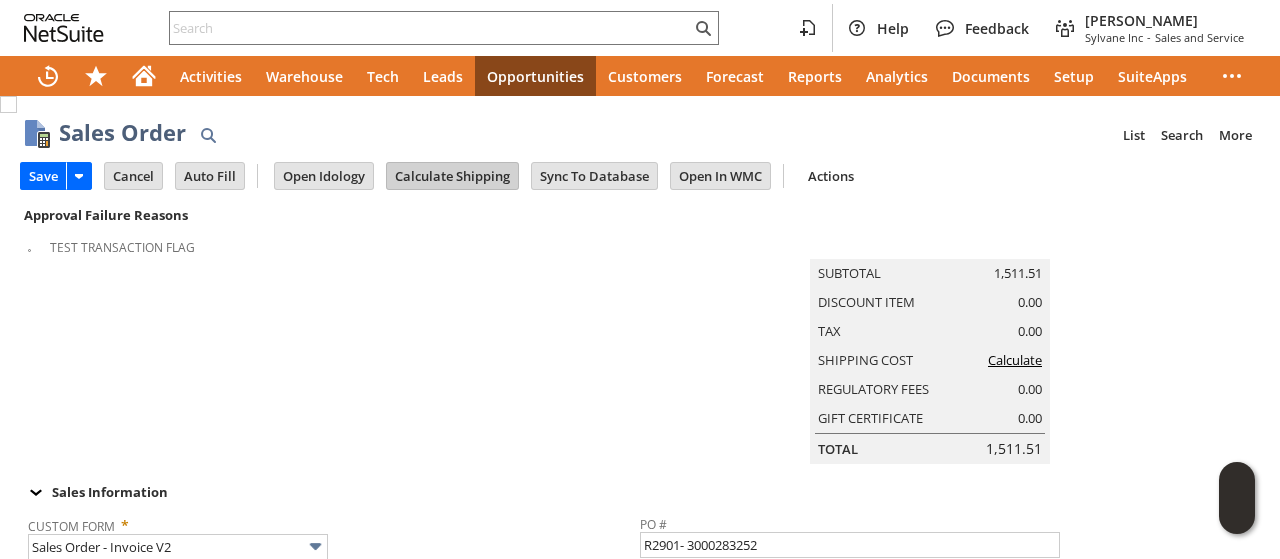 click on "Calculate Shipping" at bounding box center (452, 176) 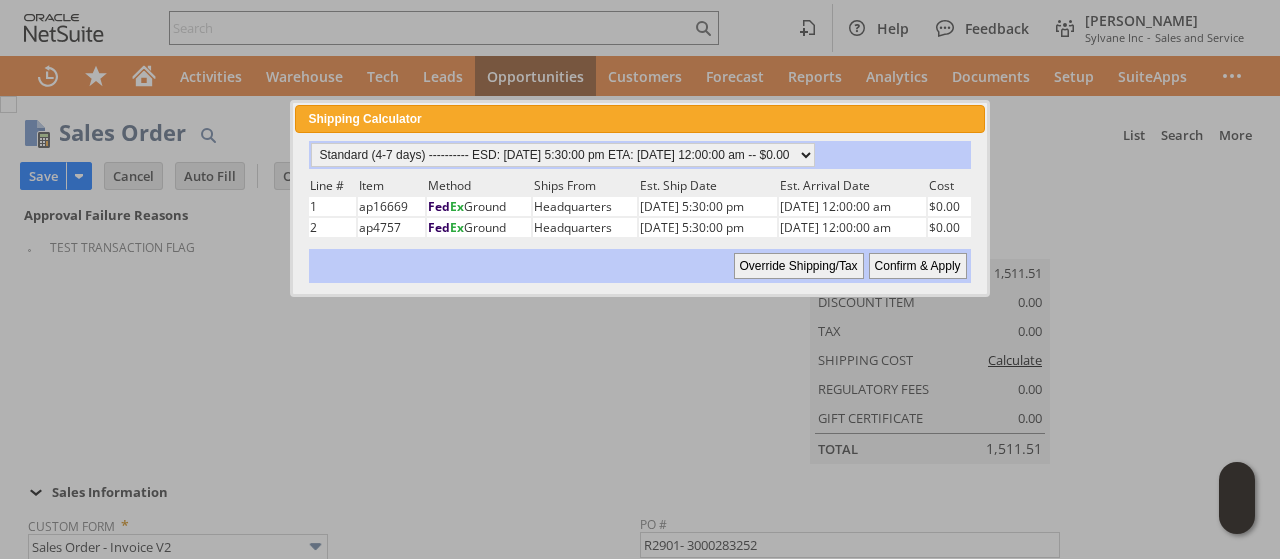 click on "Confirm & Apply" at bounding box center [918, 266] 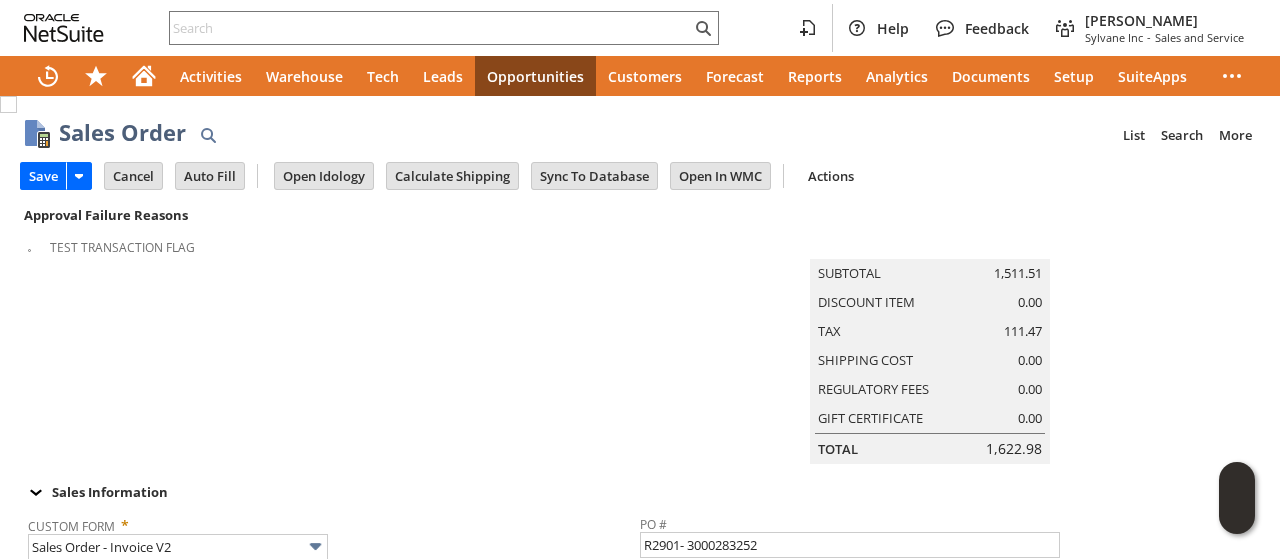 scroll, scrollTop: 600, scrollLeft: 0, axis: vertical 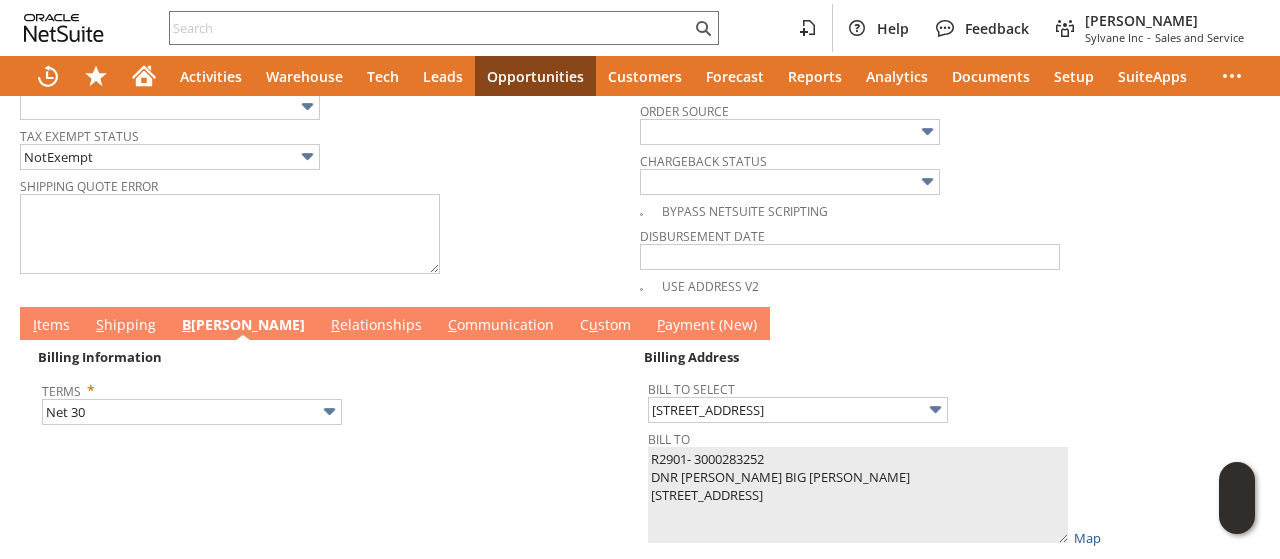 click on "I tems" at bounding box center (51, 326) 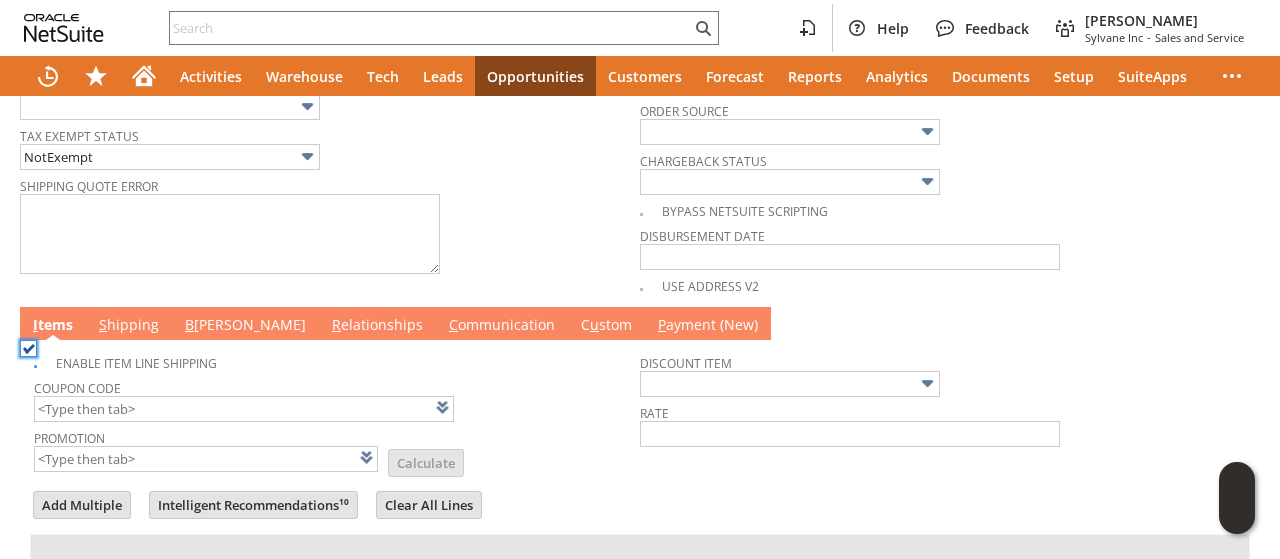 scroll, scrollTop: 1450, scrollLeft: 0, axis: vertical 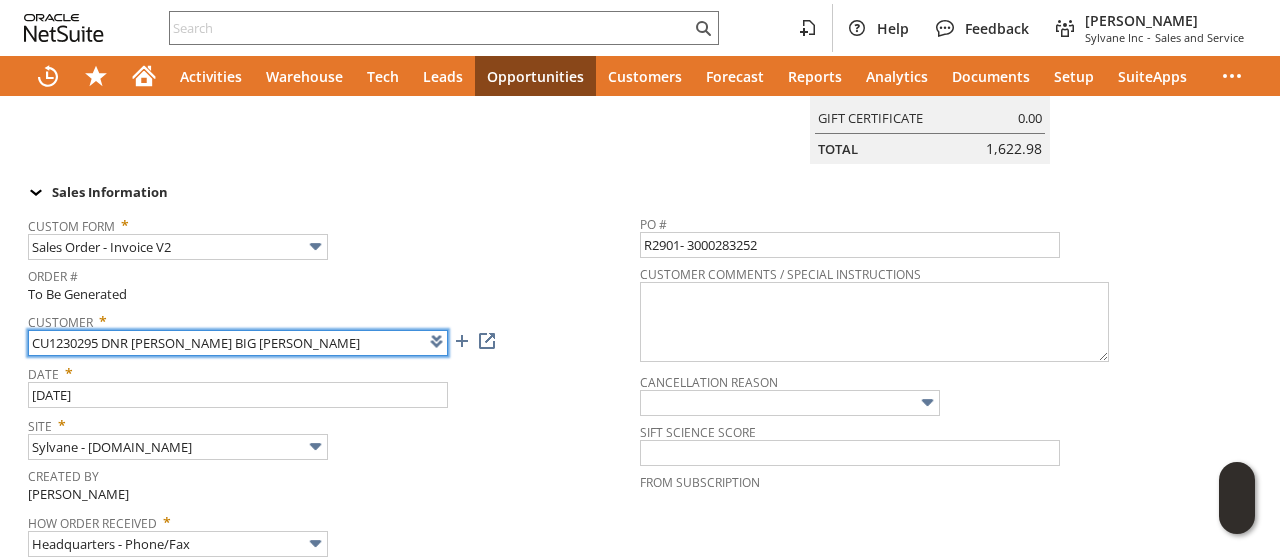 click on "CU1230295 DNR PAT NERSTRAND BIG WOODS" at bounding box center (238, 343) 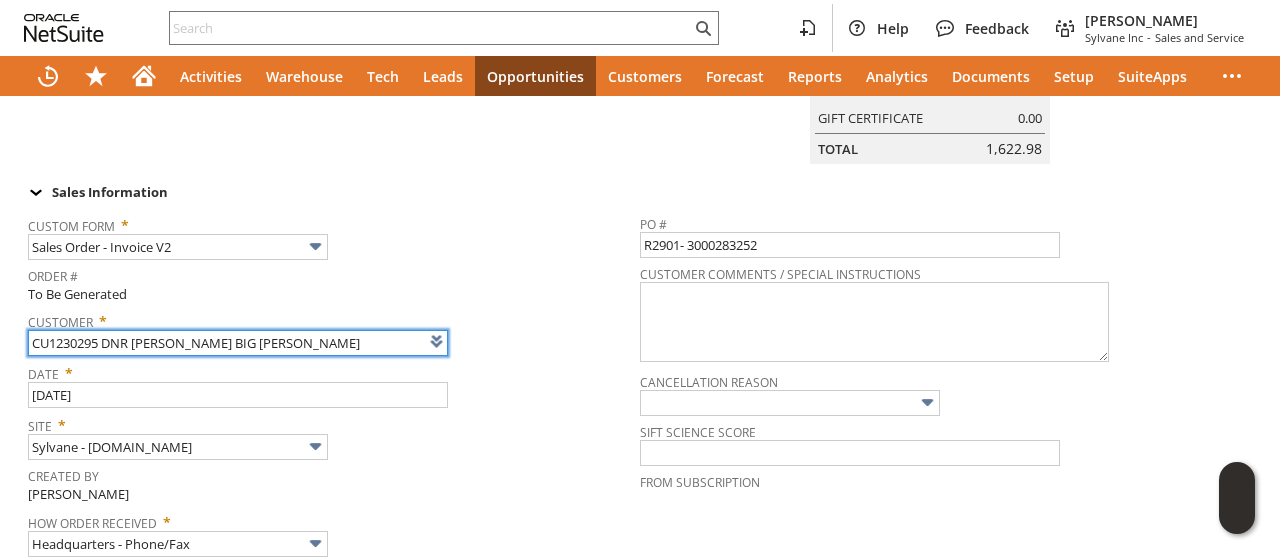 scroll, scrollTop: 0, scrollLeft: 0, axis: both 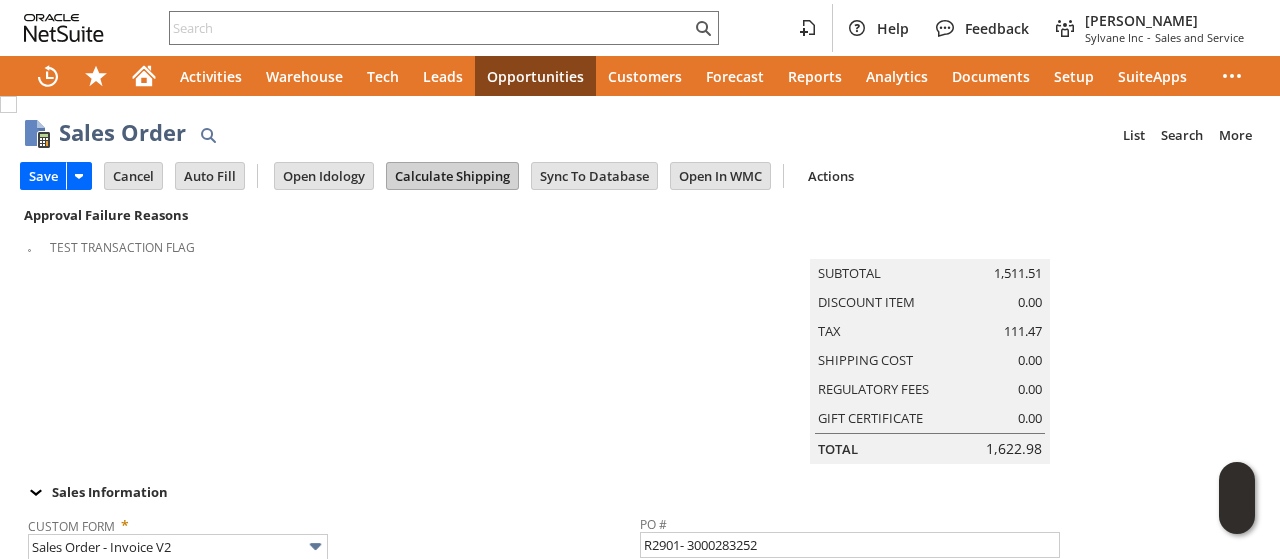 click on "Calculate Shipping" at bounding box center (452, 176) 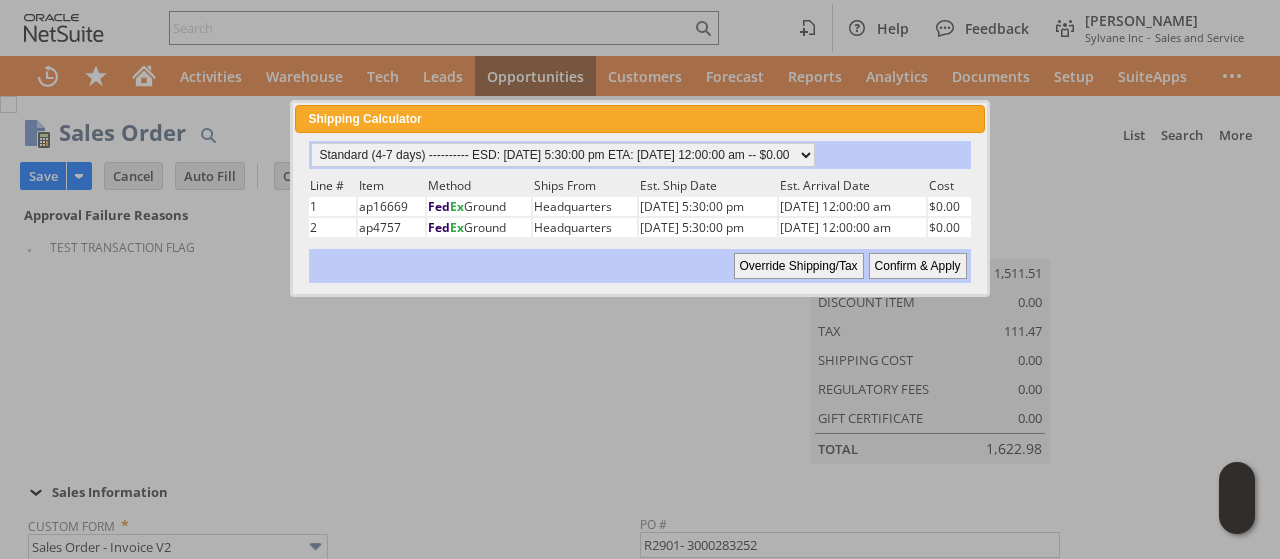 click on "Confirm & Apply" at bounding box center [918, 266] 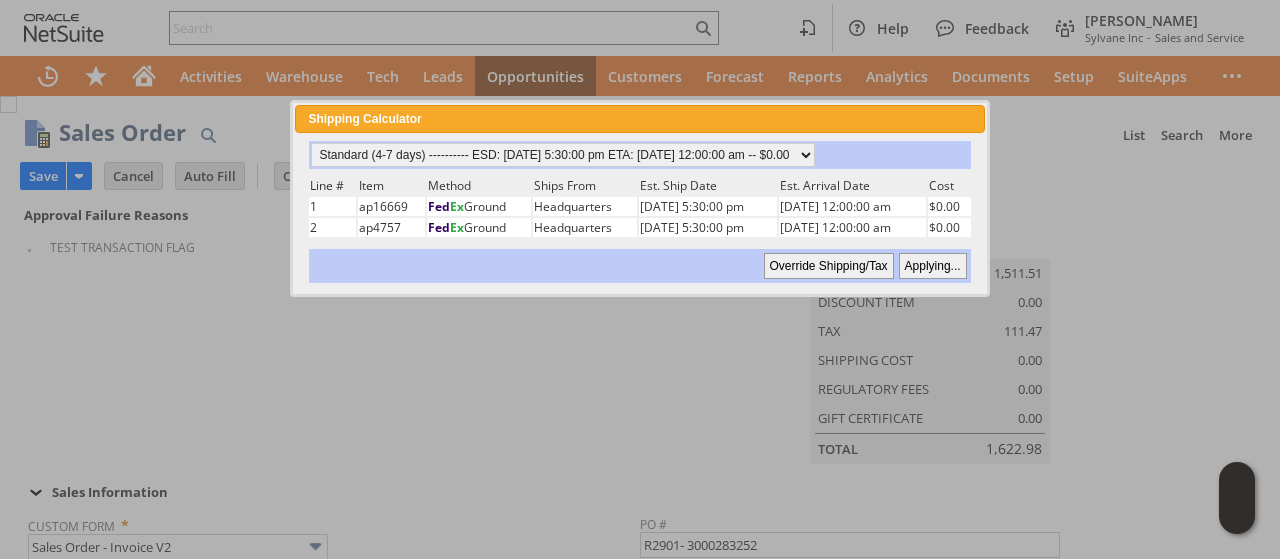 type on "Government" 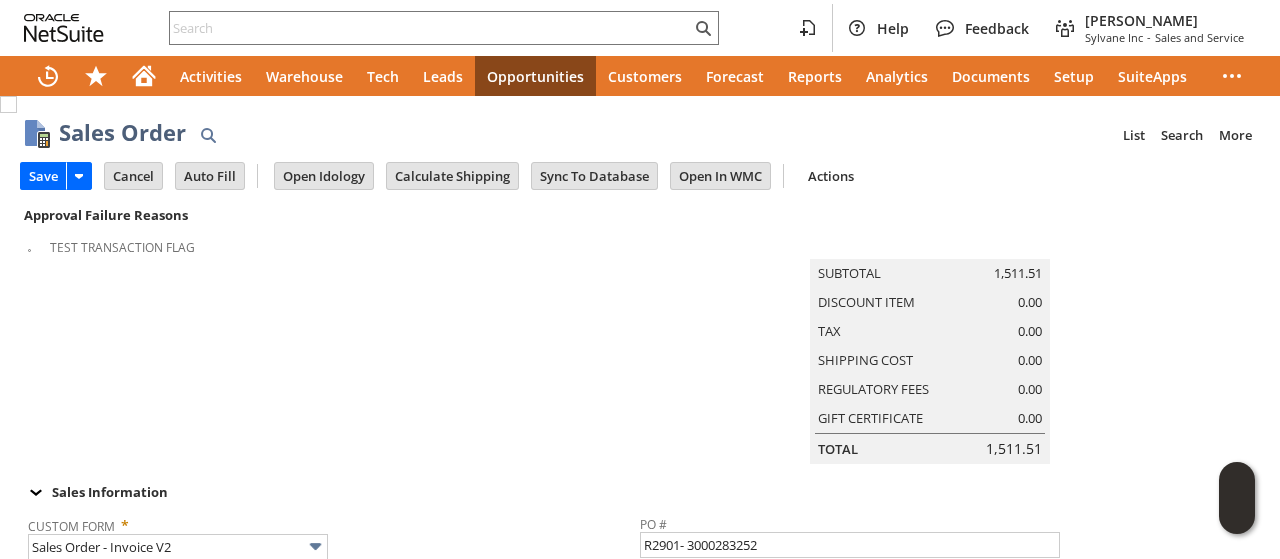 scroll, scrollTop: 0, scrollLeft: 0, axis: both 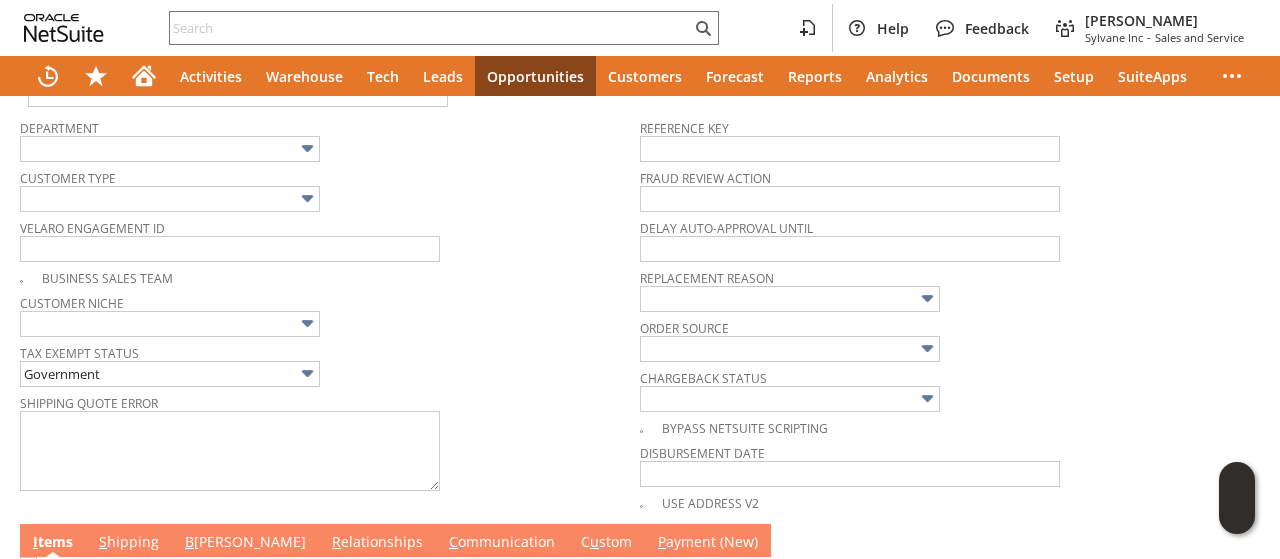 drag, startPoint x: 1184, startPoint y: 247, endPoint x: 1112, endPoint y: 263, distance: 73.756355 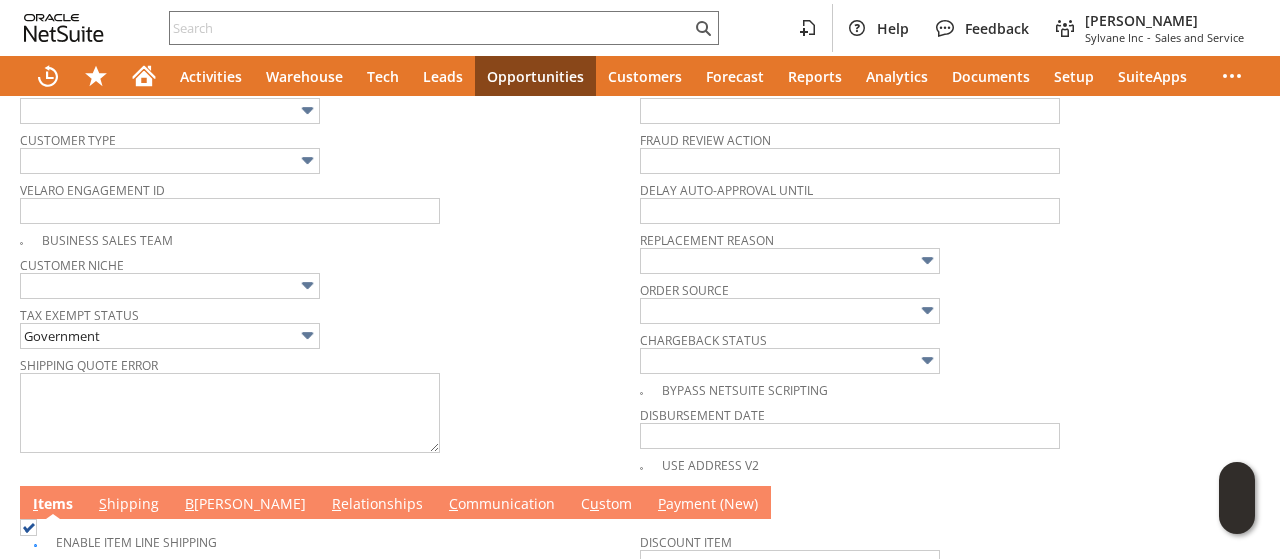 scroll, scrollTop: 1100, scrollLeft: 0, axis: vertical 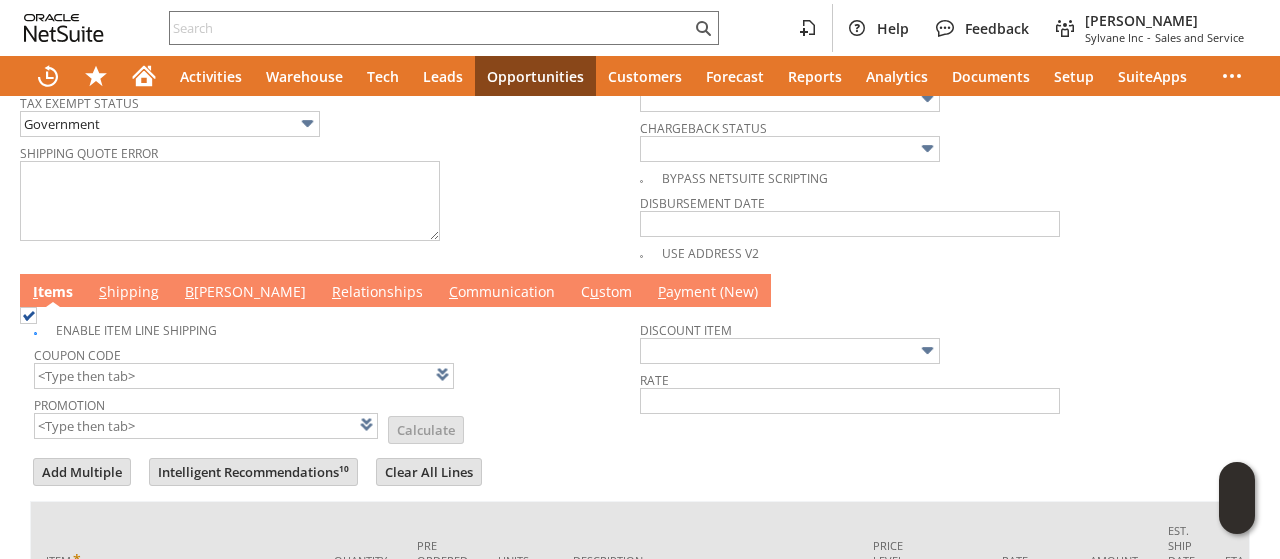 click on "C ommunication" at bounding box center (502, 293) 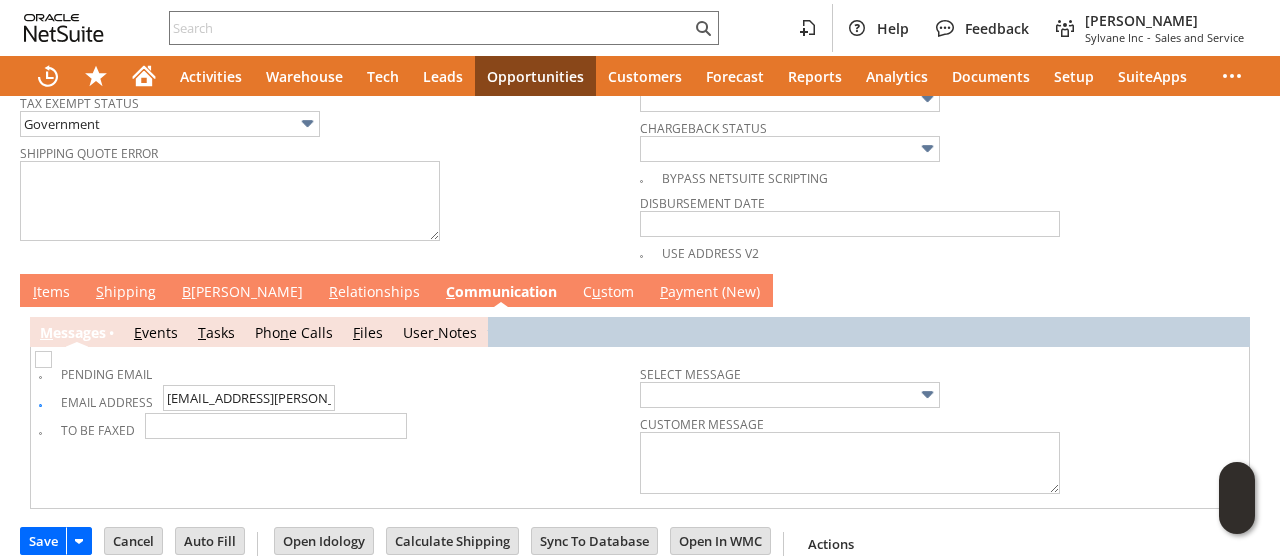 click on "B illing" at bounding box center [242, 290] 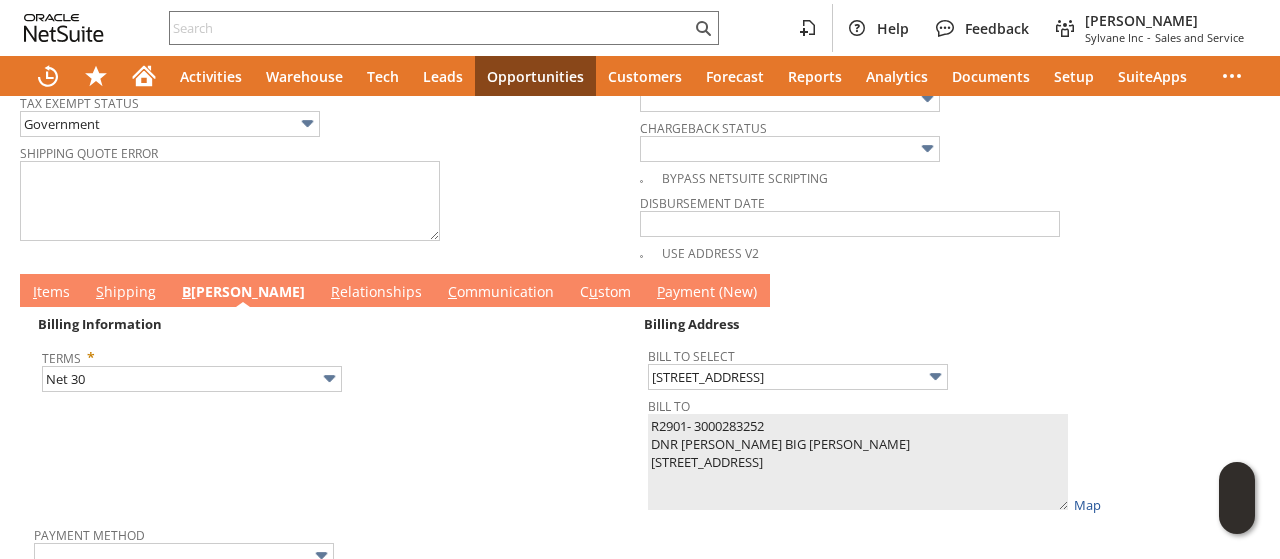 click on "I tems" at bounding box center [51, 293] 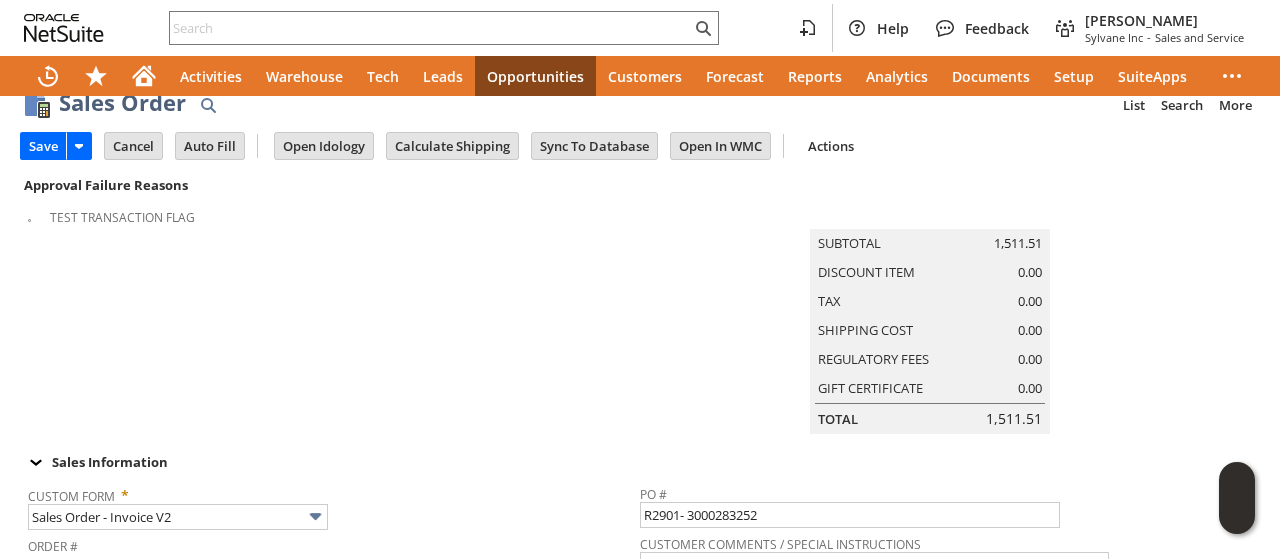 scroll, scrollTop: 0, scrollLeft: 0, axis: both 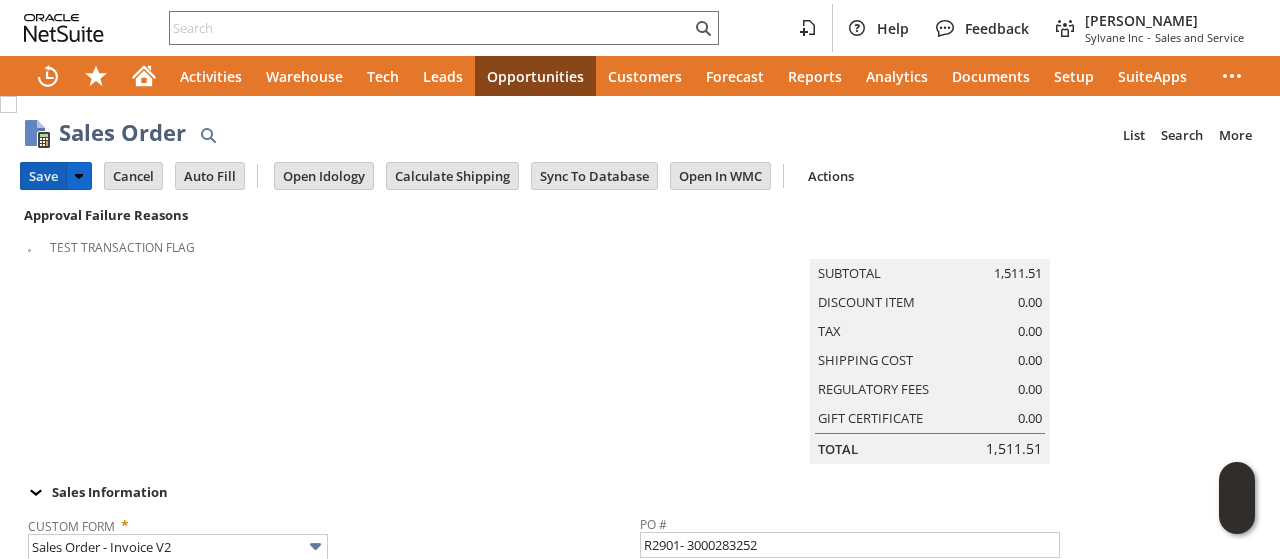 click on "Save" at bounding box center [43, 176] 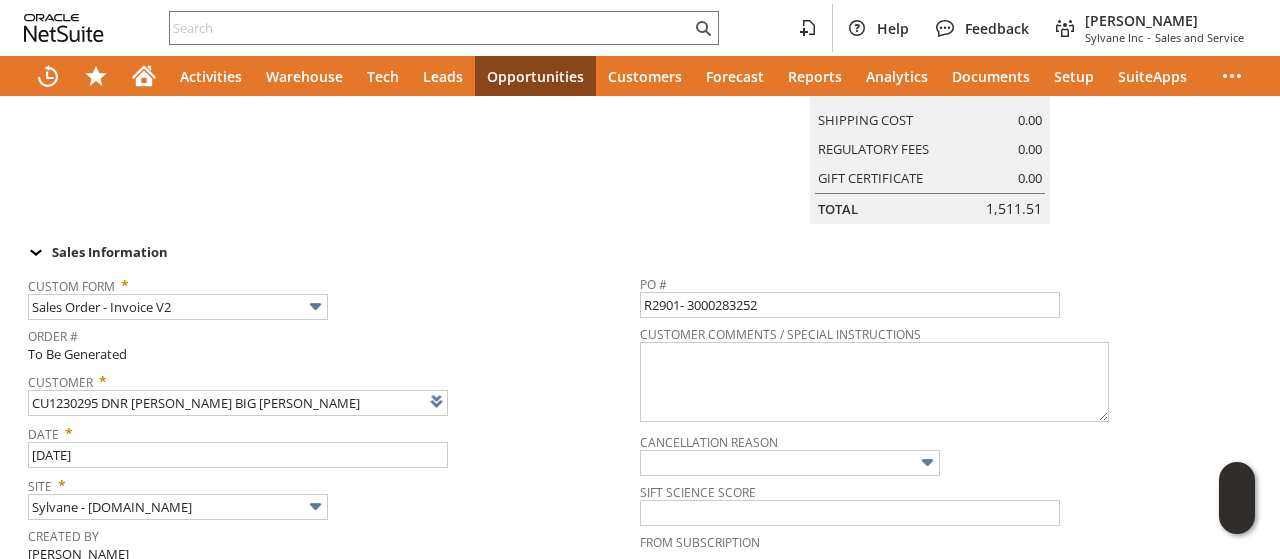 scroll, scrollTop: 300, scrollLeft: 0, axis: vertical 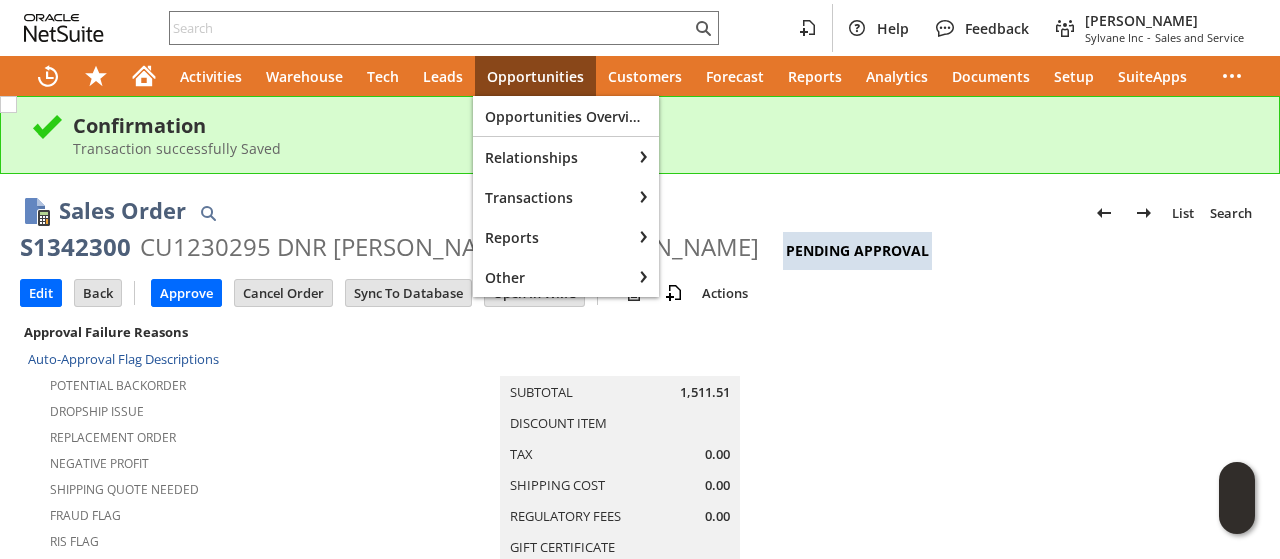 click on "Opportunities" at bounding box center [535, 76] 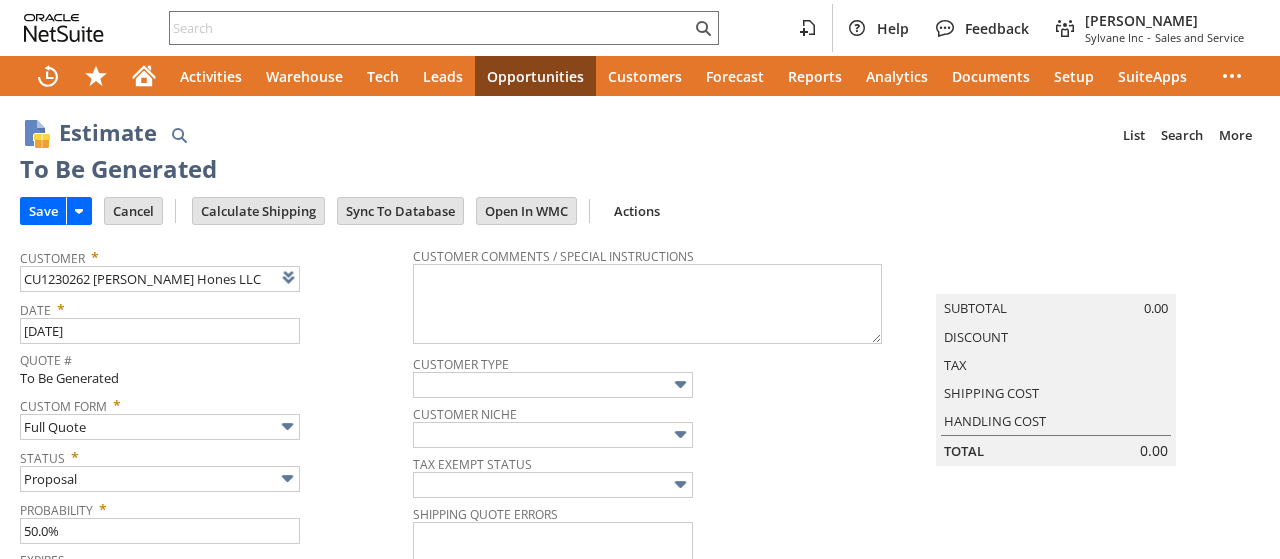 scroll, scrollTop: 0, scrollLeft: 0, axis: both 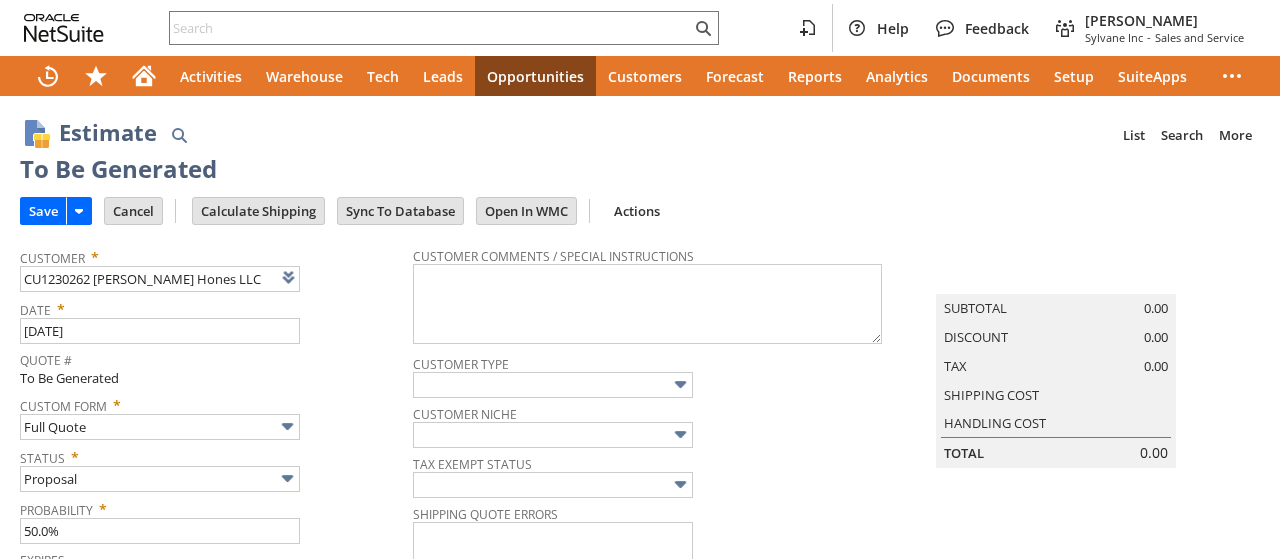 type on "8/28/2025" 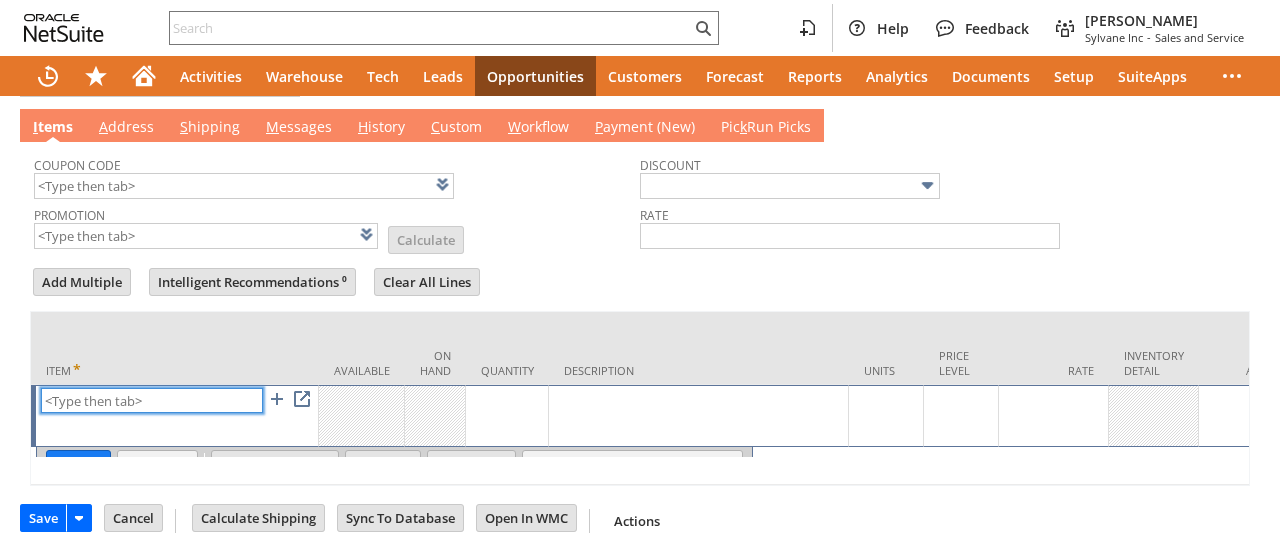 click at bounding box center (152, 400) 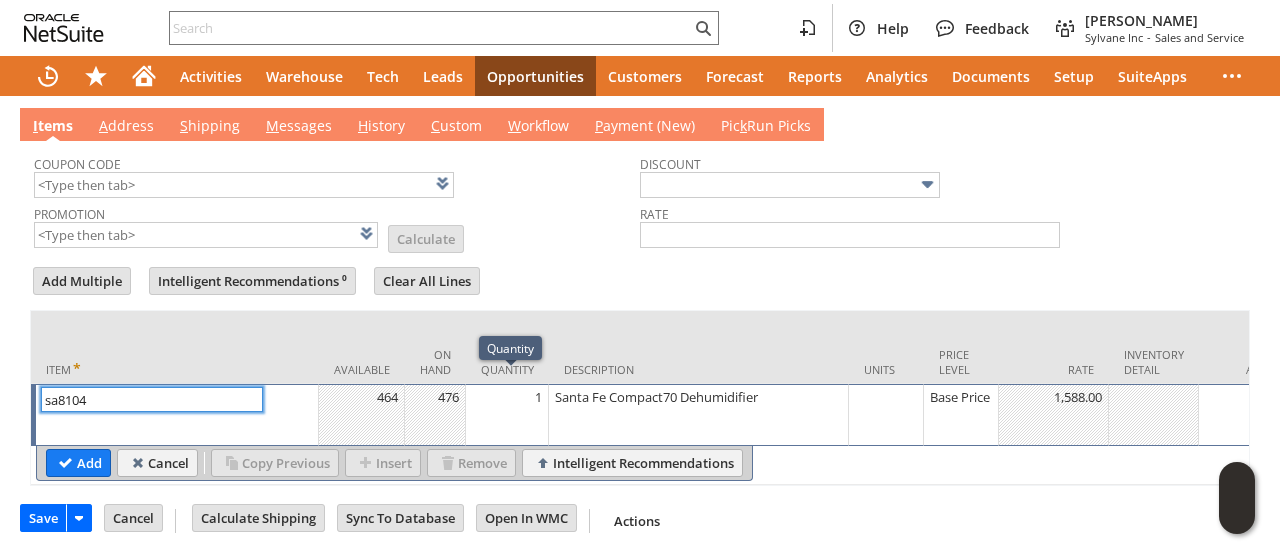 type on "sa8104" 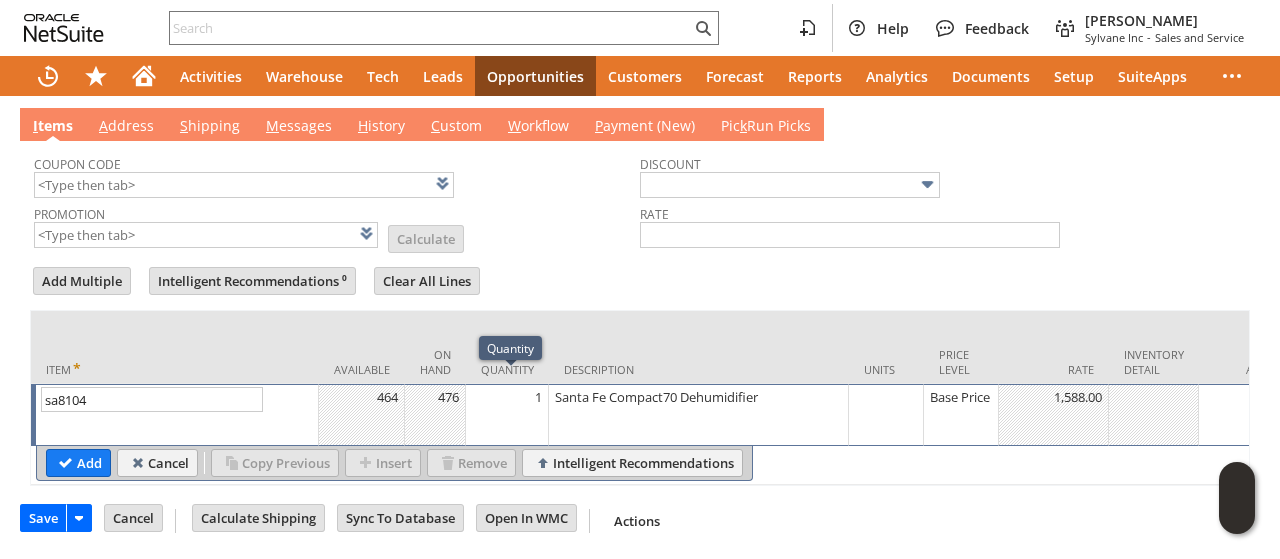 click on "1" at bounding box center [507, 415] 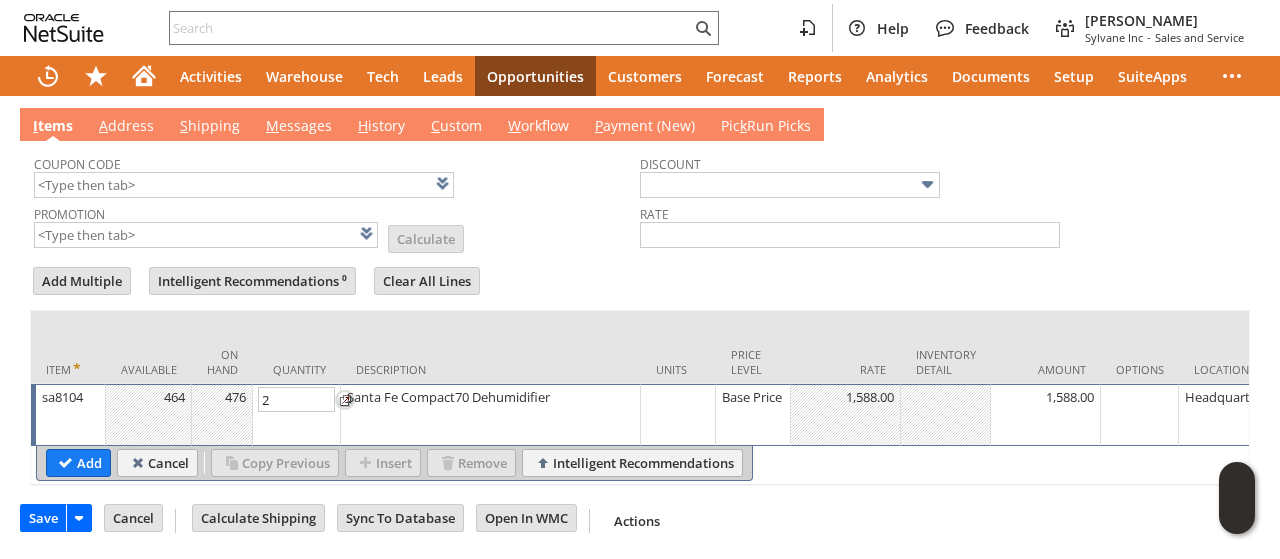 type on "20" 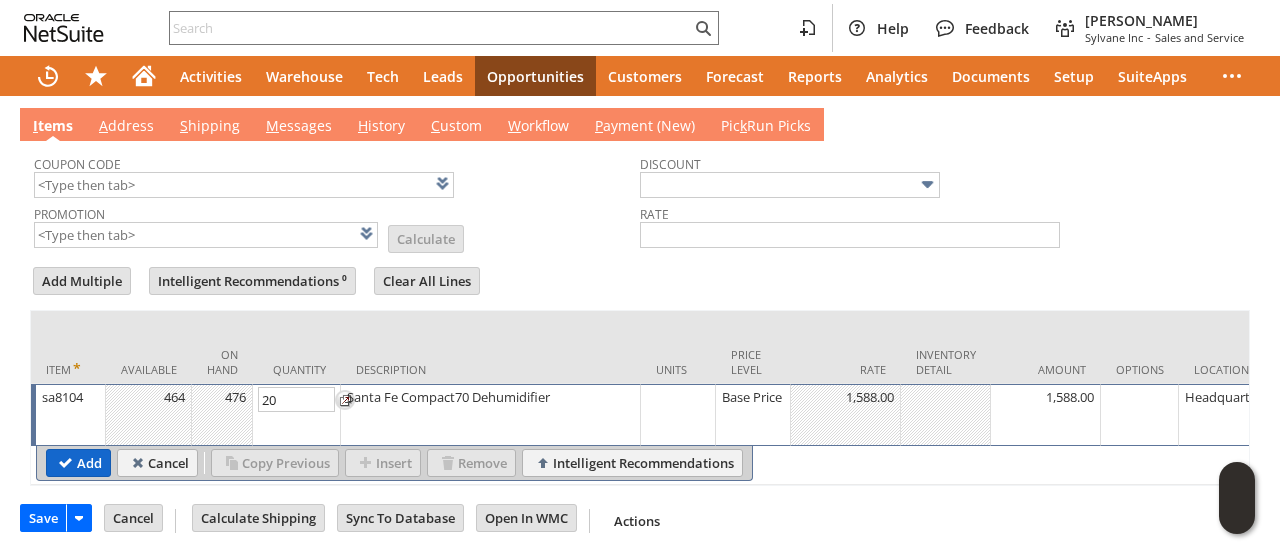click on "Add" at bounding box center (78, 463) 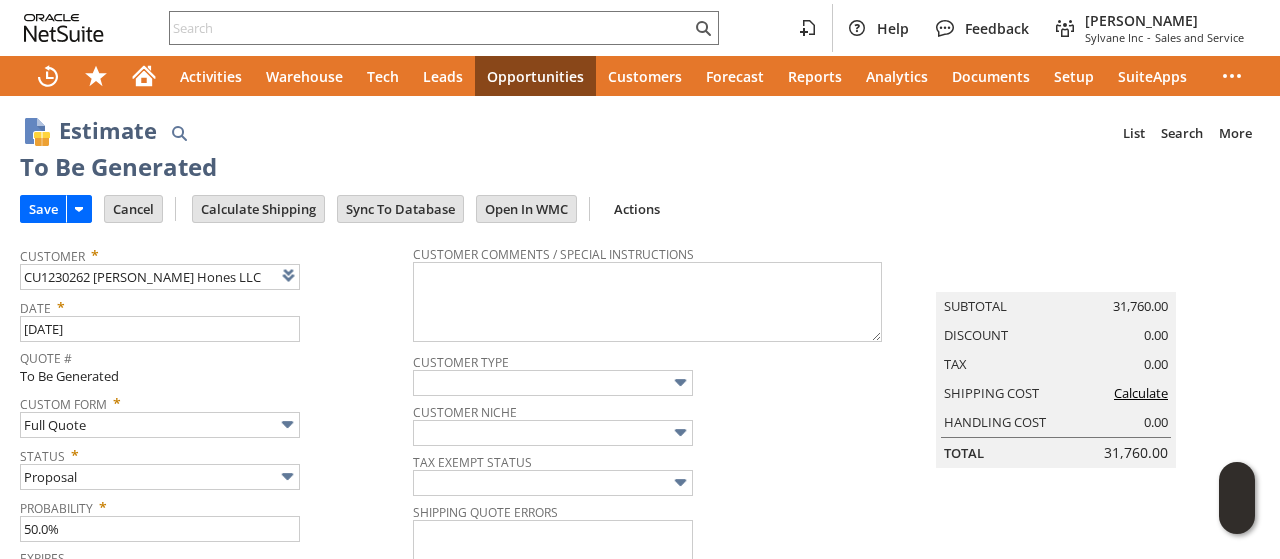 scroll, scrollTop: 0, scrollLeft: 0, axis: both 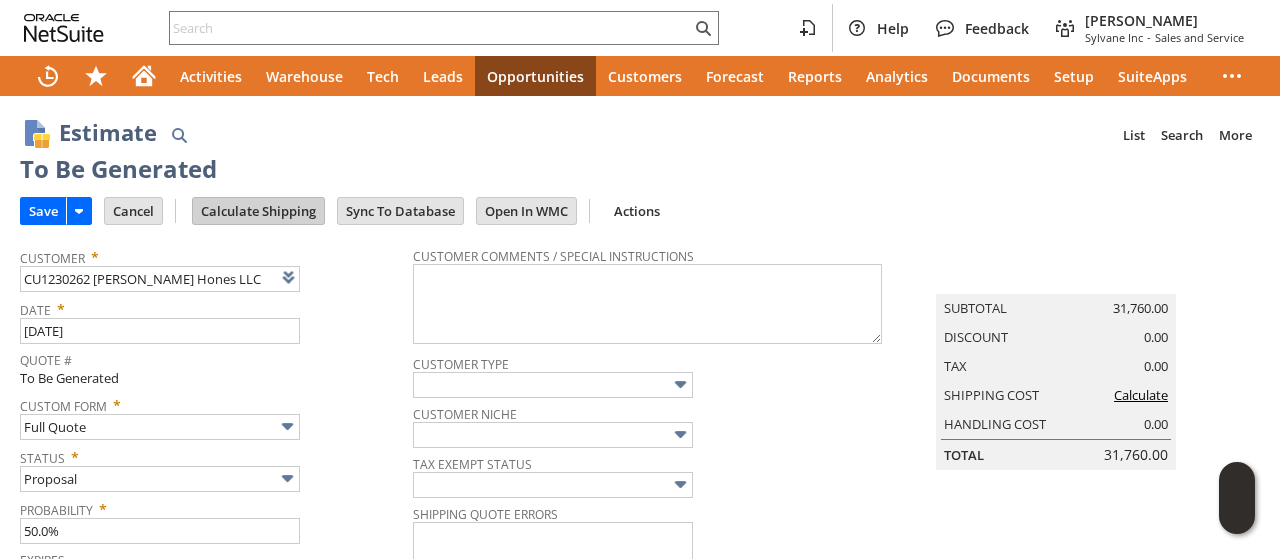 type on "Intelligent Recommendations¹⁰" 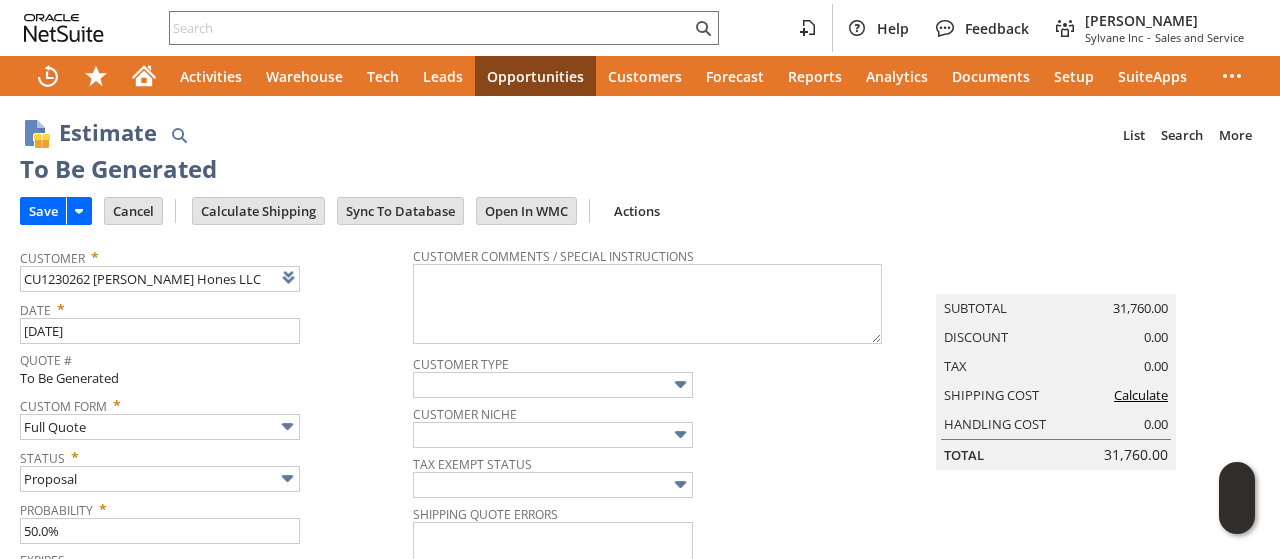 scroll, scrollTop: 766, scrollLeft: 0, axis: vertical 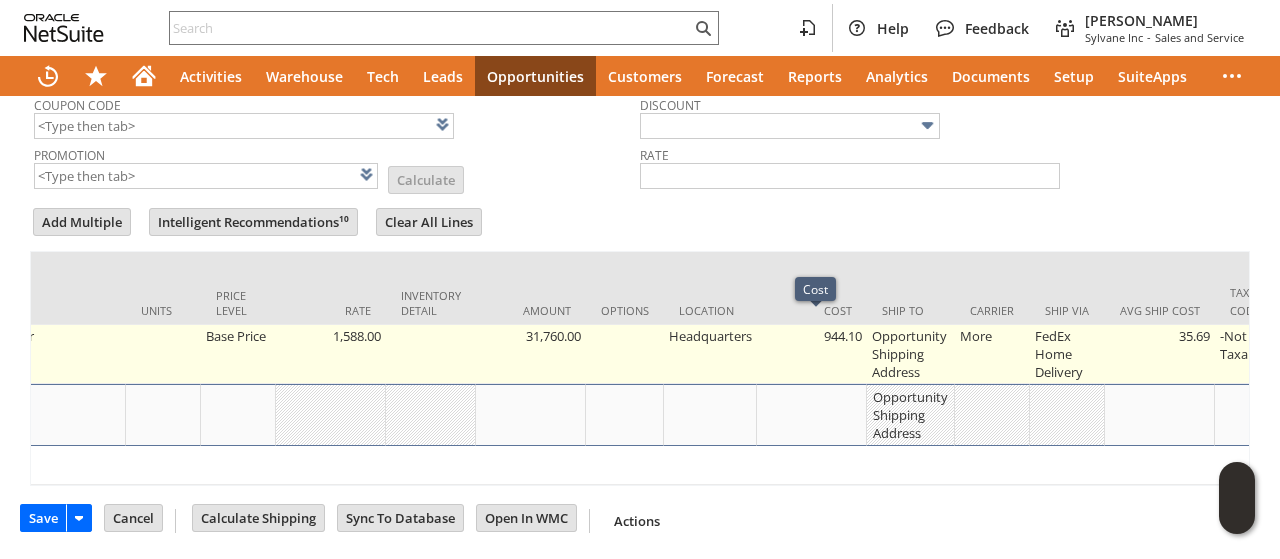 click on "Opportunity Shipping Address" at bounding box center [911, 354] 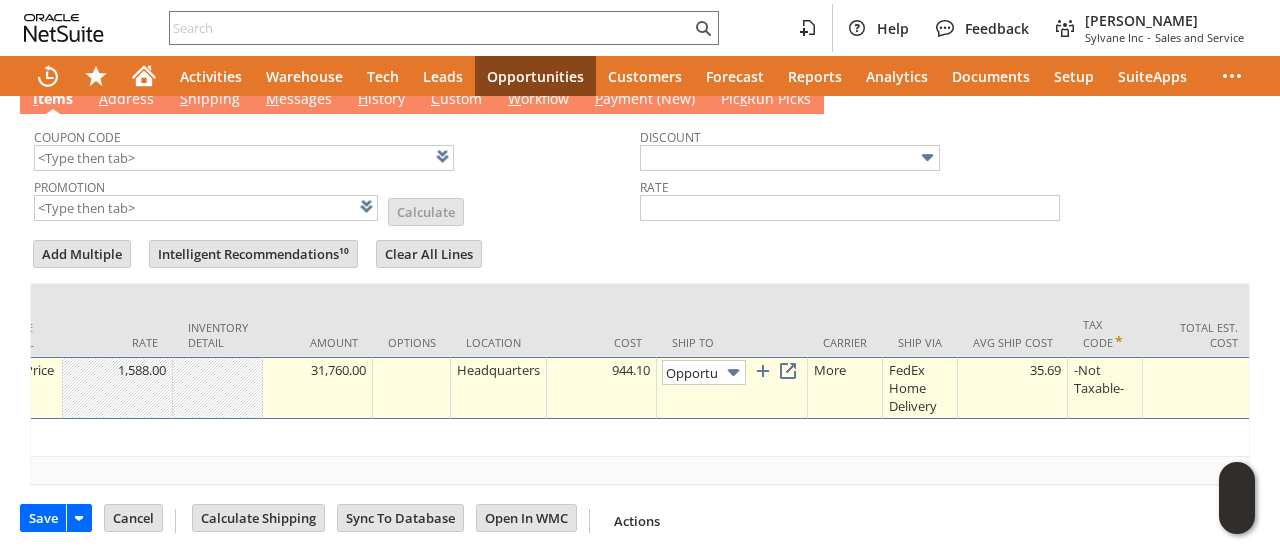 scroll, scrollTop: 0, scrollLeft: 123, axis: horizontal 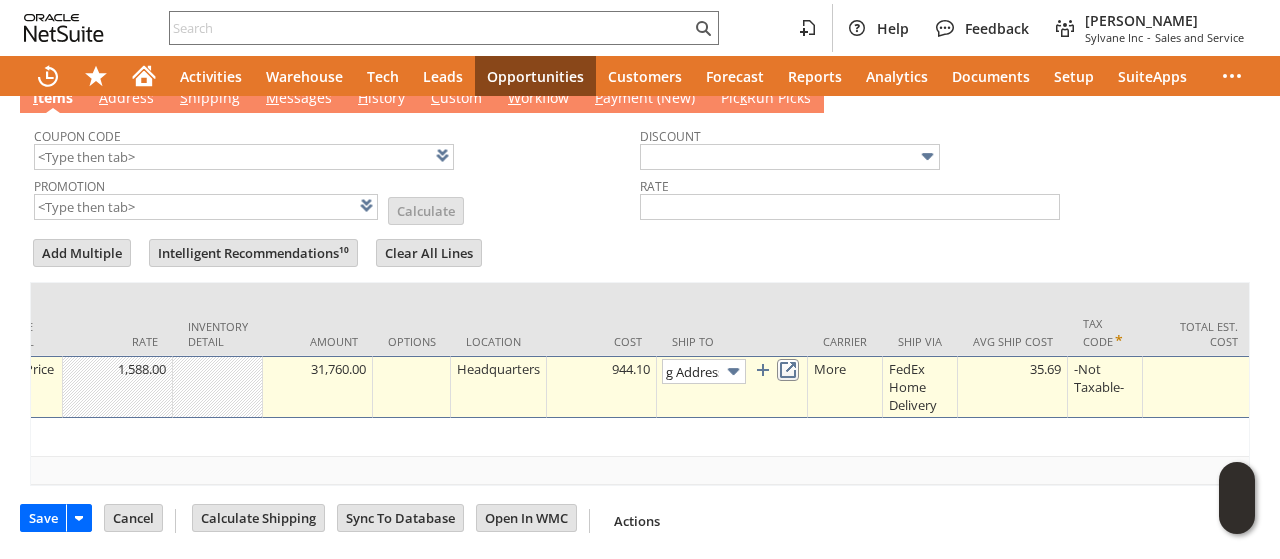 click at bounding box center (788, 370) 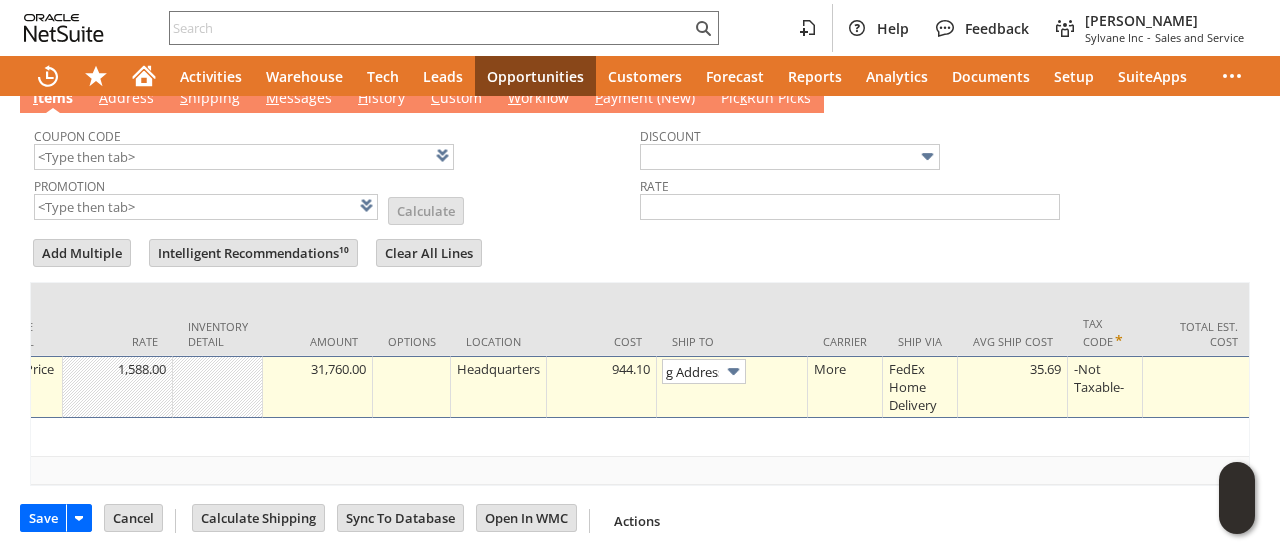 scroll, scrollTop: 0, scrollLeft: 0, axis: both 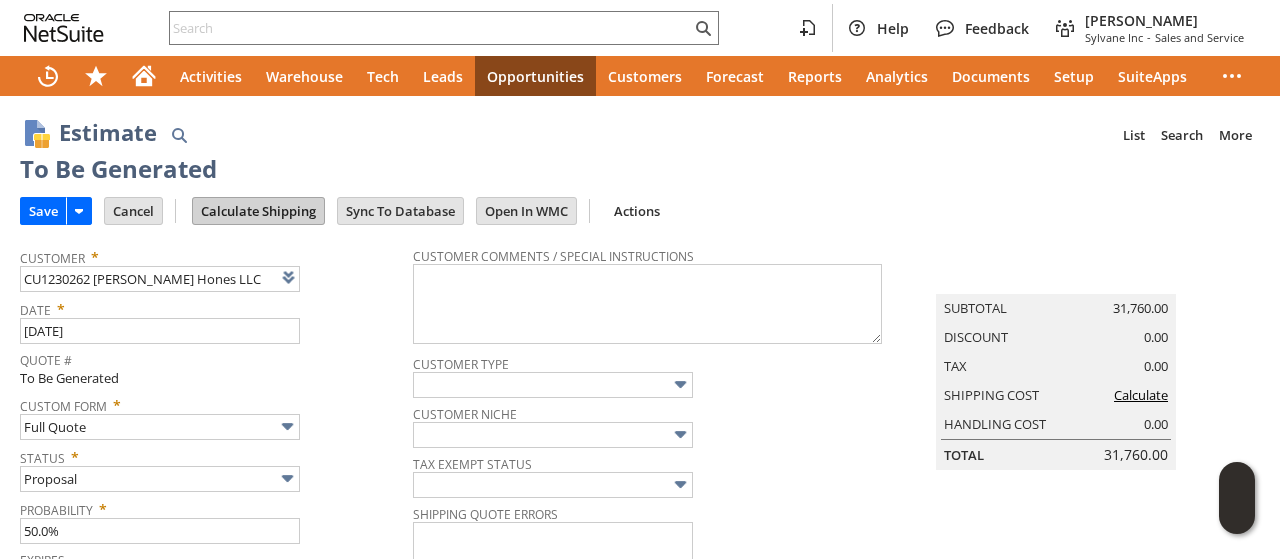 click on "Calculate Shipping" at bounding box center (258, 211) 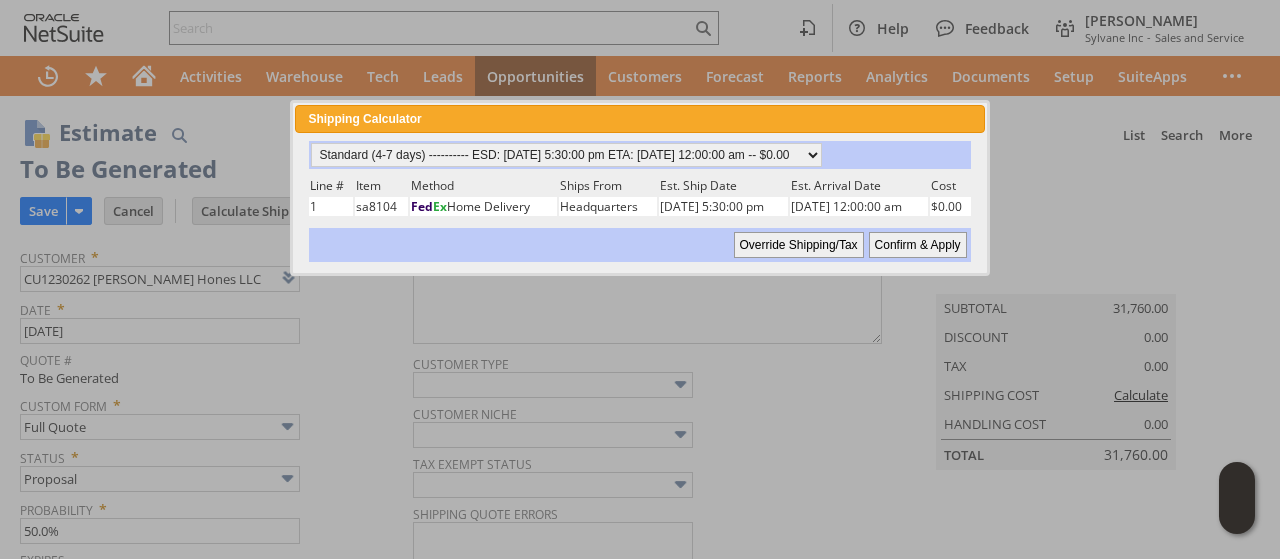 click on "Confirm & Apply" at bounding box center [918, 245] 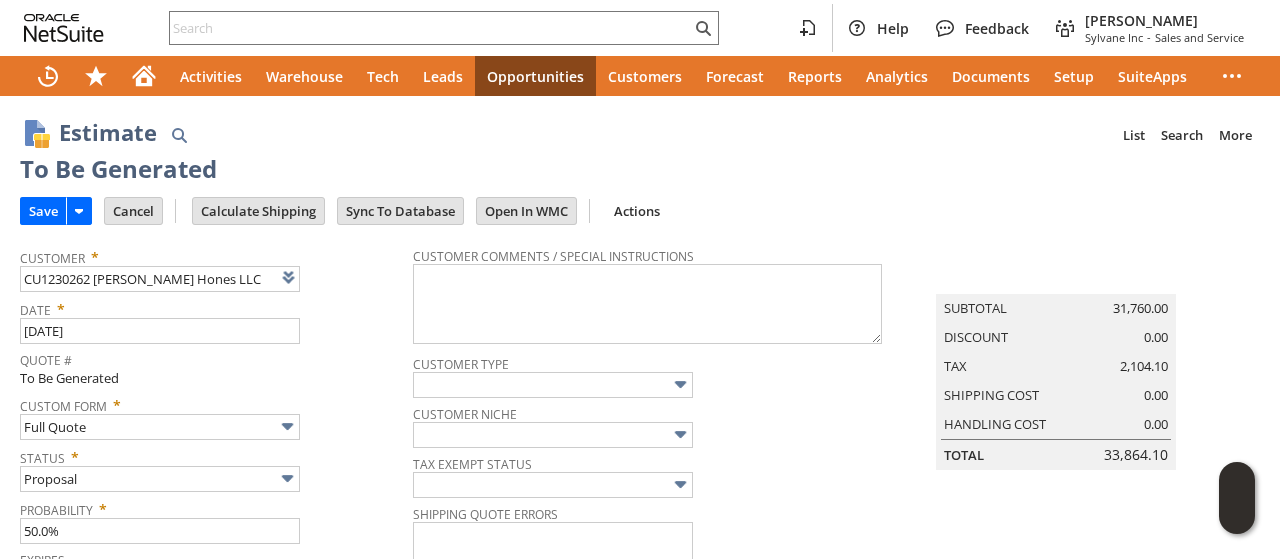 type on "NotExempt" 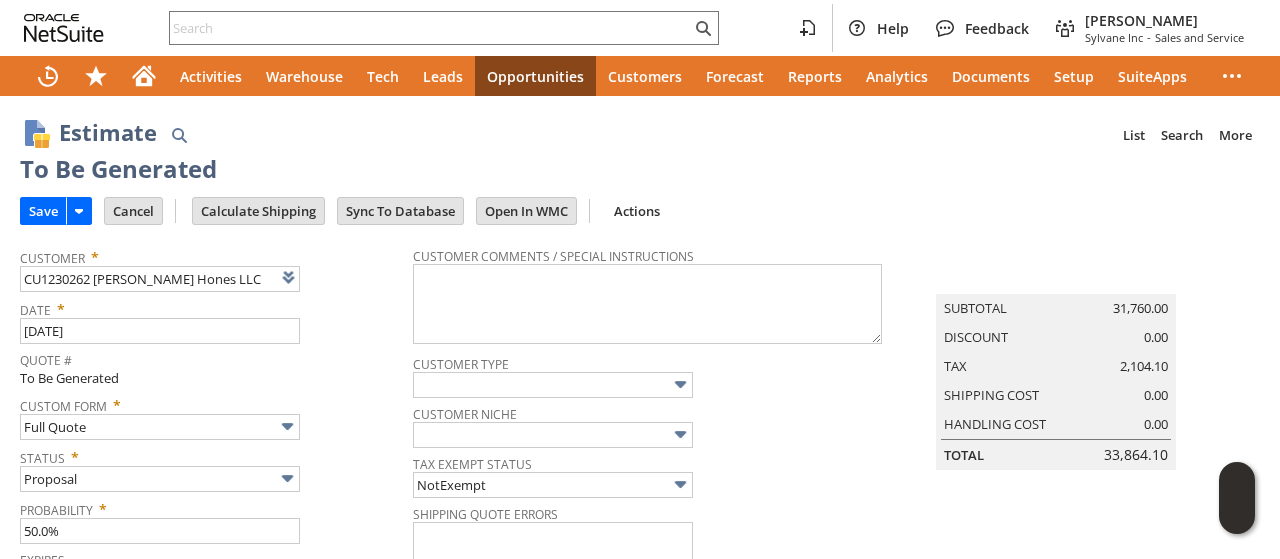 scroll, scrollTop: 0, scrollLeft: 0, axis: both 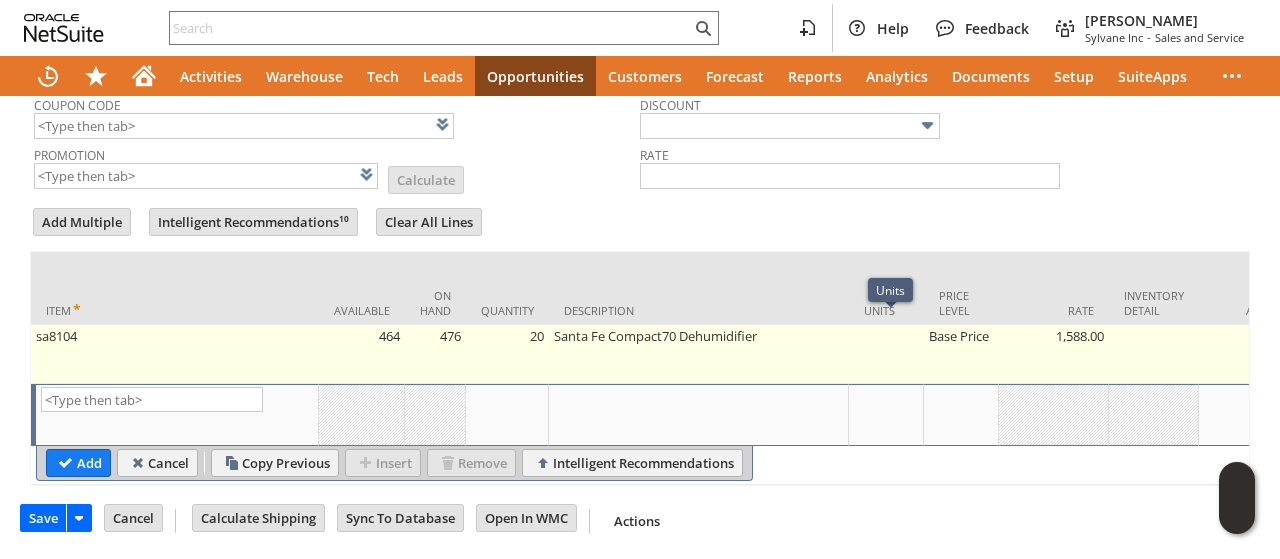 click on "Base Price" at bounding box center (961, 354) 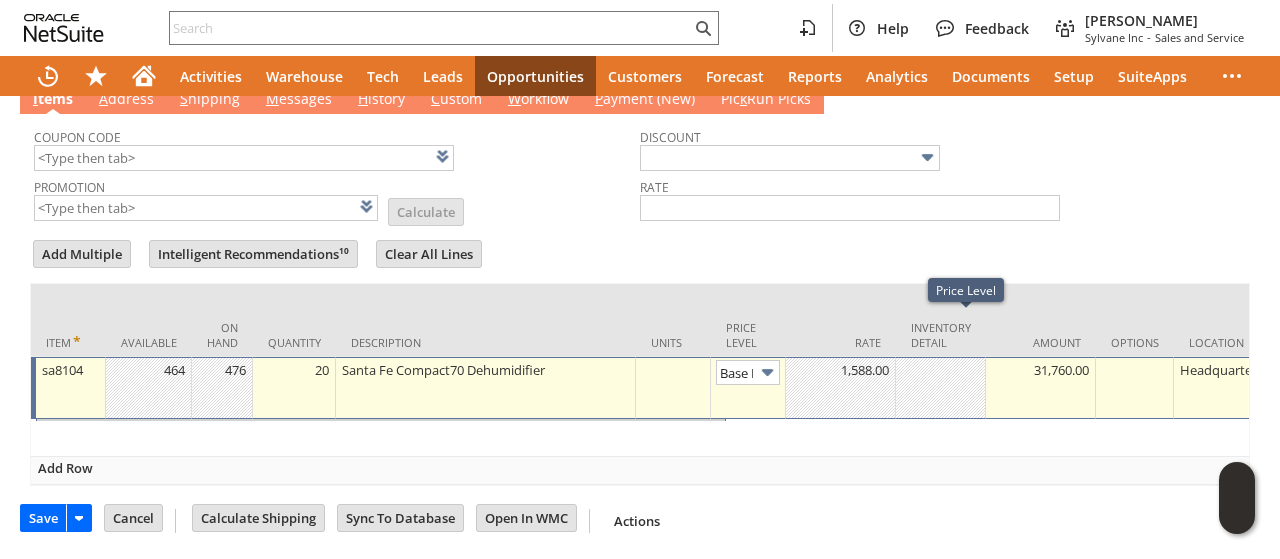 scroll, scrollTop: 734, scrollLeft: 0, axis: vertical 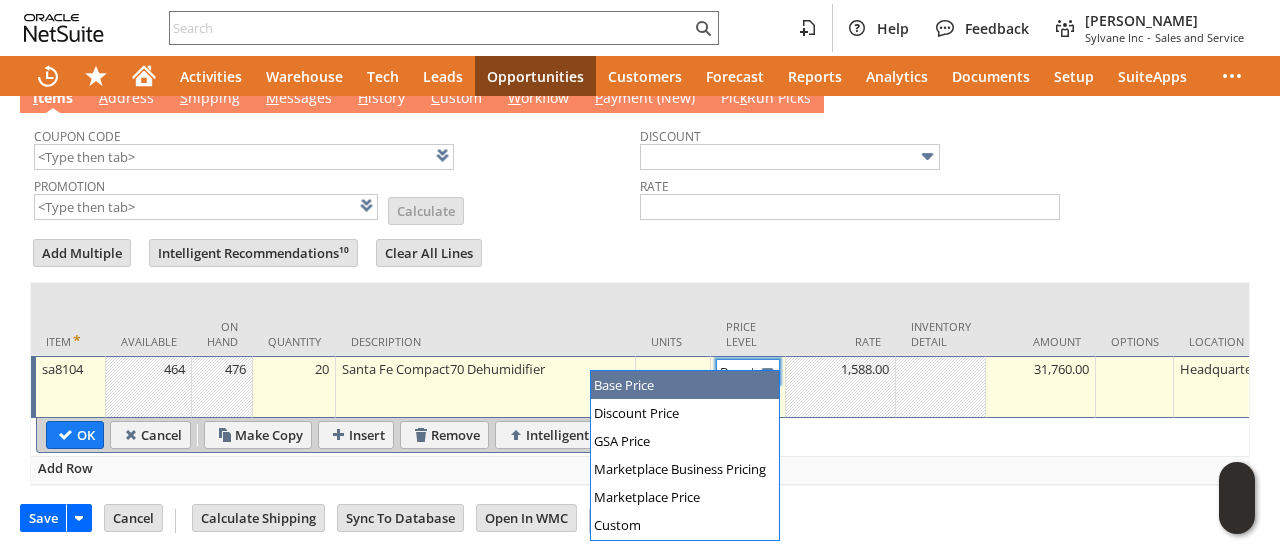 click at bounding box center (767, 371) 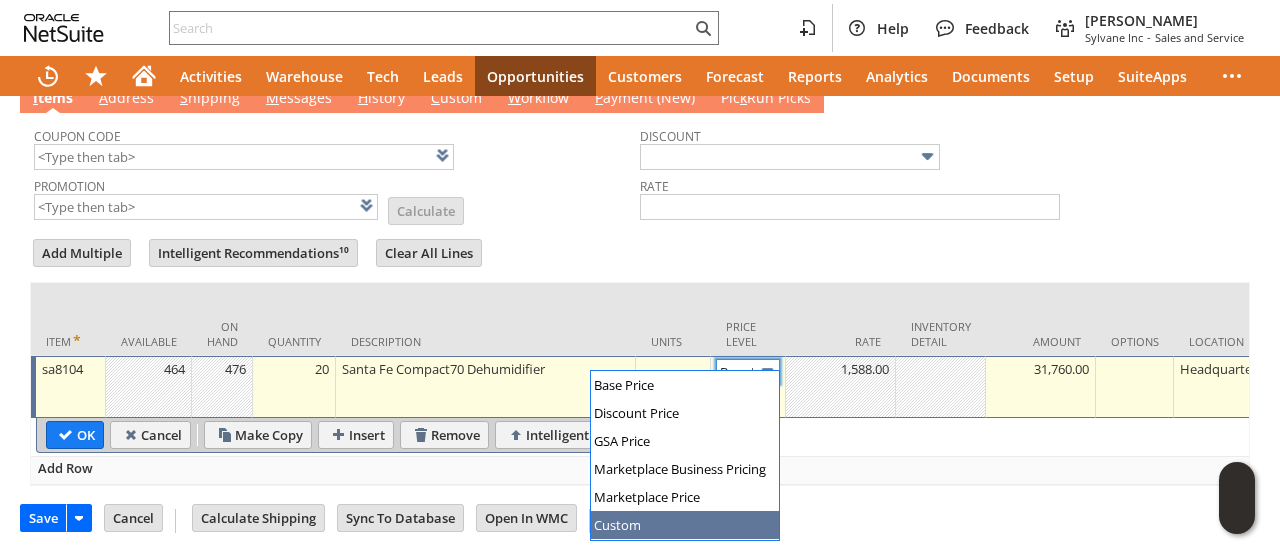 type on "Custom" 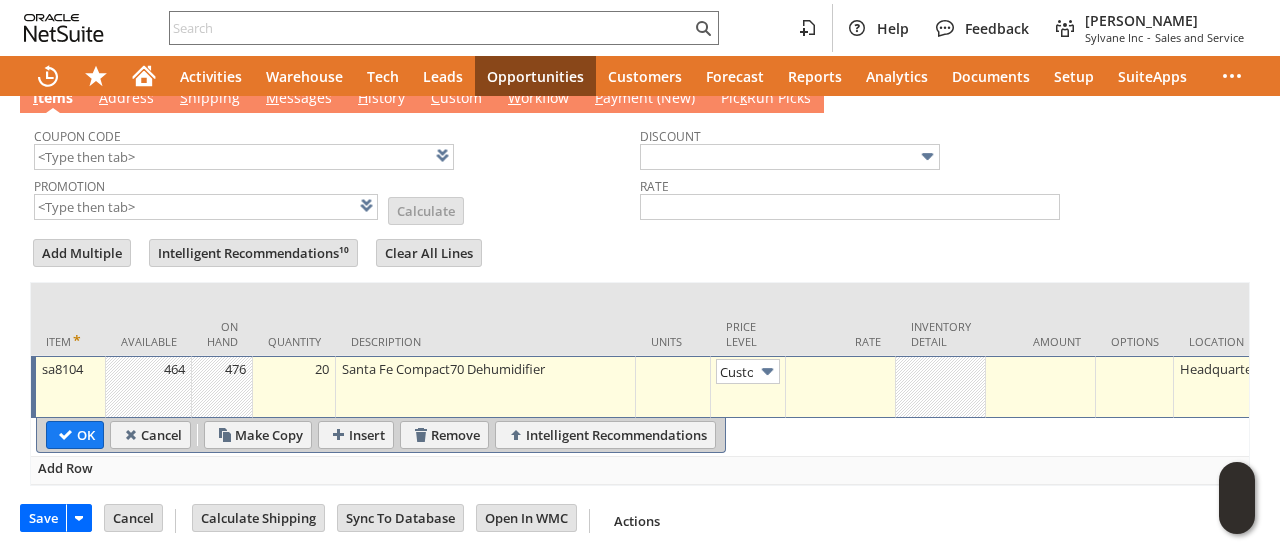 click at bounding box center (841, 387) 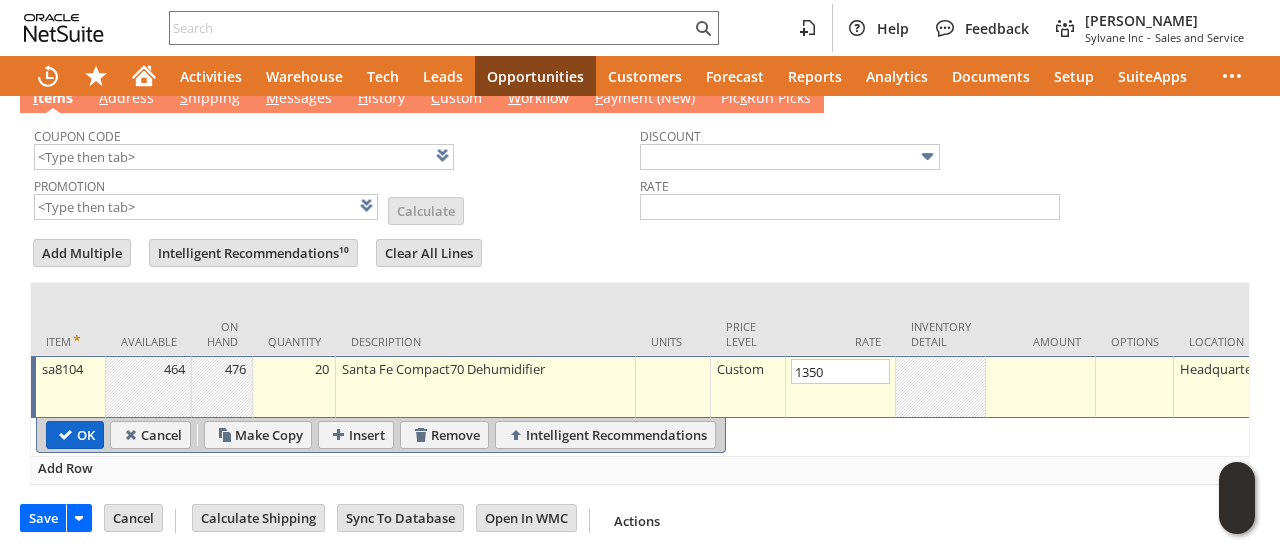 type on "1,350.00" 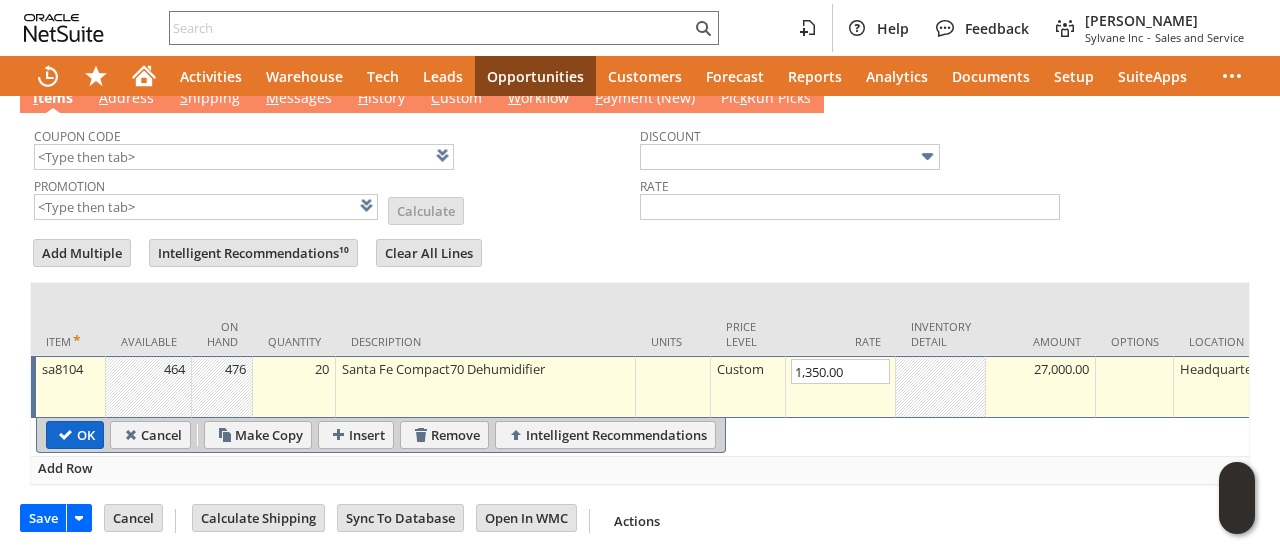 click on "OK" at bounding box center [75, 435] 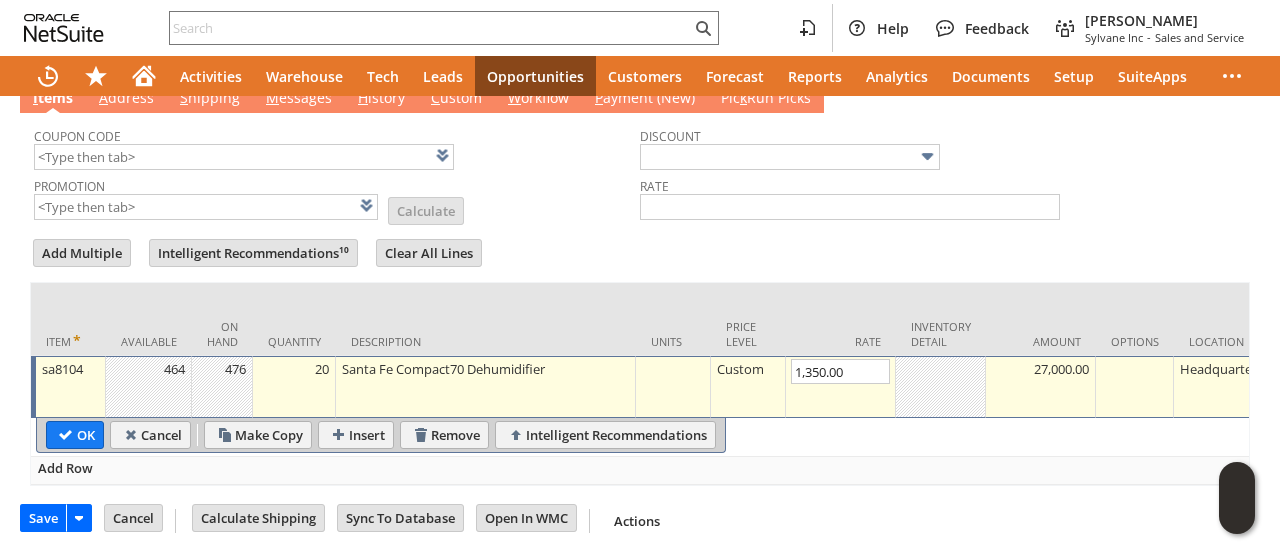type 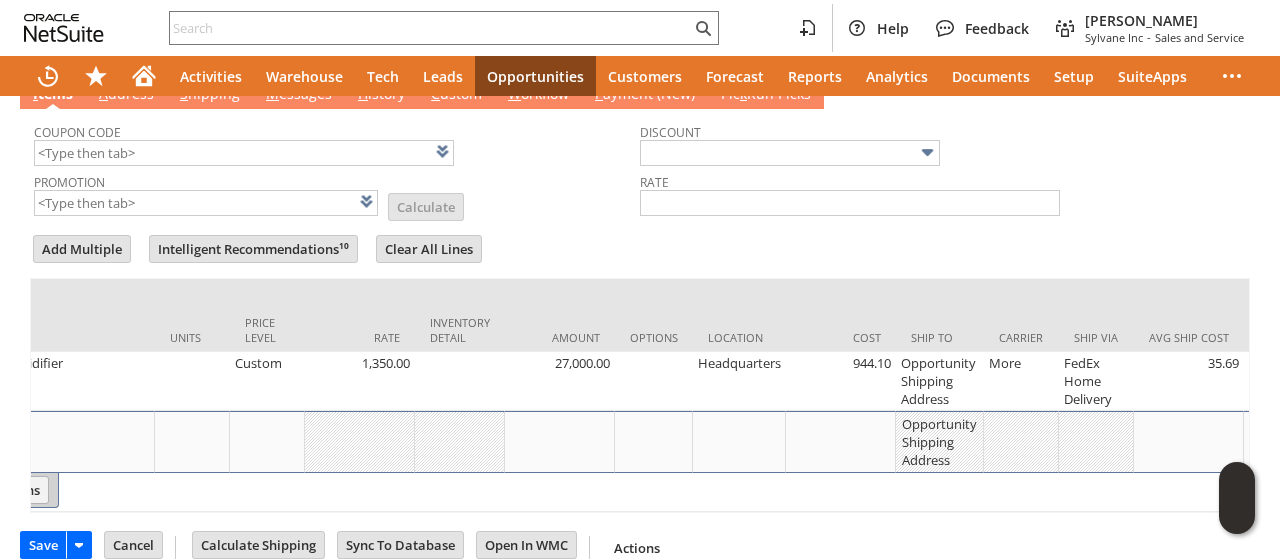 scroll, scrollTop: 0, scrollLeft: 712, axis: horizontal 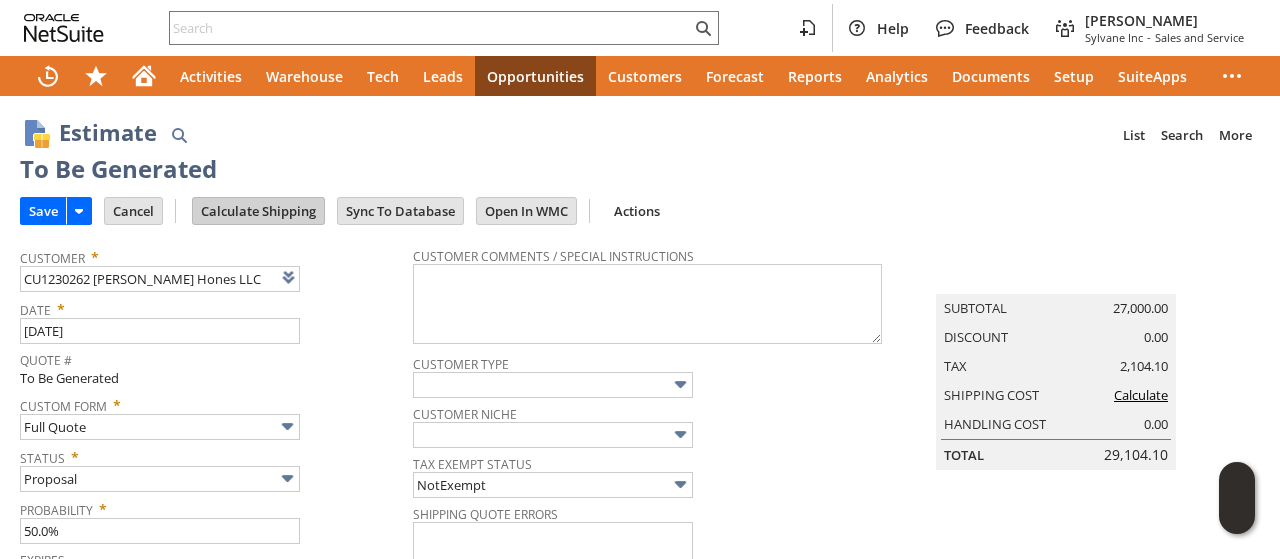 click on "Calculate Shipping" at bounding box center [258, 211] 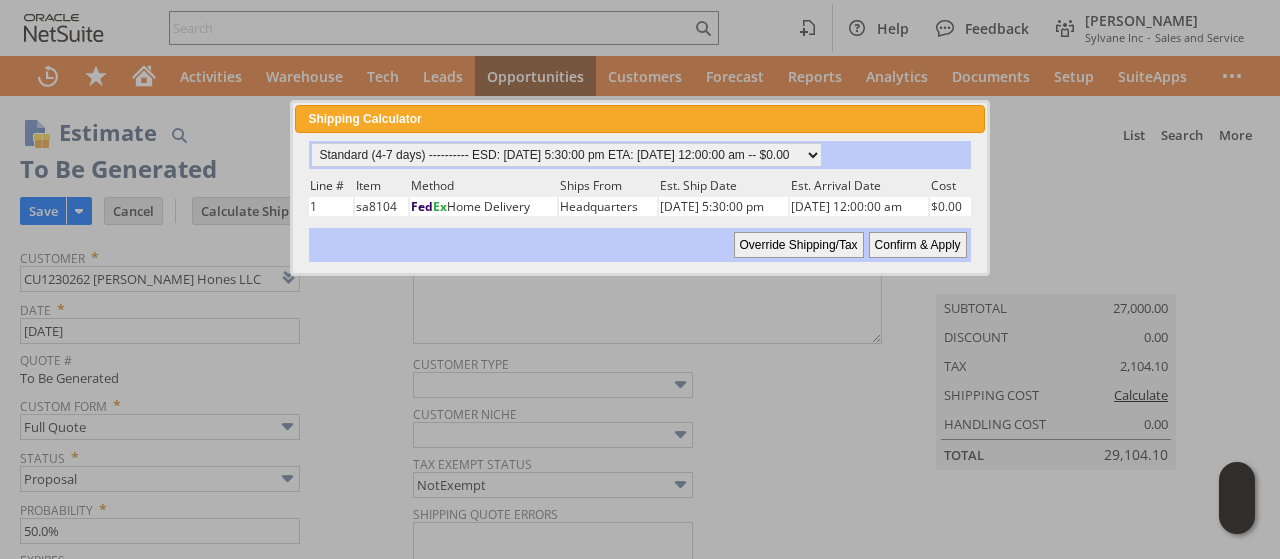 click on "Confirm & Apply" at bounding box center [918, 245] 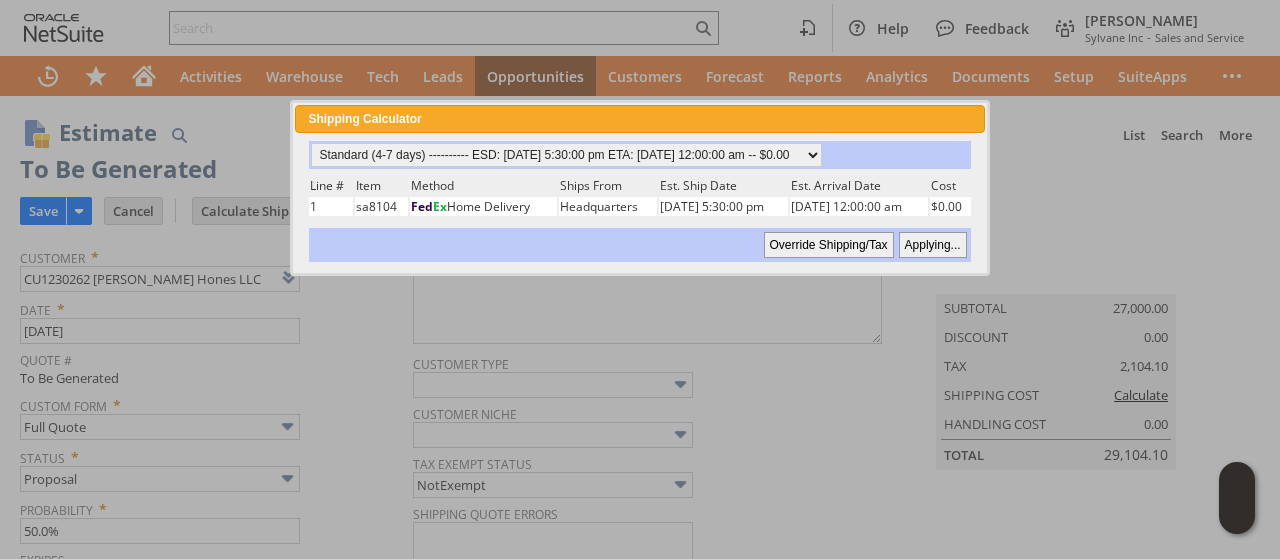 type 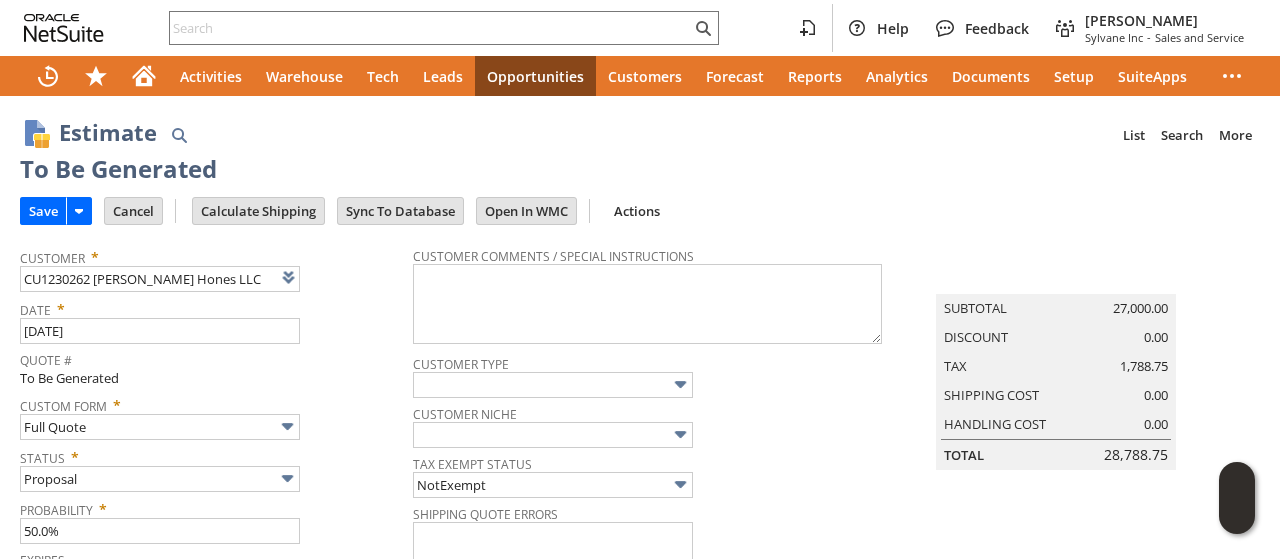 scroll, scrollTop: 0, scrollLeft: 0, axis: both 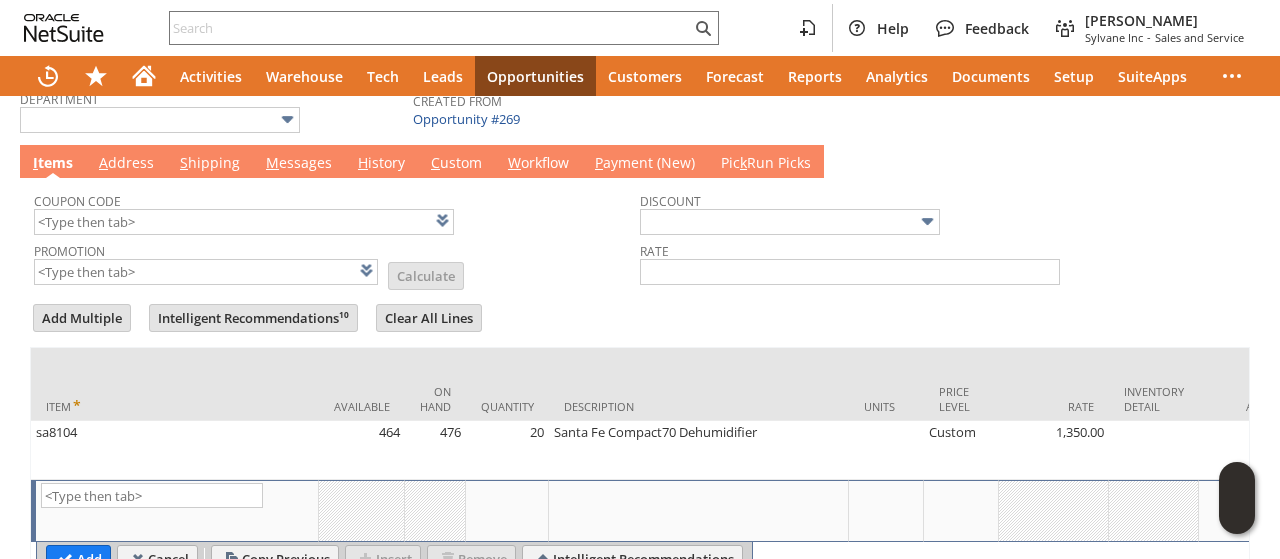 click on "M essages" at bounding box center [299, 164] 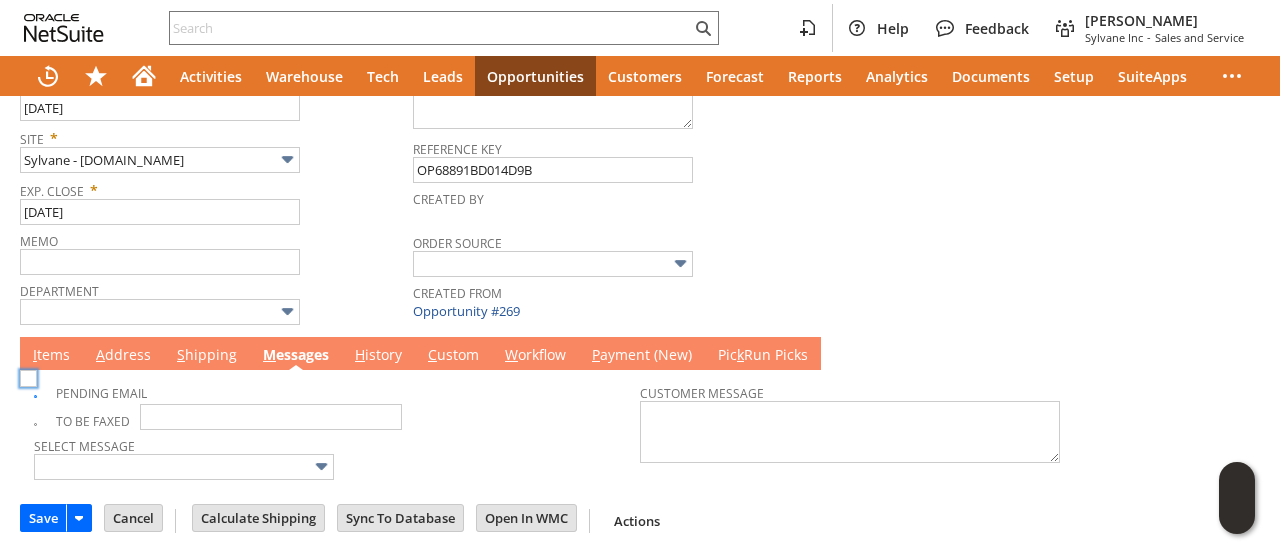 scroll, scrollTop: 464, scrollLeft: 0, axis: vertical 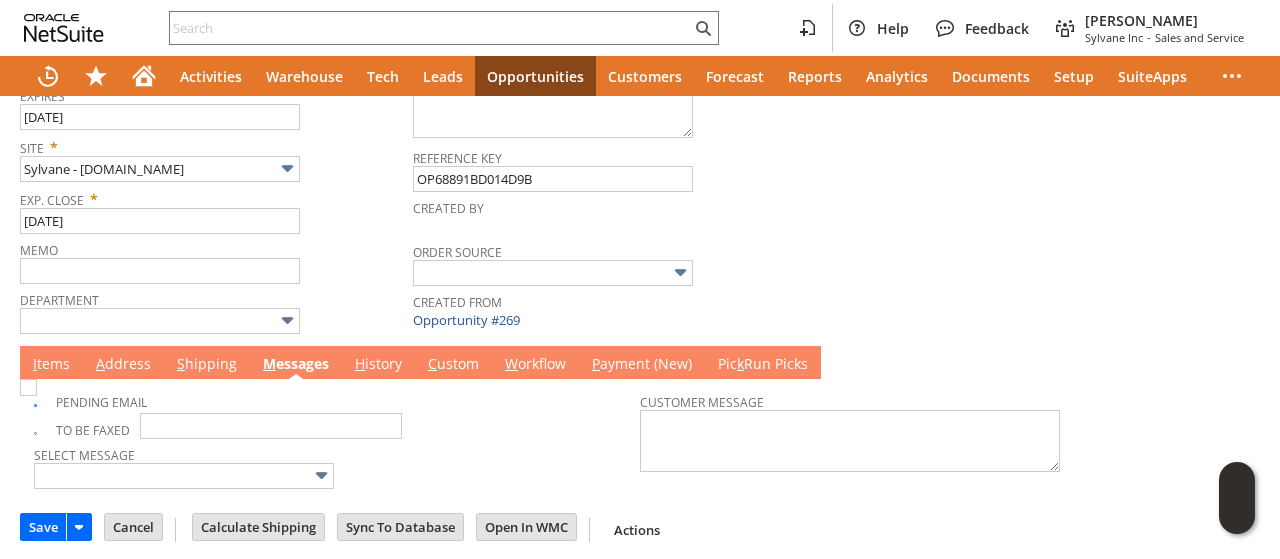 click at bounding box center [28, 387] 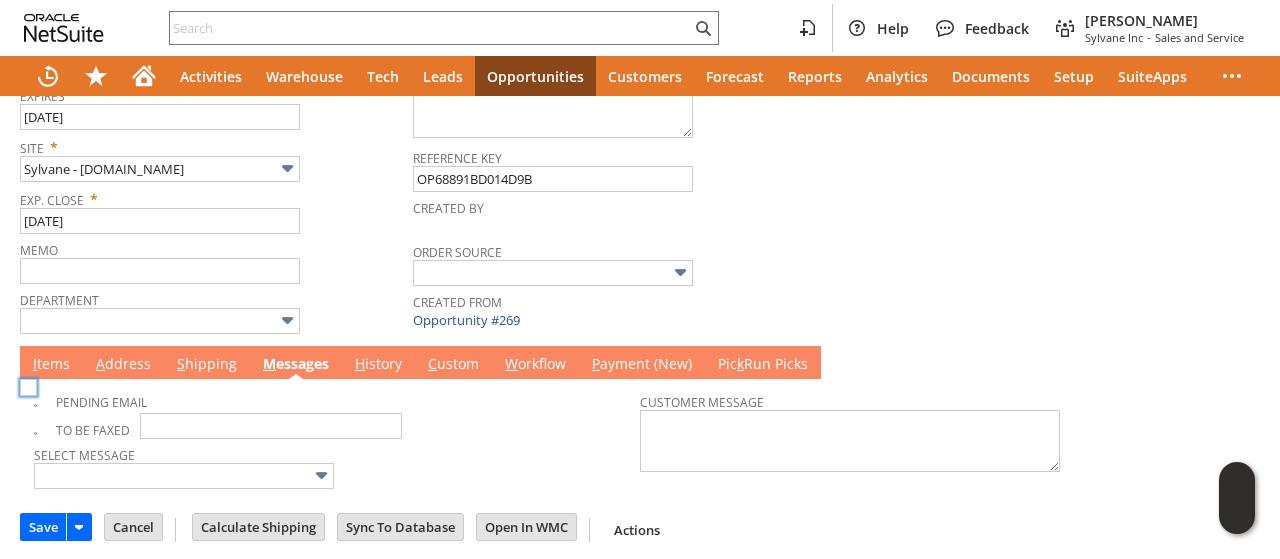 checkbox on "false" 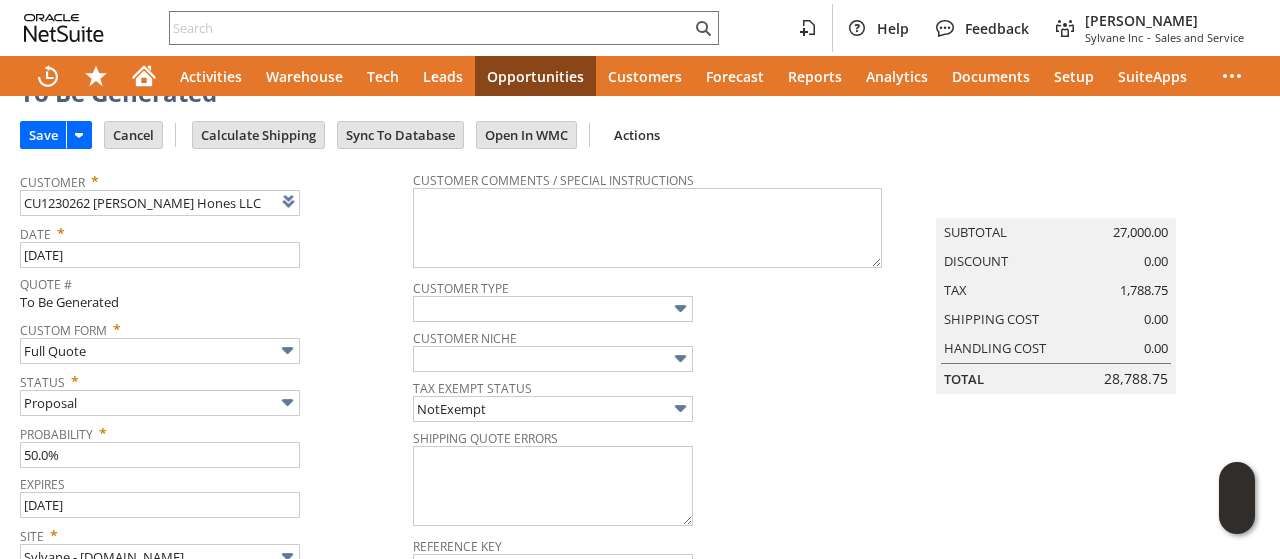 scroll, scrollTop: 0, scrollLeft: 0, axis: both 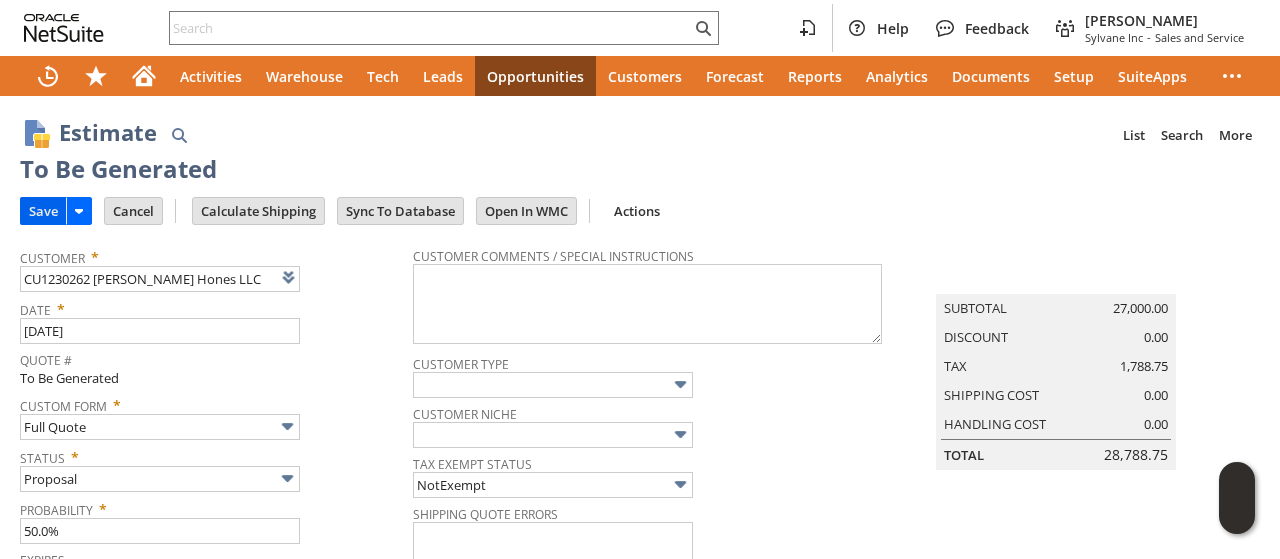 click on "Save" at bounding box center [43, 211] 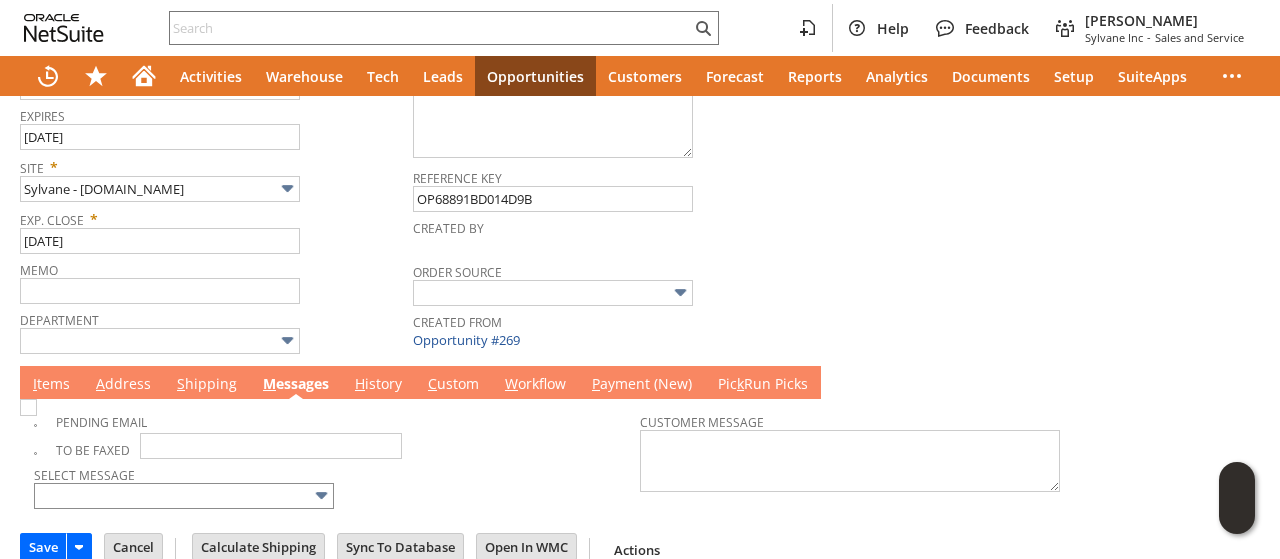 scroll, scrollTop: 464, scrollLeft: 0, axis: vertical 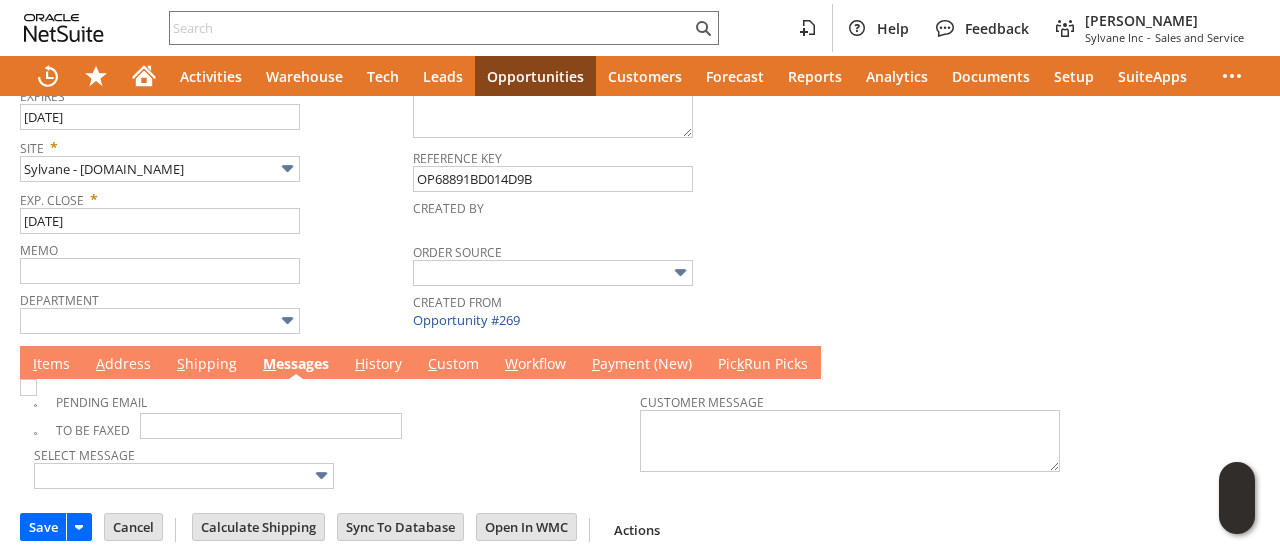 click on "I tems" at bounding box center [51, 365] 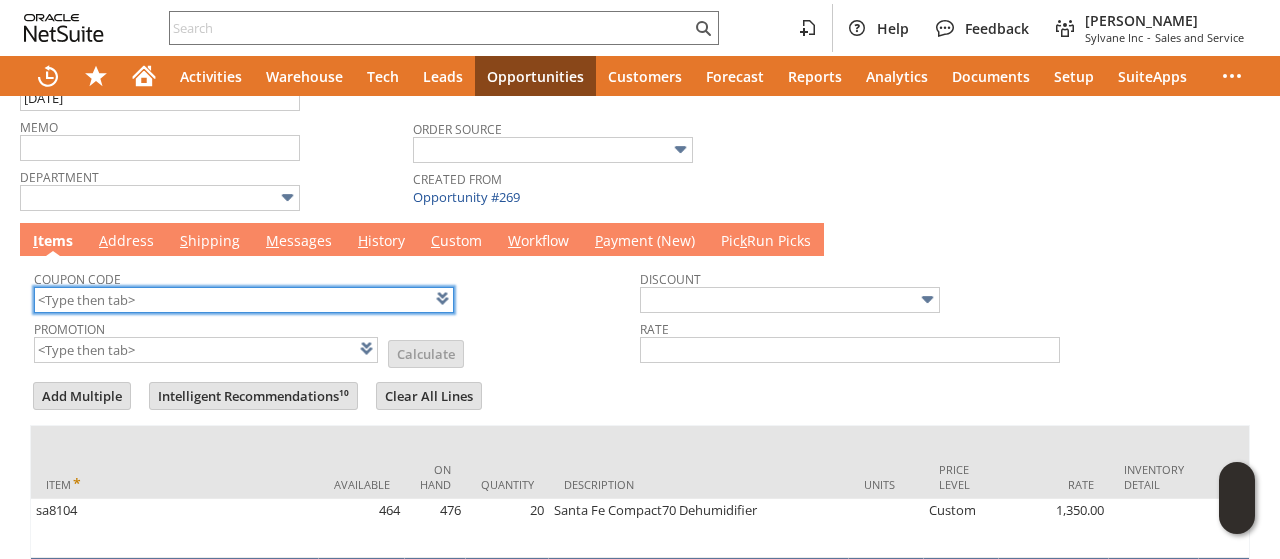scroll, scrollTop: 764, scrollLeft: 0, axis: vertical 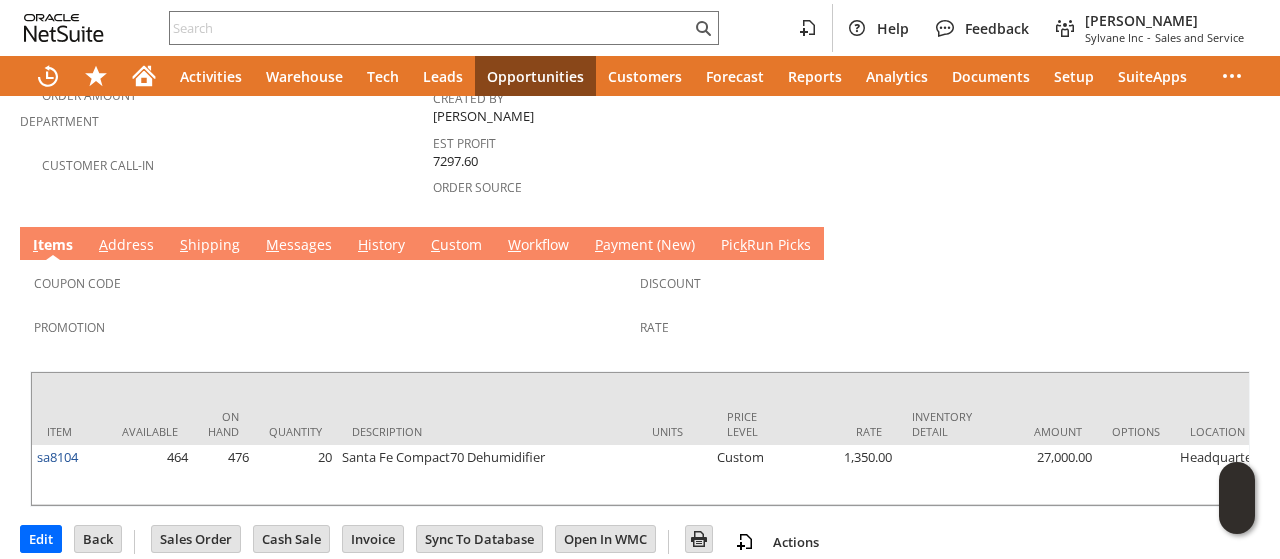 click on "M essages" at bounding box center (299, 246) 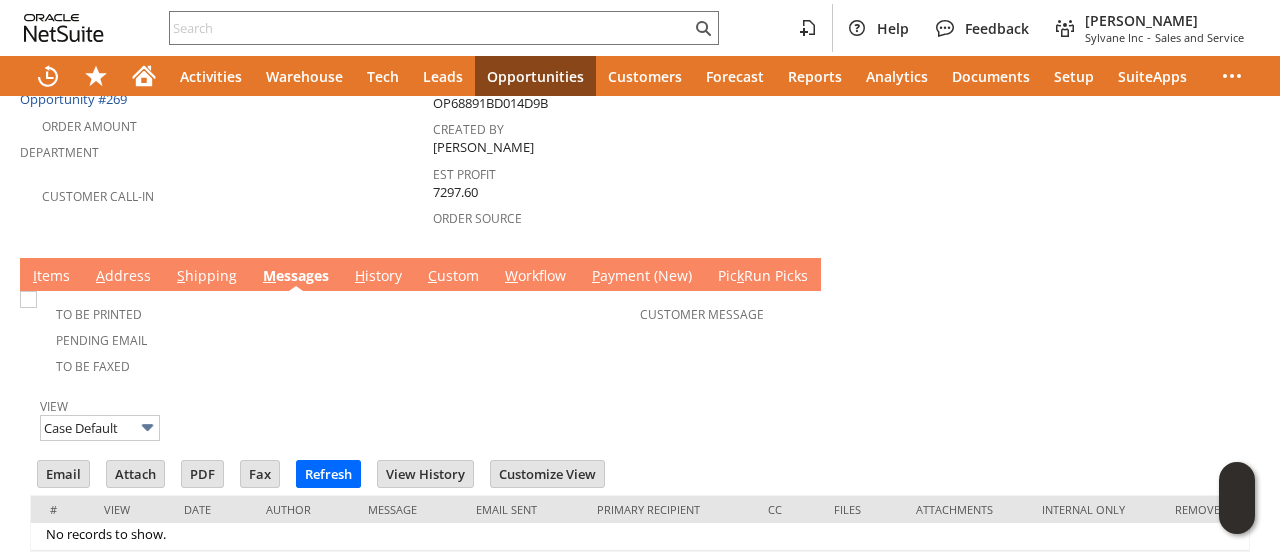 scroll, scrollTop: 0, scrollLeft: 0, axis: both 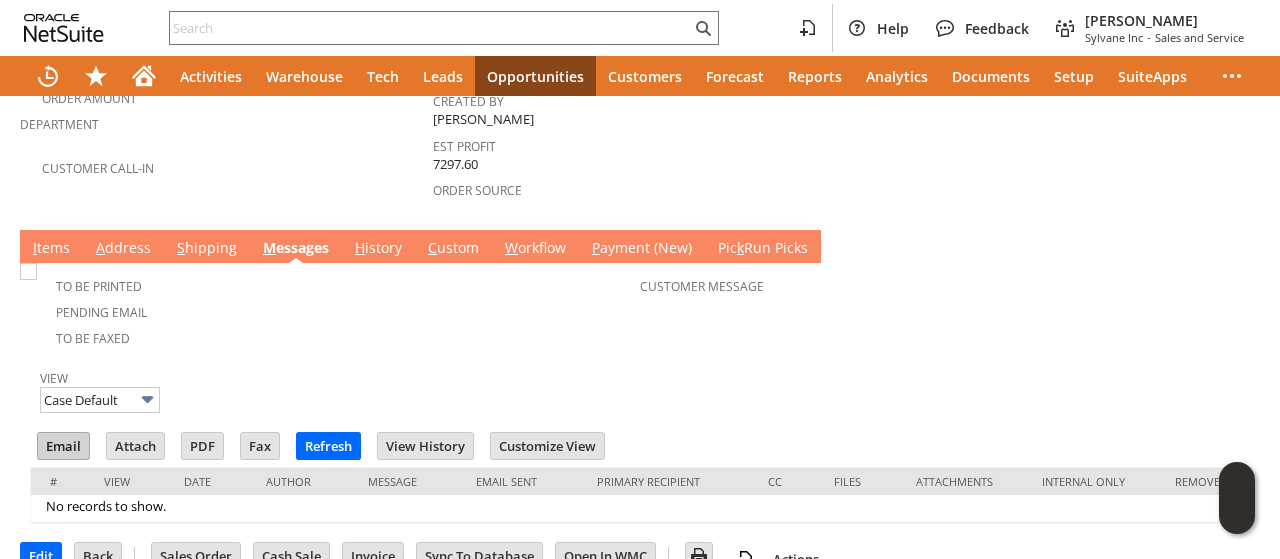 click on "Email" at bounding box center (63, 446) 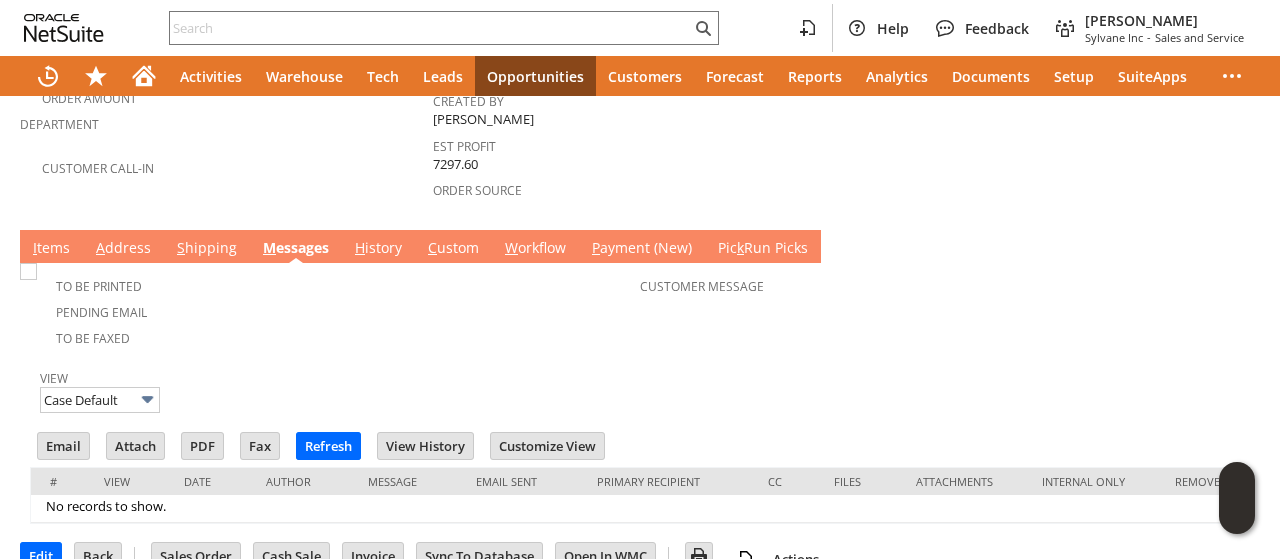 click on "To Be Printed
Pending Email
To Be Faxed
Customer Message" at bounding box center (640, 308) 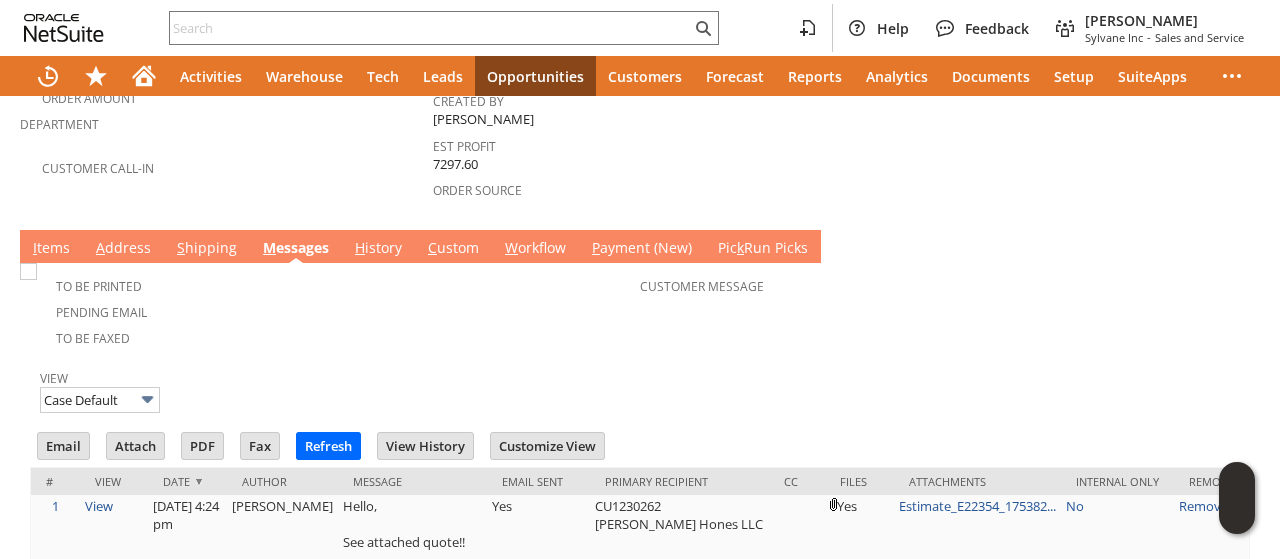 scroll, scrollTop: 0, scrollLeft: 0, axis: both 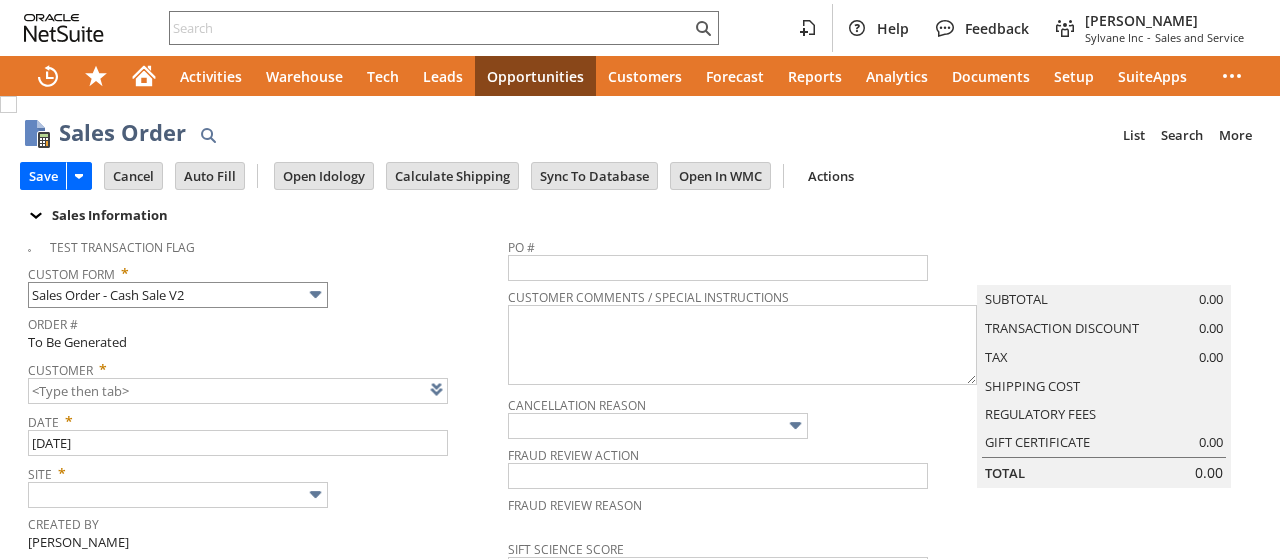 type on "Intelligent Recommendations ⁰" 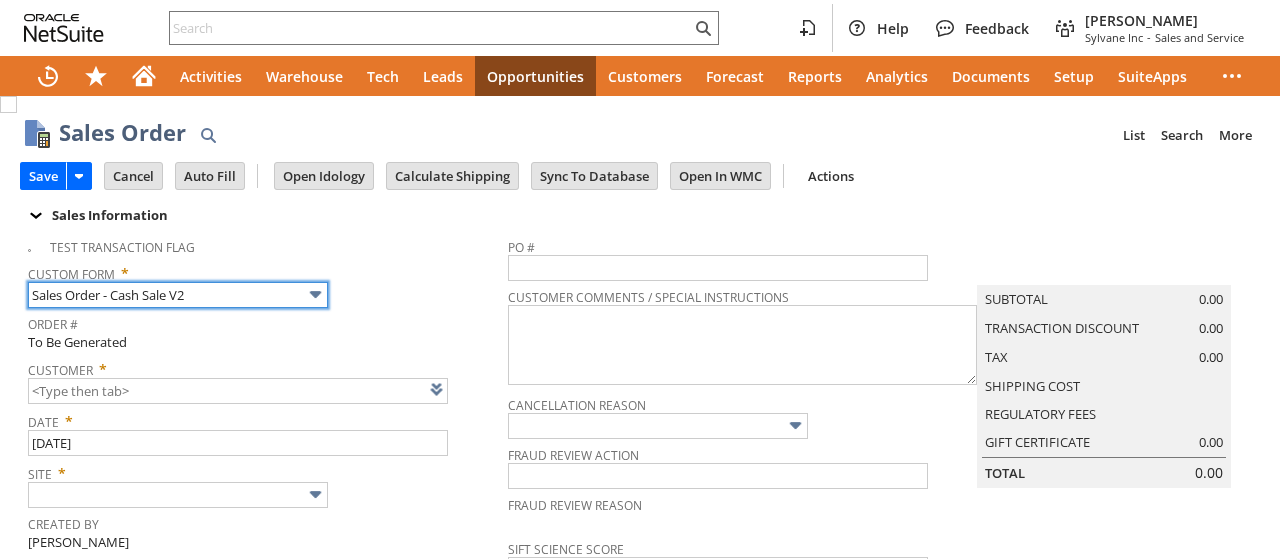 click on "Sales Order - Cash Sale V2" at bounding box center (178, 295) 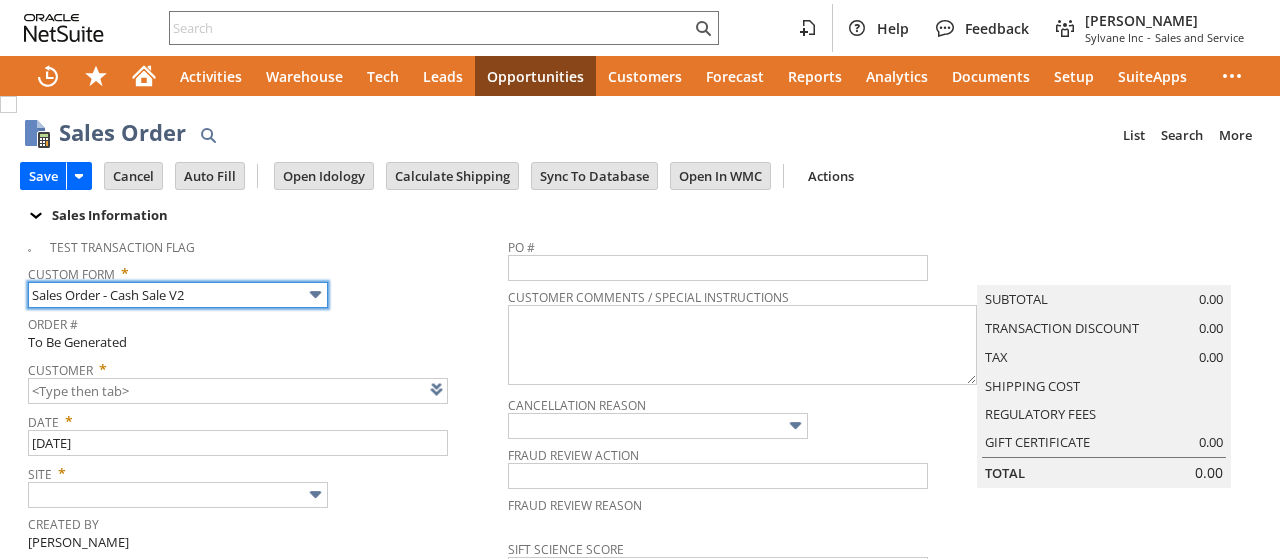 type on "Sales Order - Invoice V2" 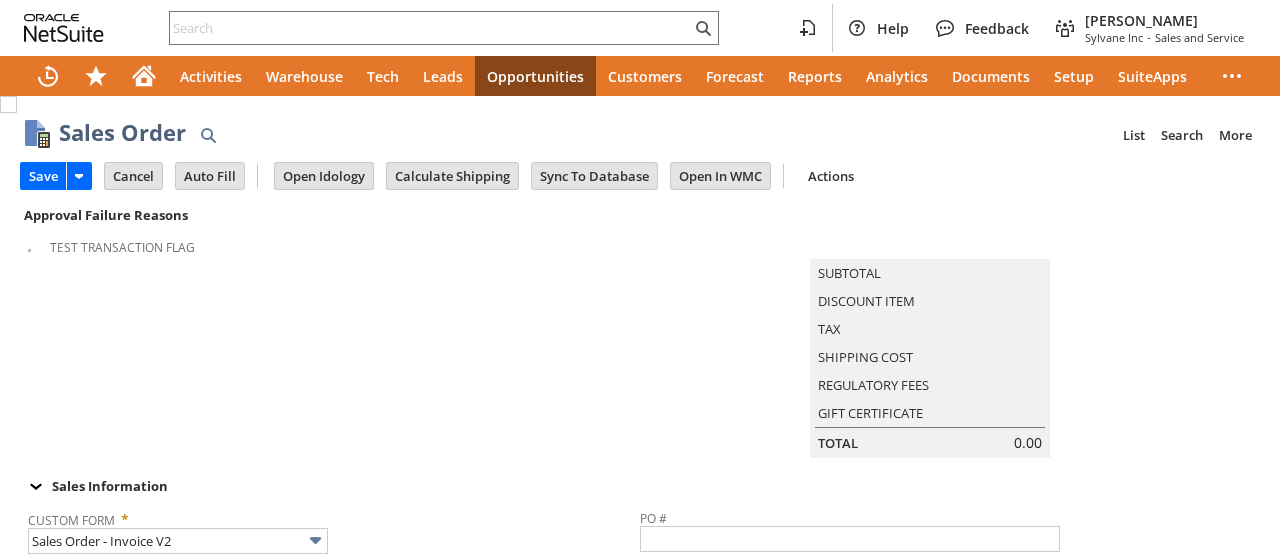 scroll, scrollTop: 0, scrollLeft: 0, axis: both 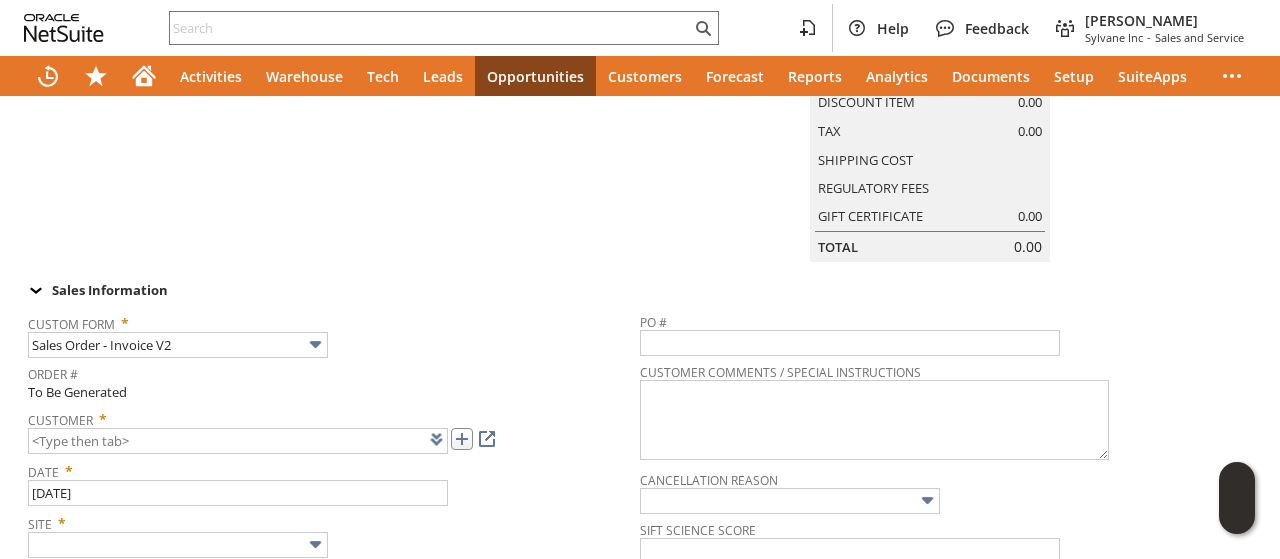 click at bounding box center [462, 439] 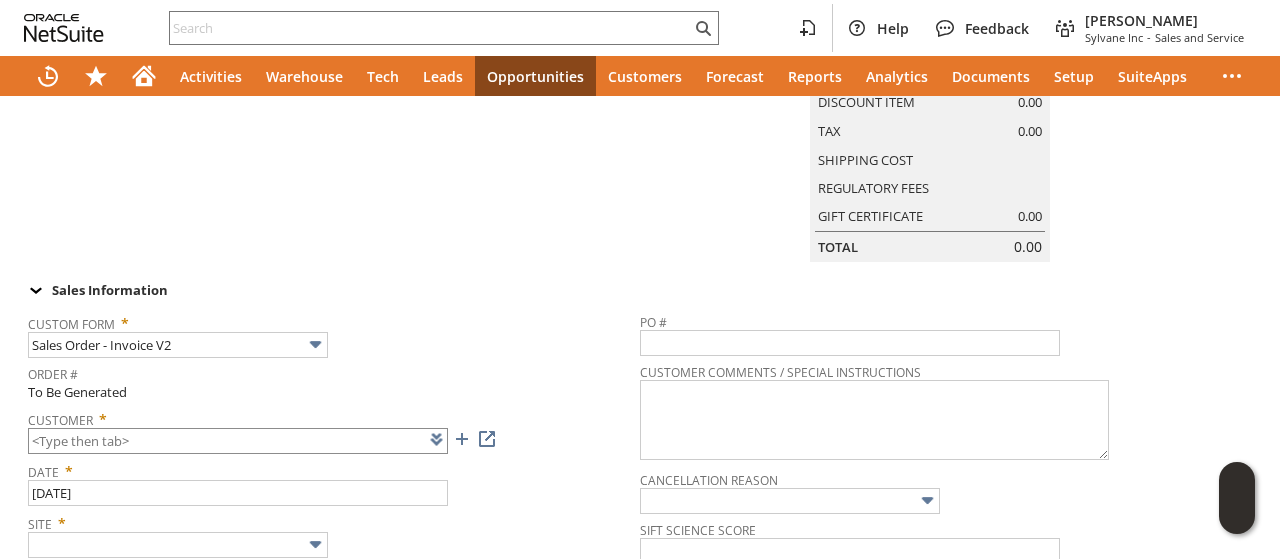 type on "CU1230306 [GEOGRAPHIC_DATA]" 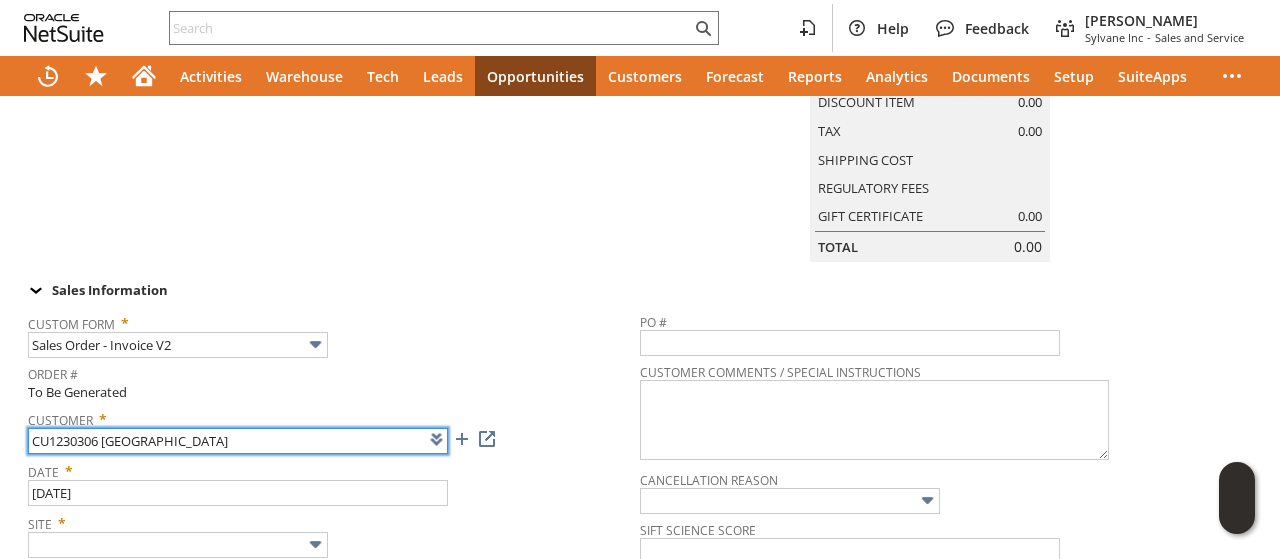 click on "CU1230306 Long Creek Township Water" at bounding box center (238, 441) 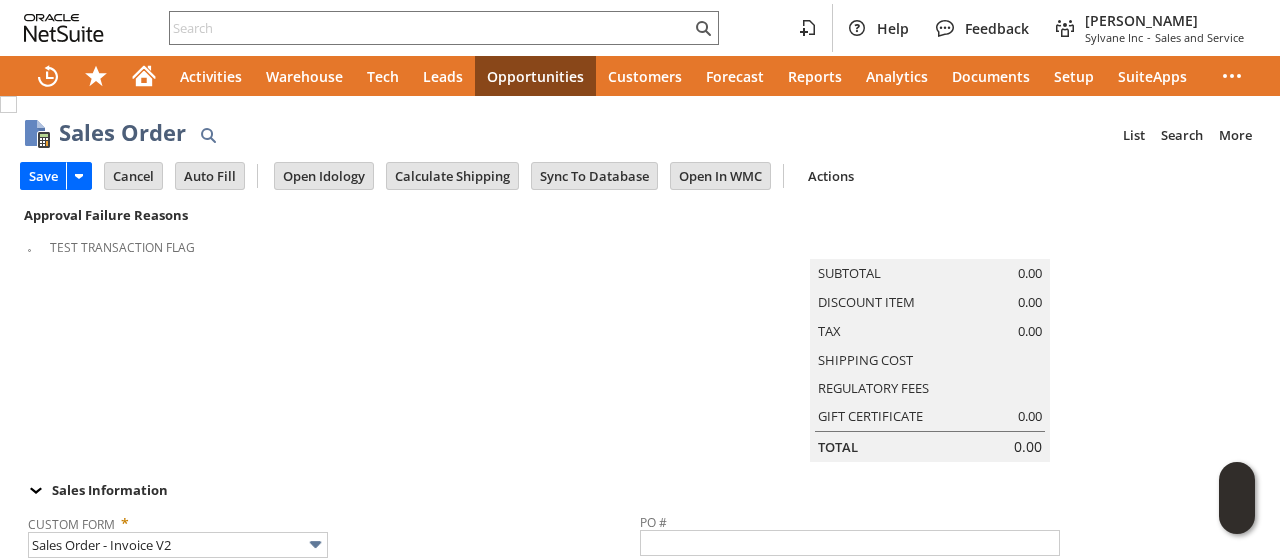 scroll, scrollTop: 200, scrollLeft: 0, axis: vertical 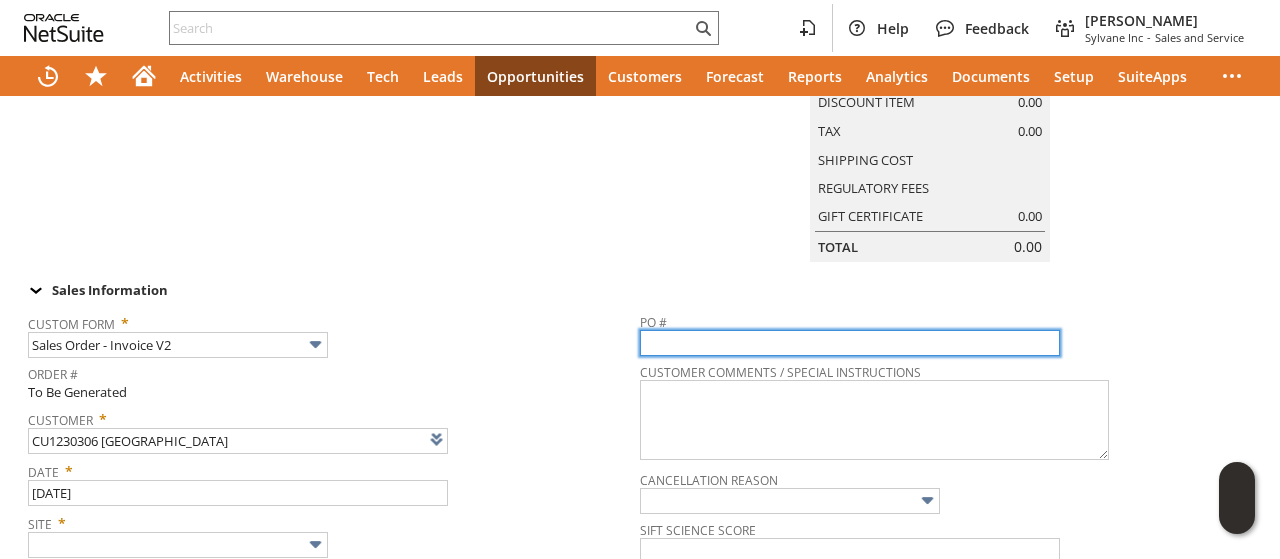 click at bounding box center (850, 343) 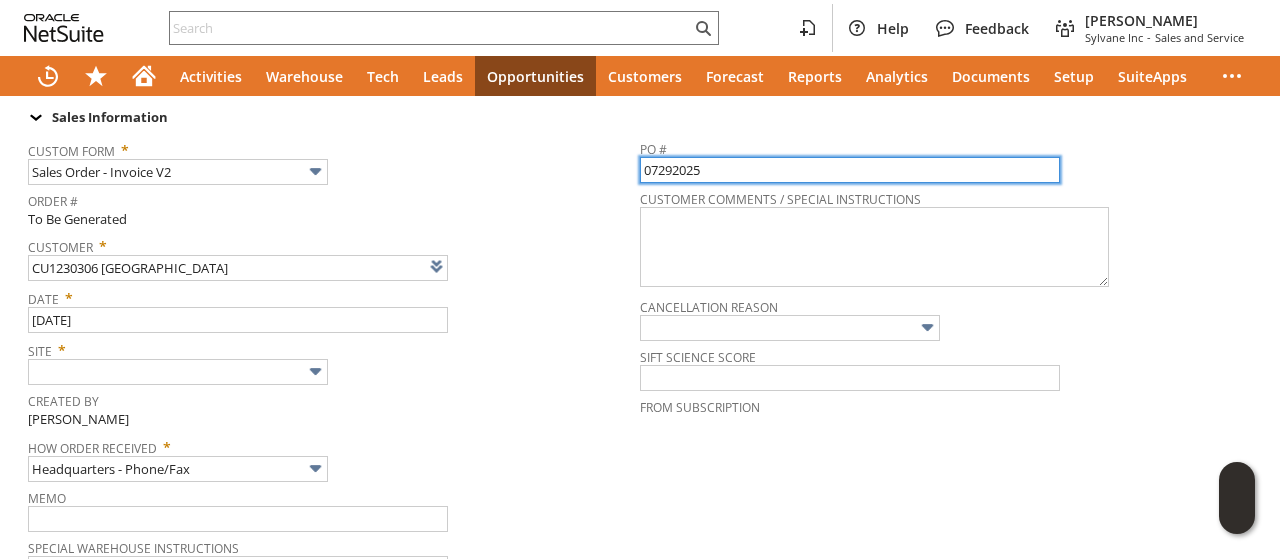 scroll, scrollTop: 400, scrollLeft: 0, axis: vertical 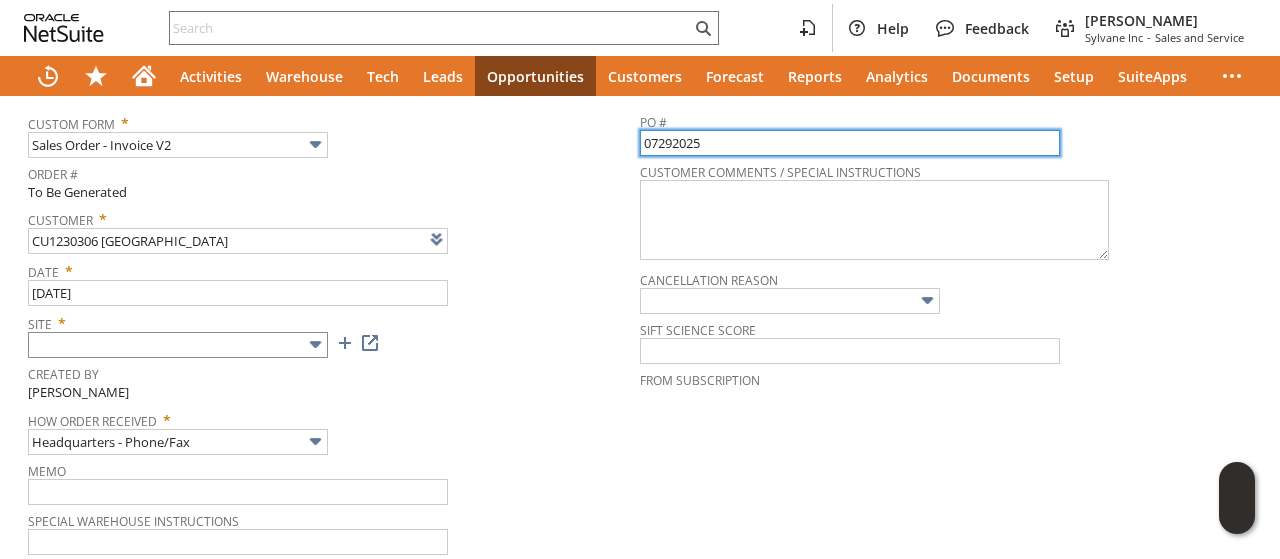 type on "07292025" 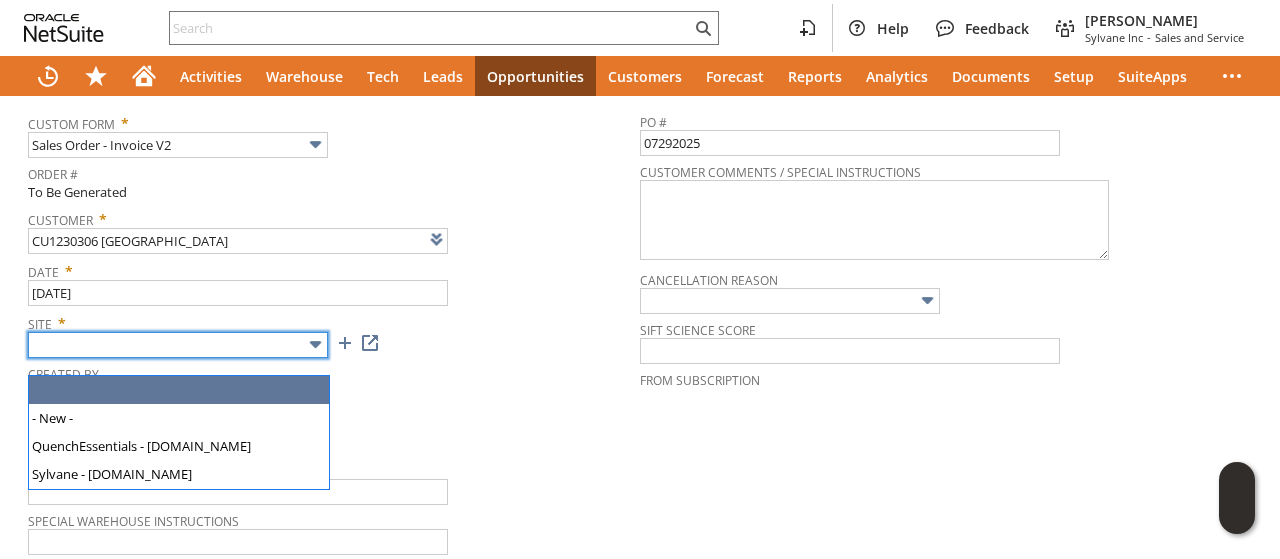 click at bounding box center [178, 345] 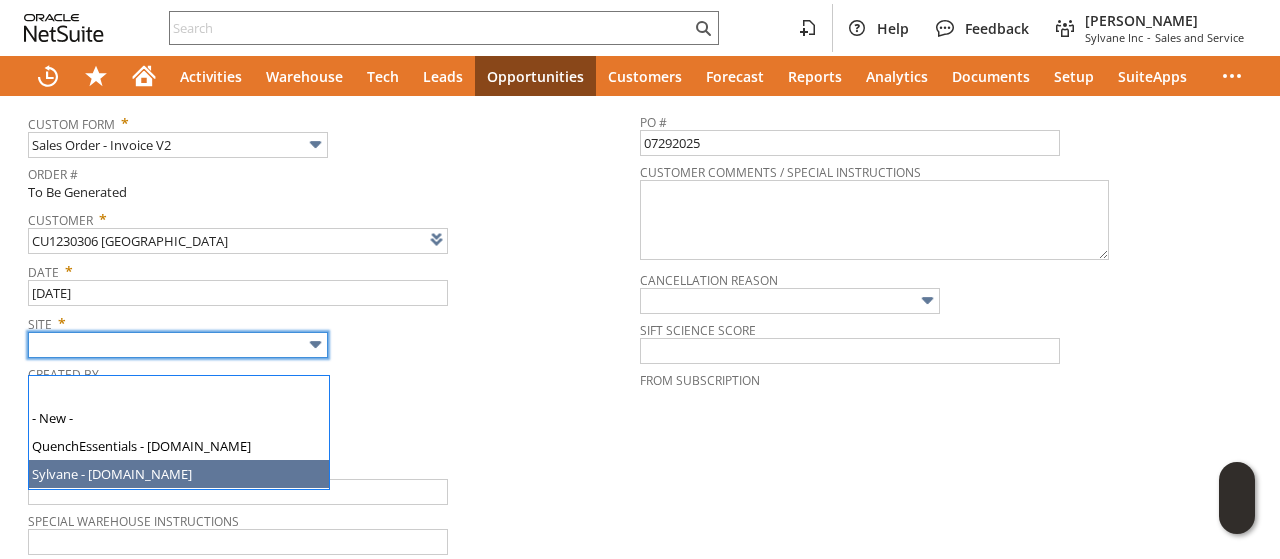 type on "Sylvane - [DOMAIN_NAME]" 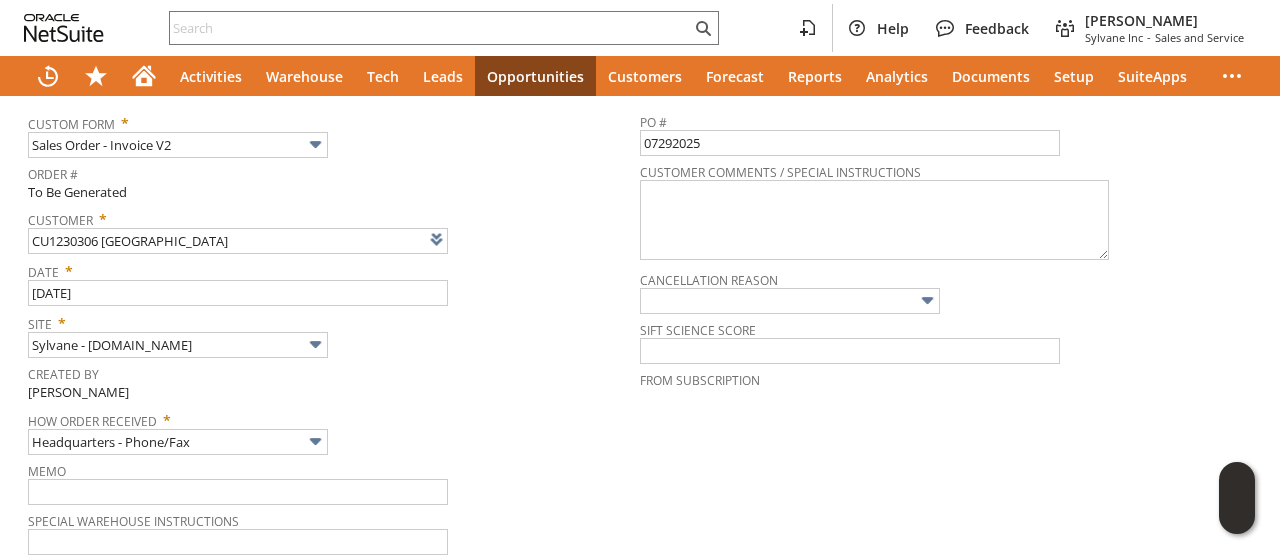 click on "Created By" at bounding box center (329, 371) 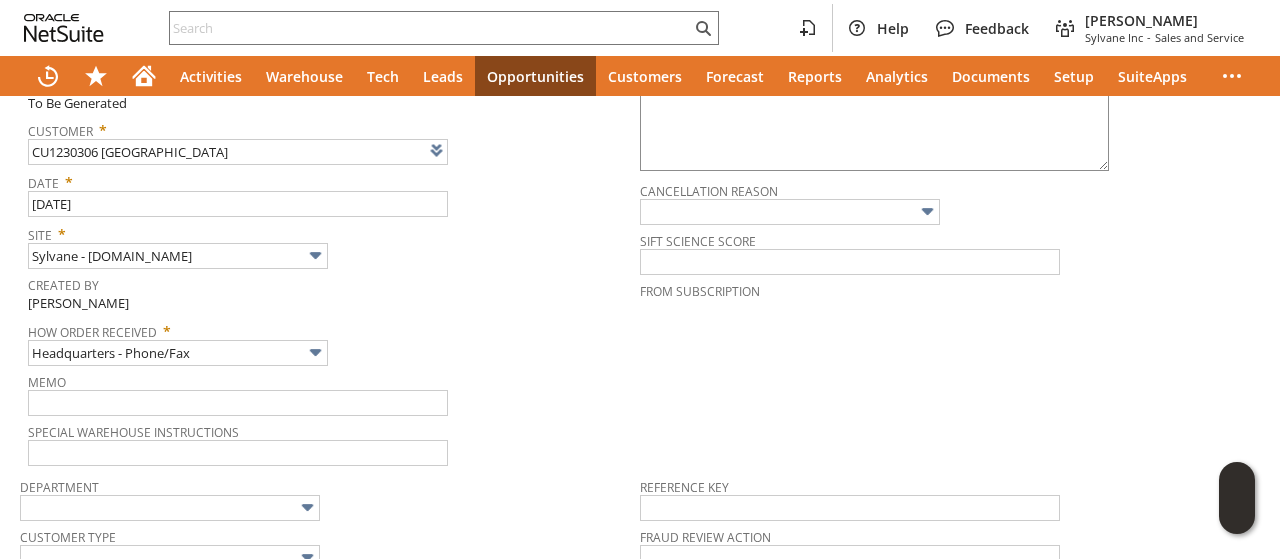 scroll, scrollTop: 376, scrollLeft: 0, axis: vertical 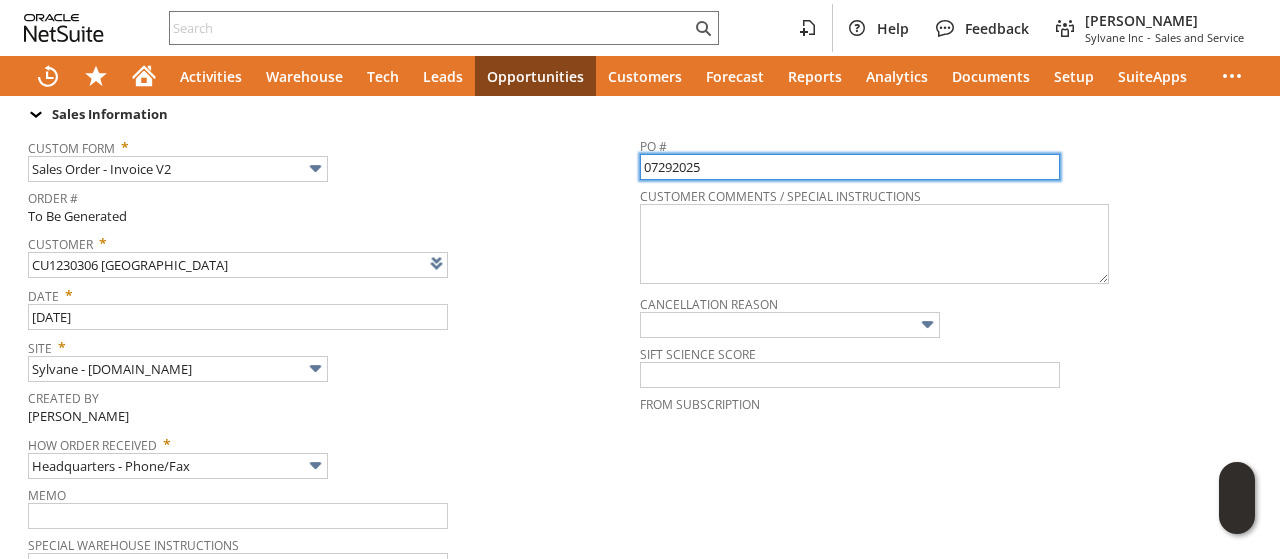 click on "07292025" at bounding box center [850, 167] 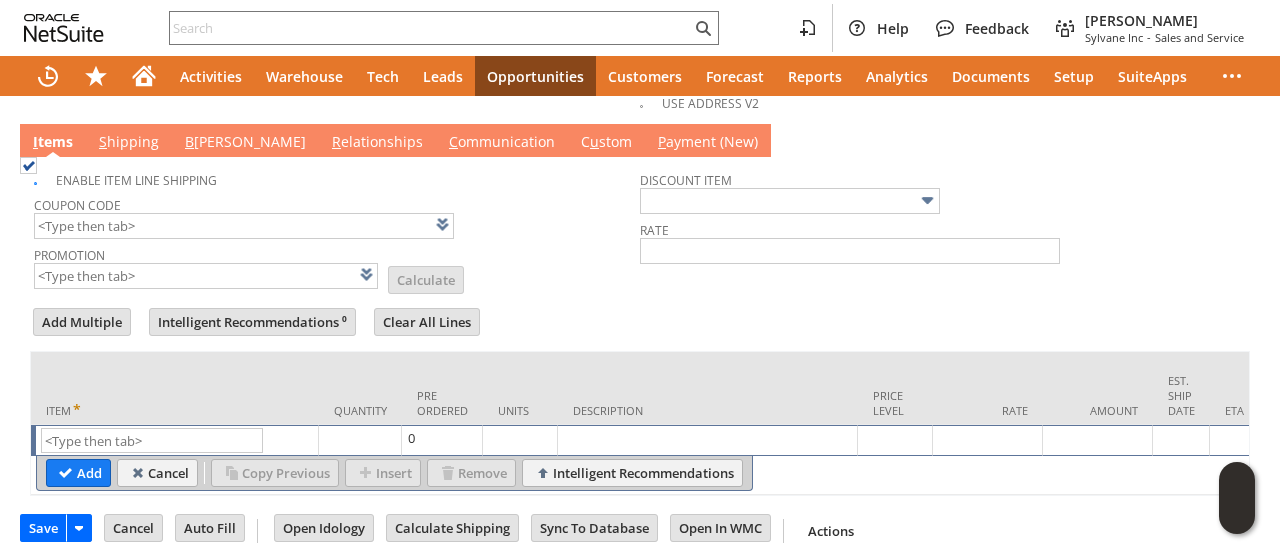 scroll, scrollTop: 1276, scrollLeft: 0, axis: vertical 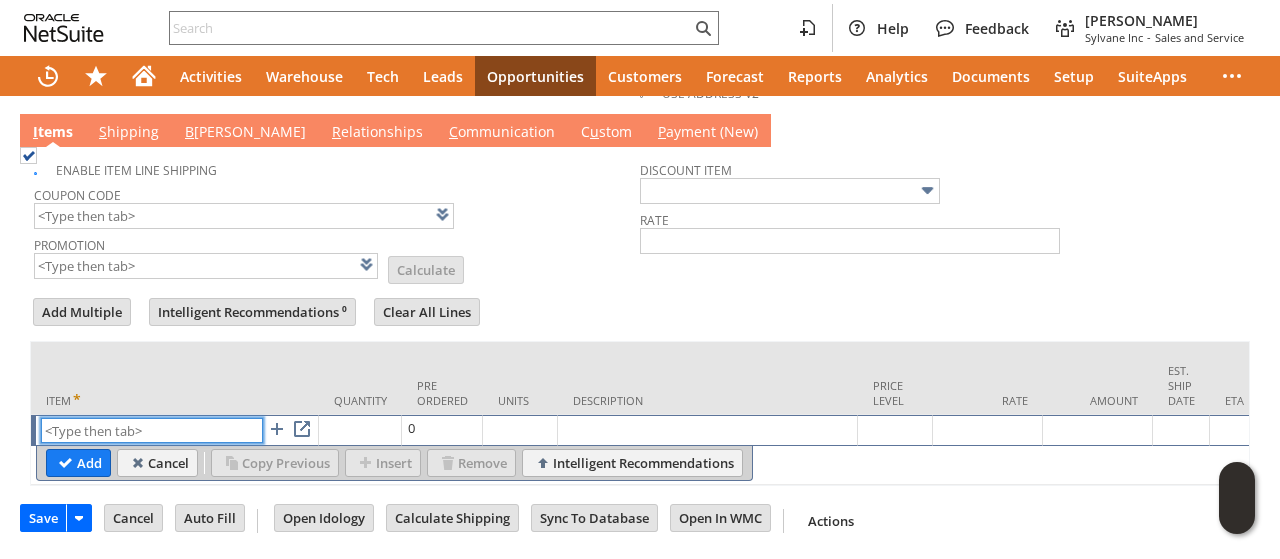 click at bounding box center (152, 430) 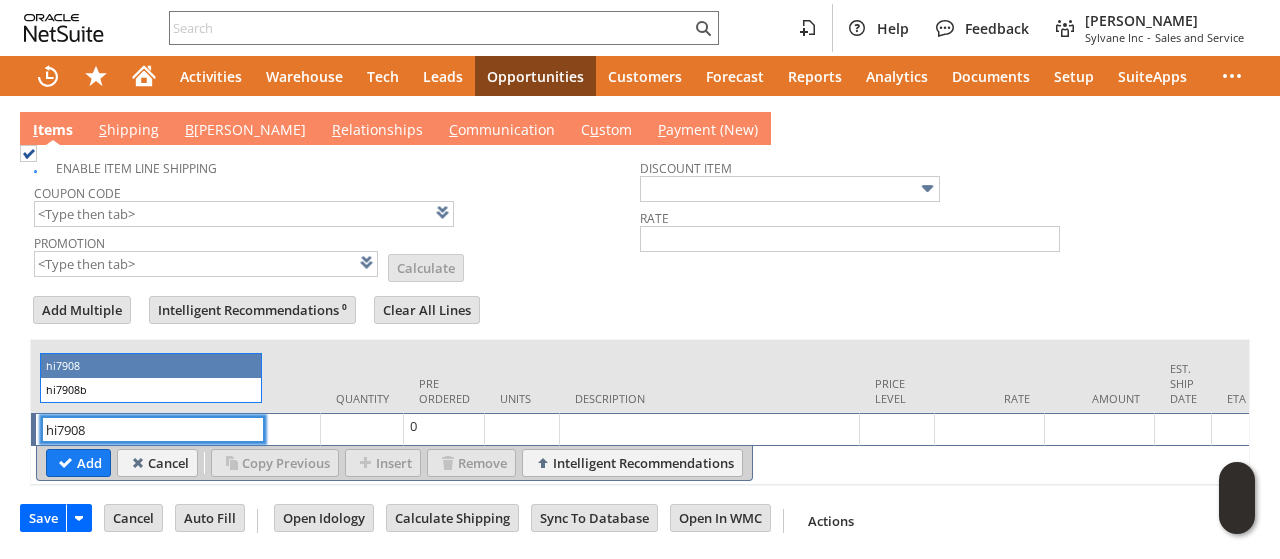type on "hi7908" 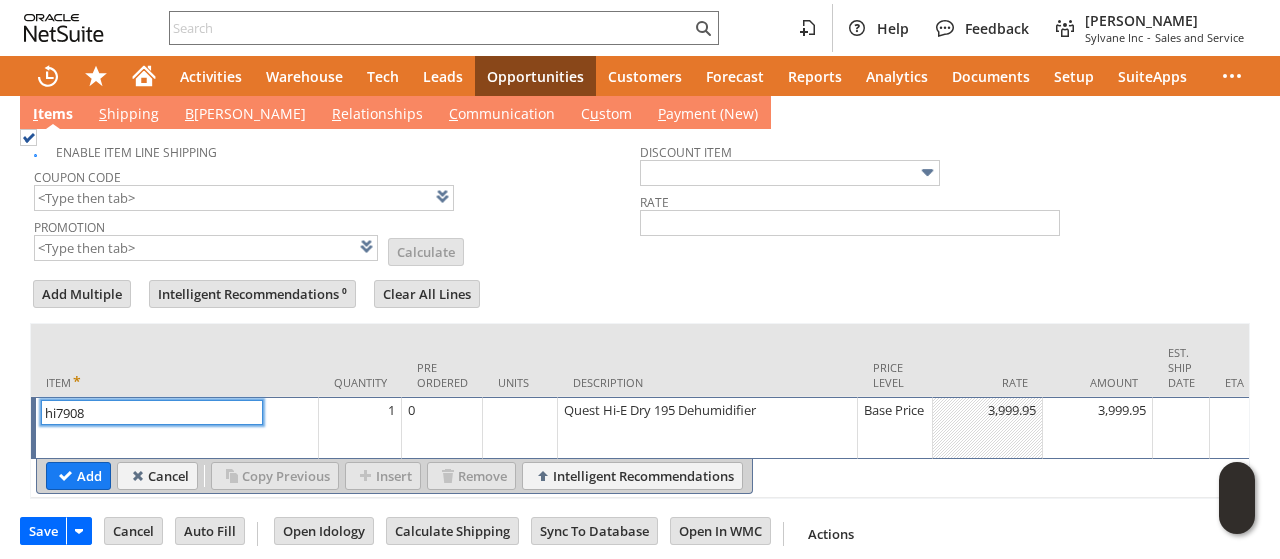 type on "1" 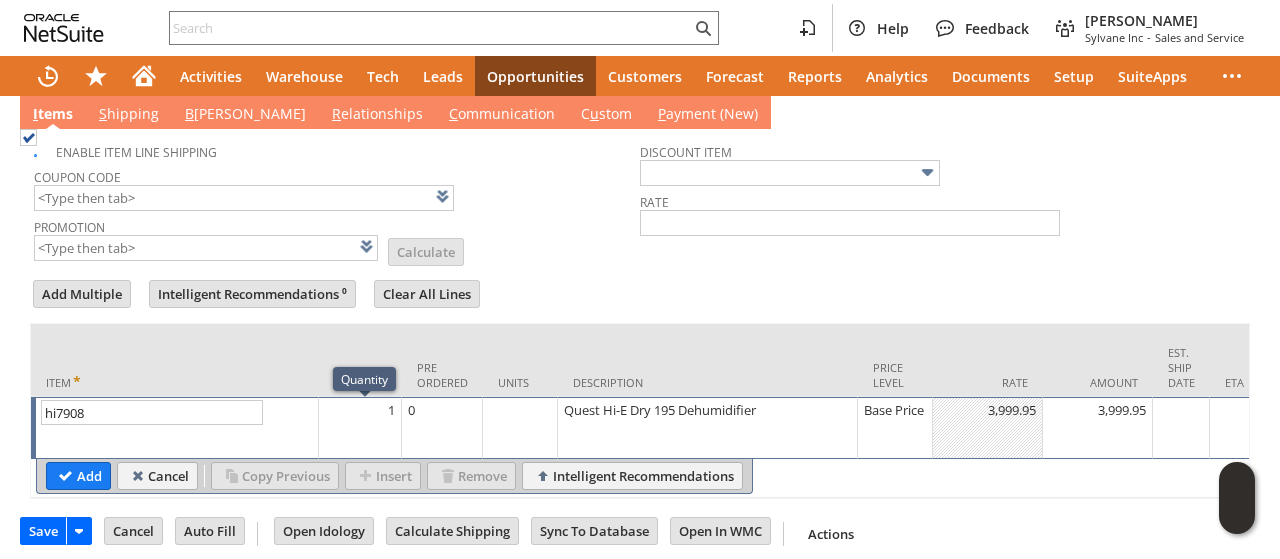 click on "1" at bounding box center [360, 428] 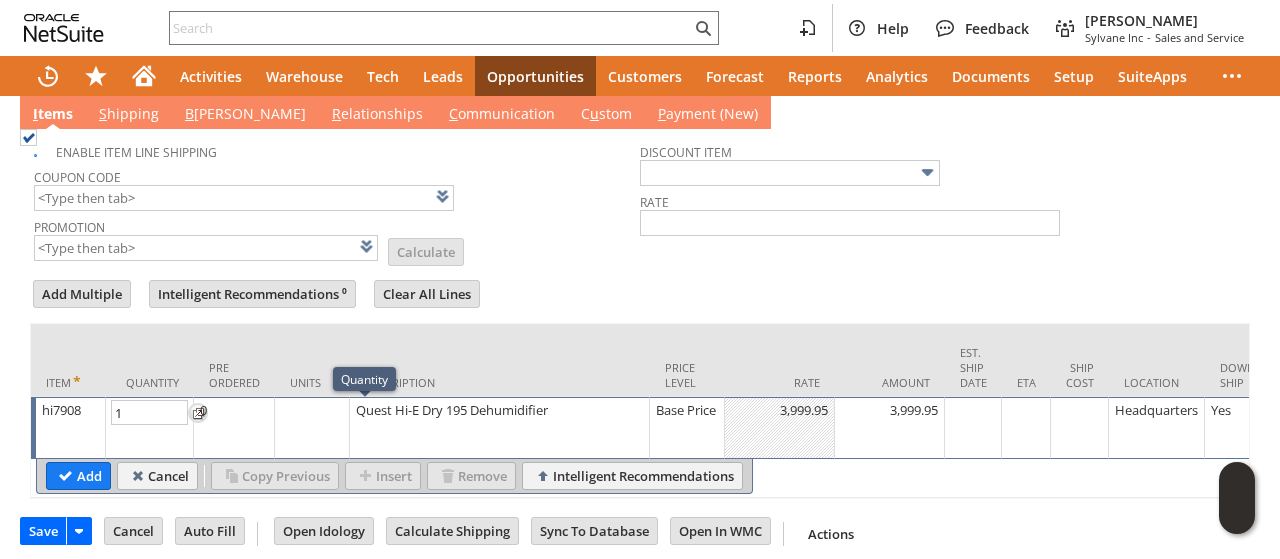 type on "2" 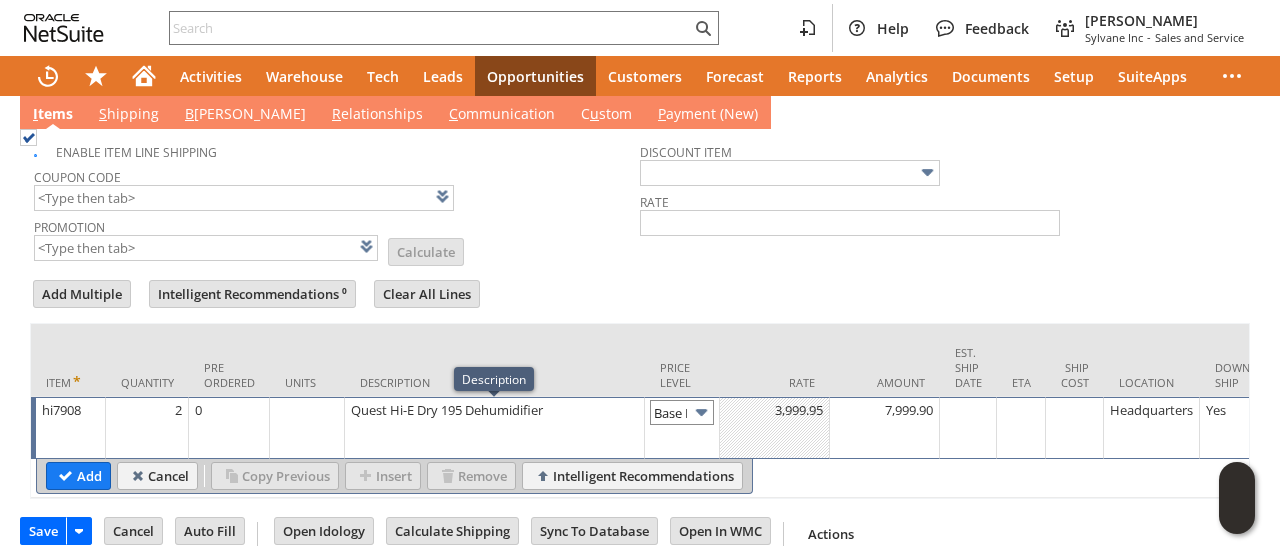 scroll, scrollTop: 0, scrollLeft: 28, axis: horizontal 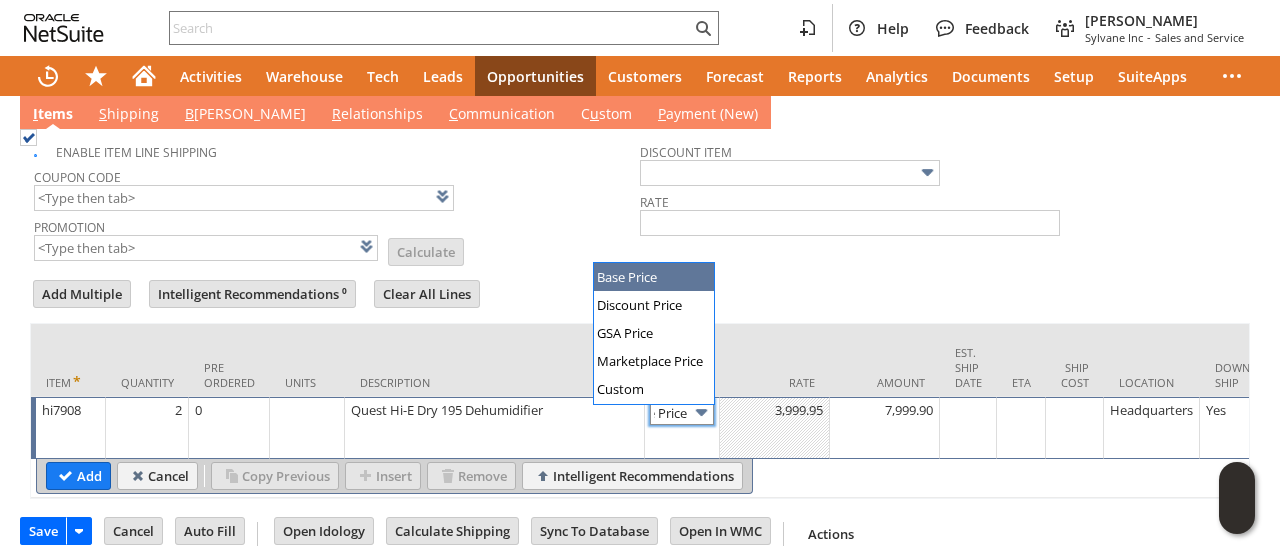 click on "Base Price" at bounding box center (682, 412) 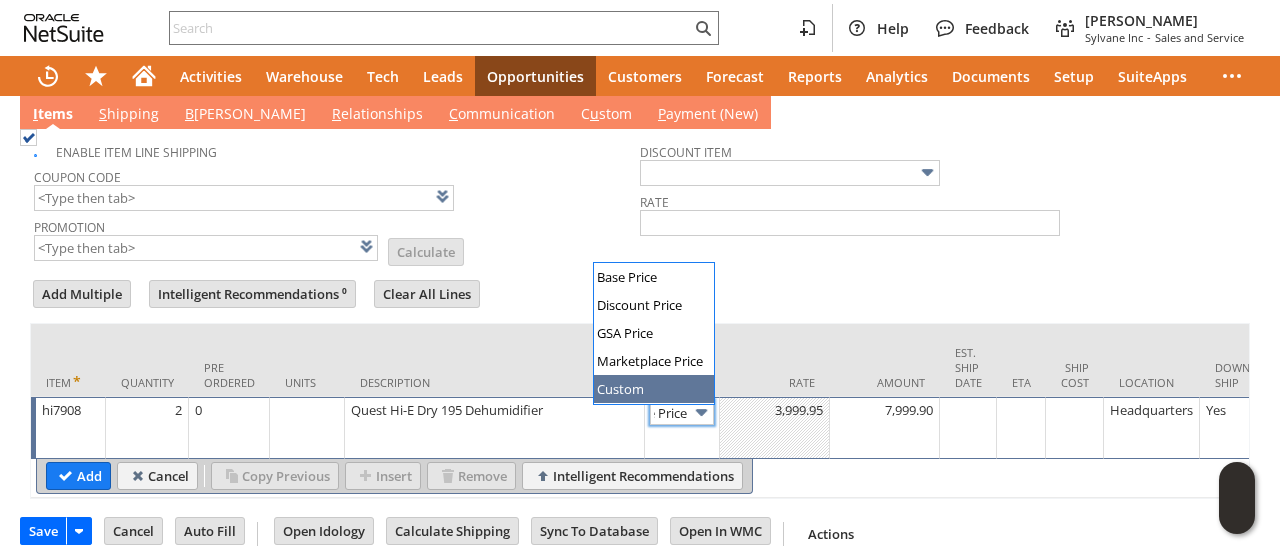 type on "Custom" 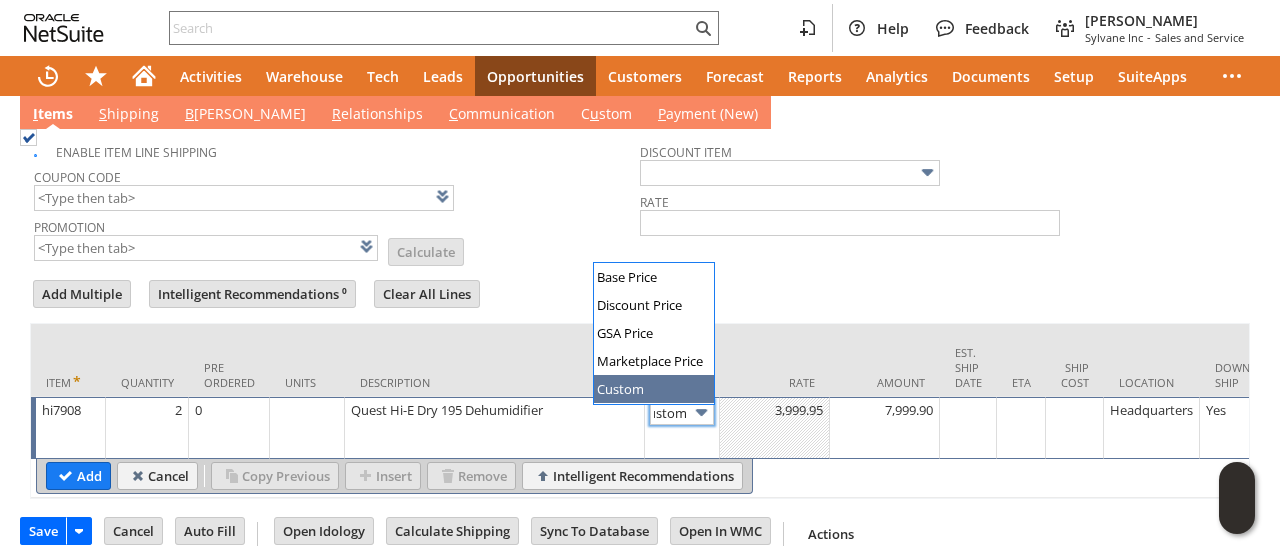 scroll, scrollTop: 0, scrollLeft: 12, axis: horizontal 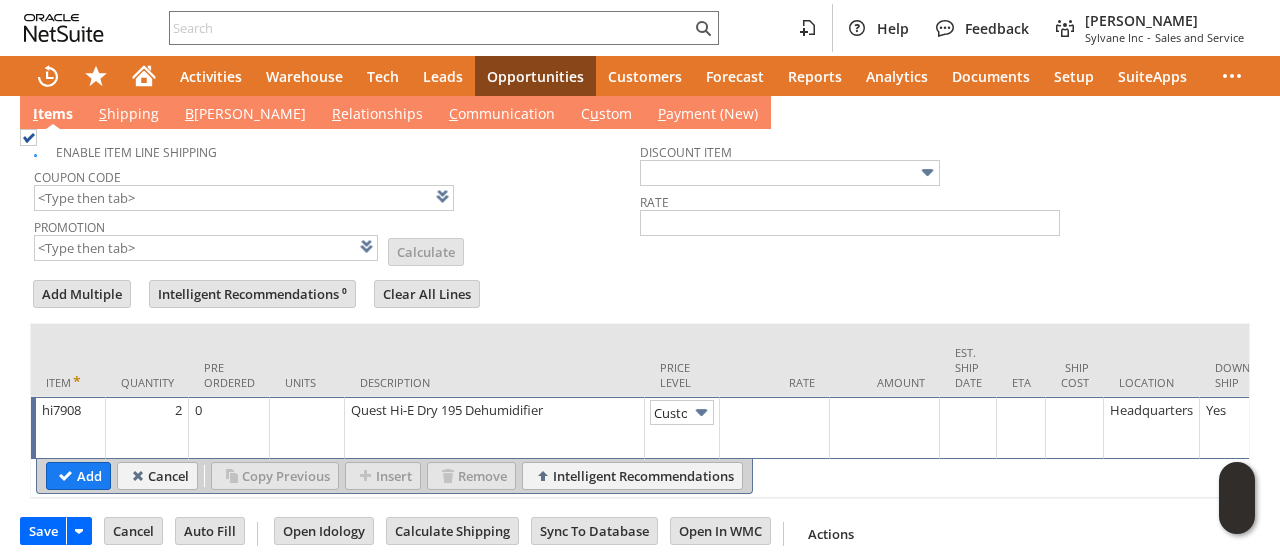 click at bounding box center [775, 428] 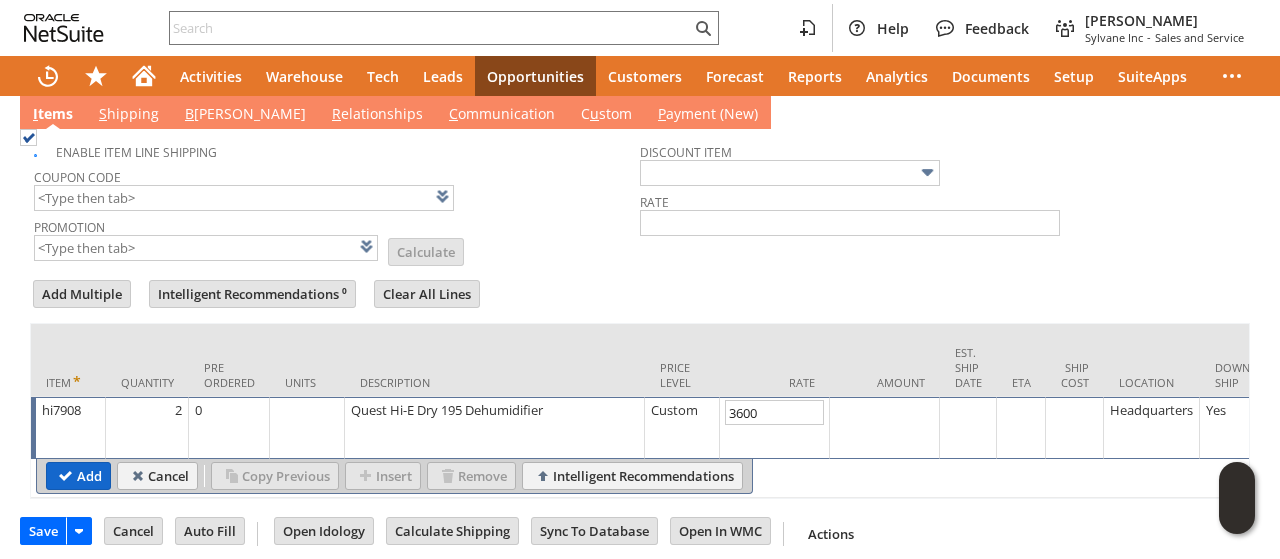 type on "3,600.00" 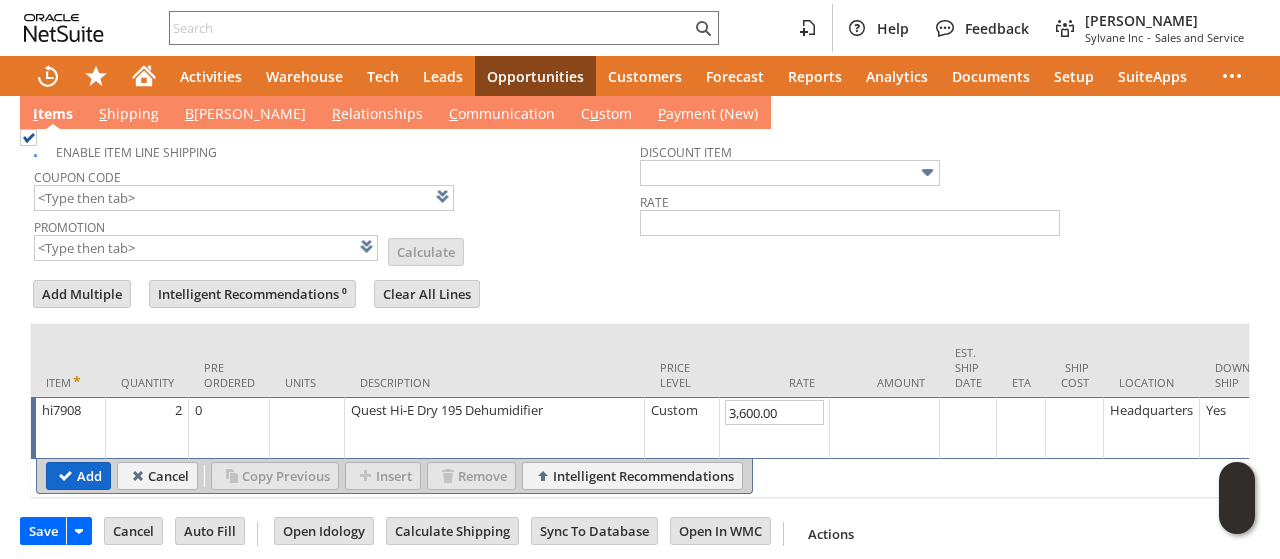 click on "Add" at bounding box center (78, 476) 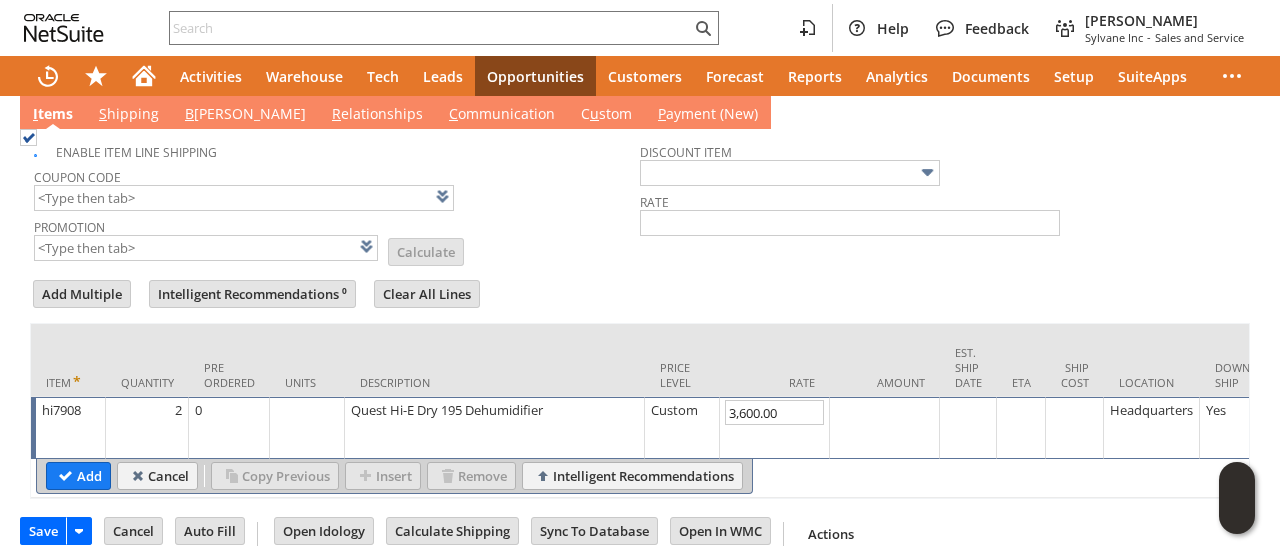 type 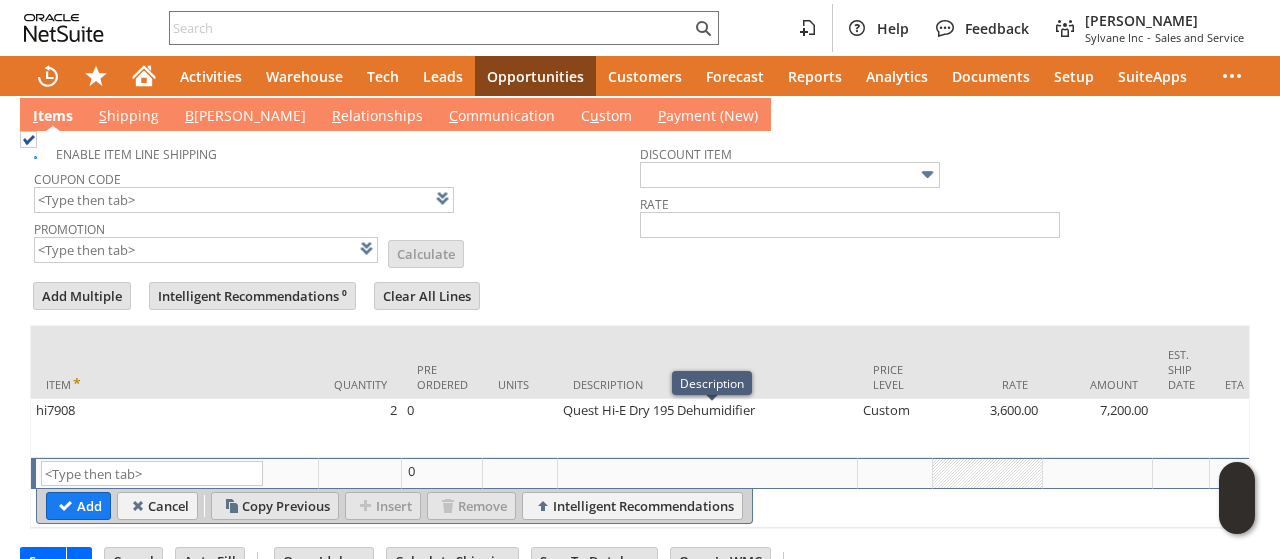 type on "Intelligent Recommendations¹⁰" 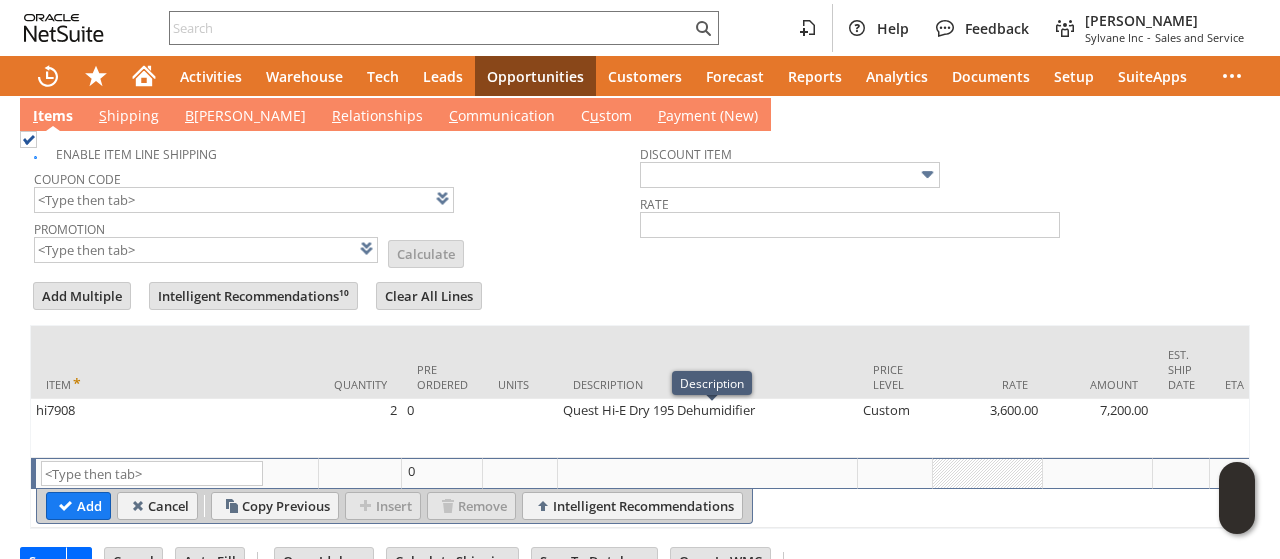 scroll, scrollTop: 0, scrollLeft: 477, axis: horizontal 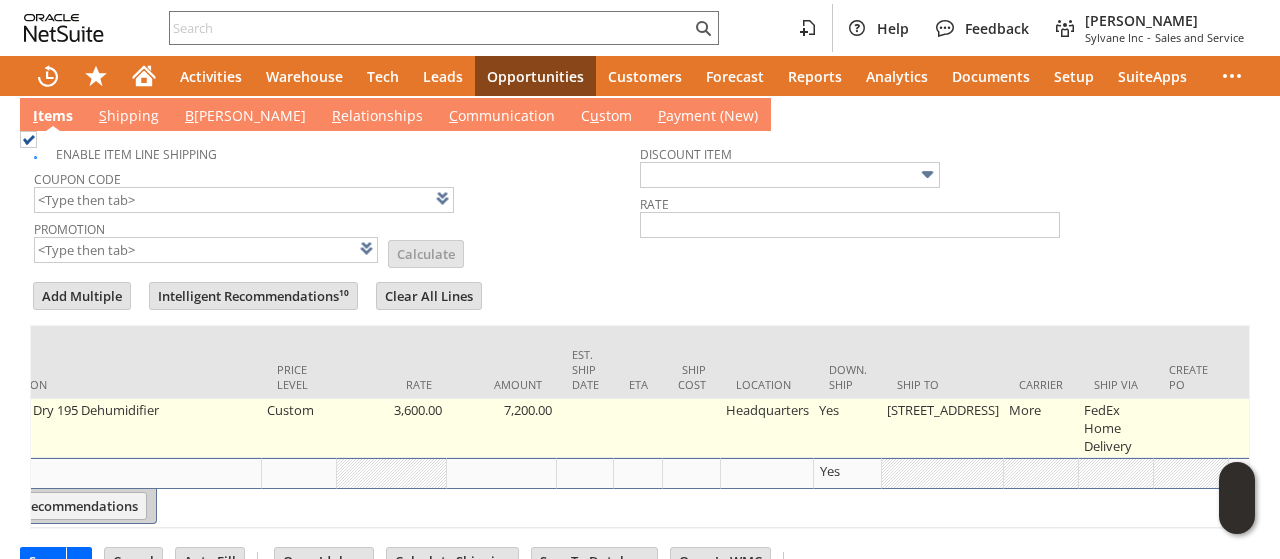 click on "2610 Salem School Road" at bounding box center (943, 428) 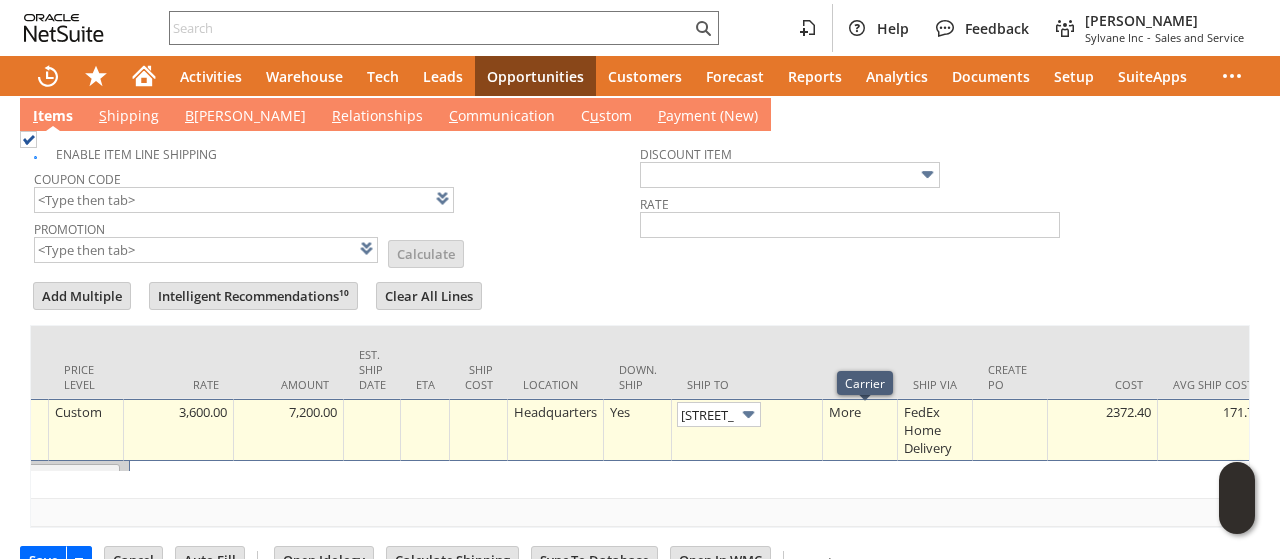 scroll, scrollTop: 0, scrollLeft: 88, axis: horizontal 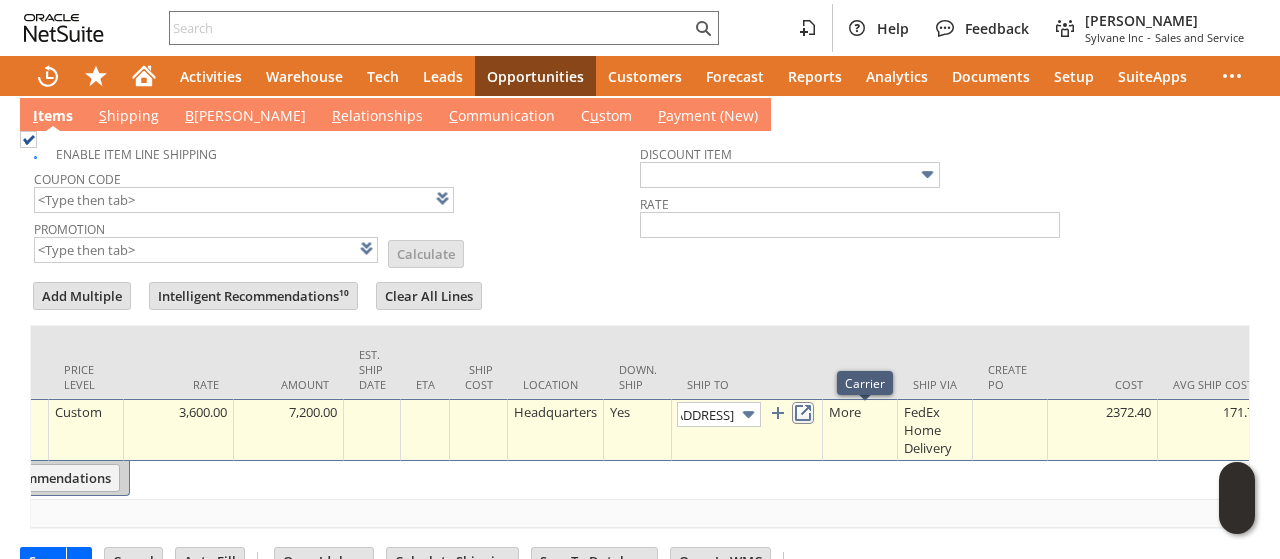 click at bounding box center (803, 413) 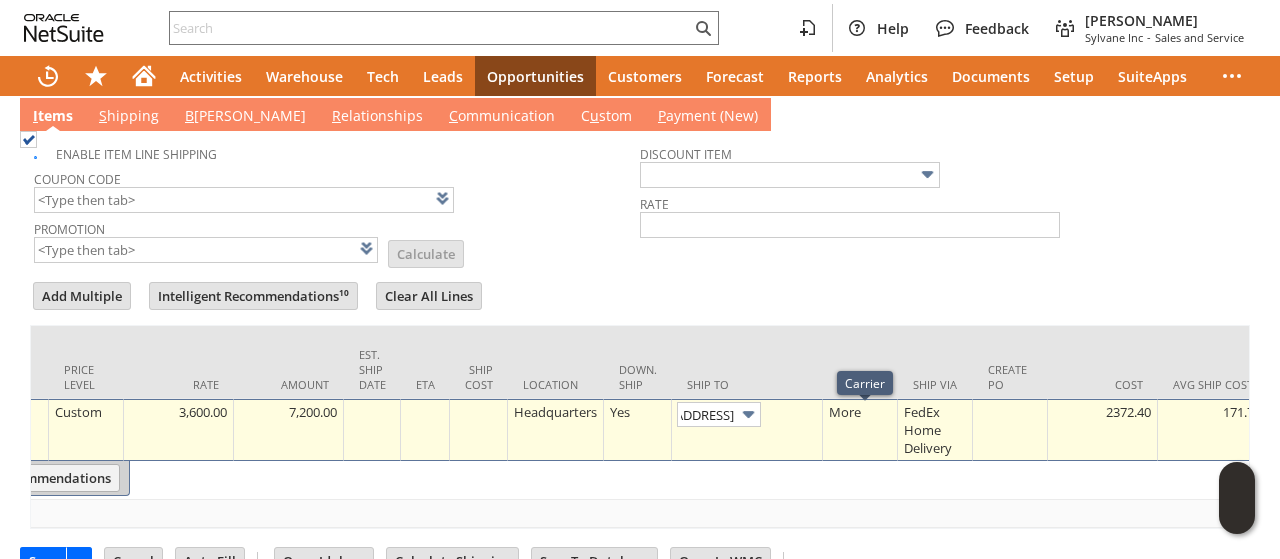 scroll, scrollTop: 0, scrollLeft: 0, axis: both 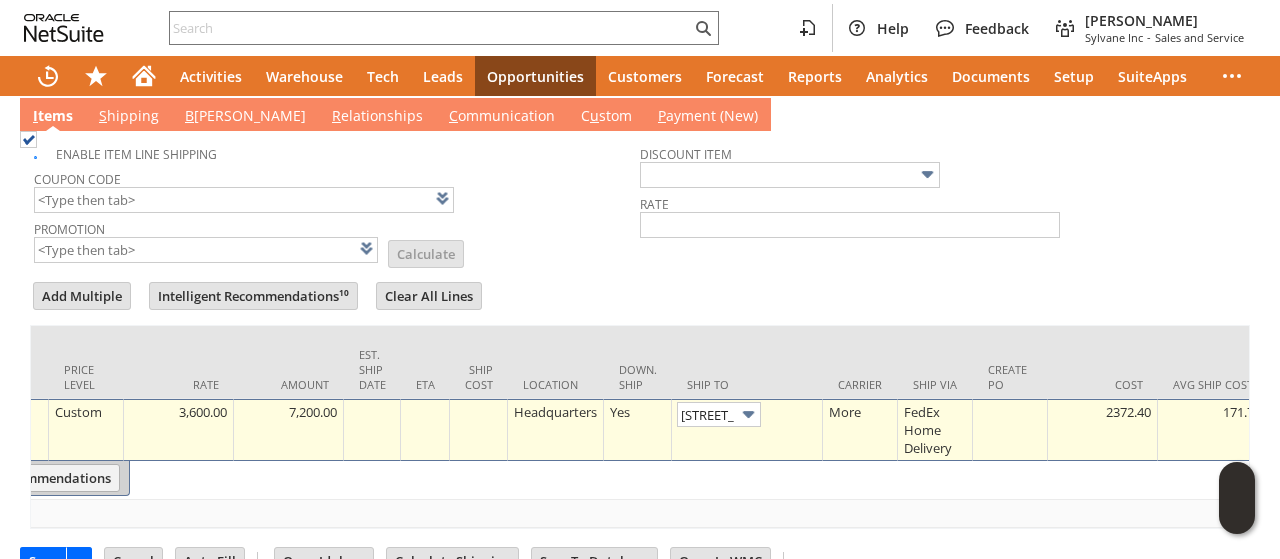 click on "Add Multiple
Intelligent Recommendations¹⁰
Clear All Lines
Line Items
All
Item
*
Quantity
Pre Ordered
Units
Description
Price Level
Rate" at bounding box center (640, 404) 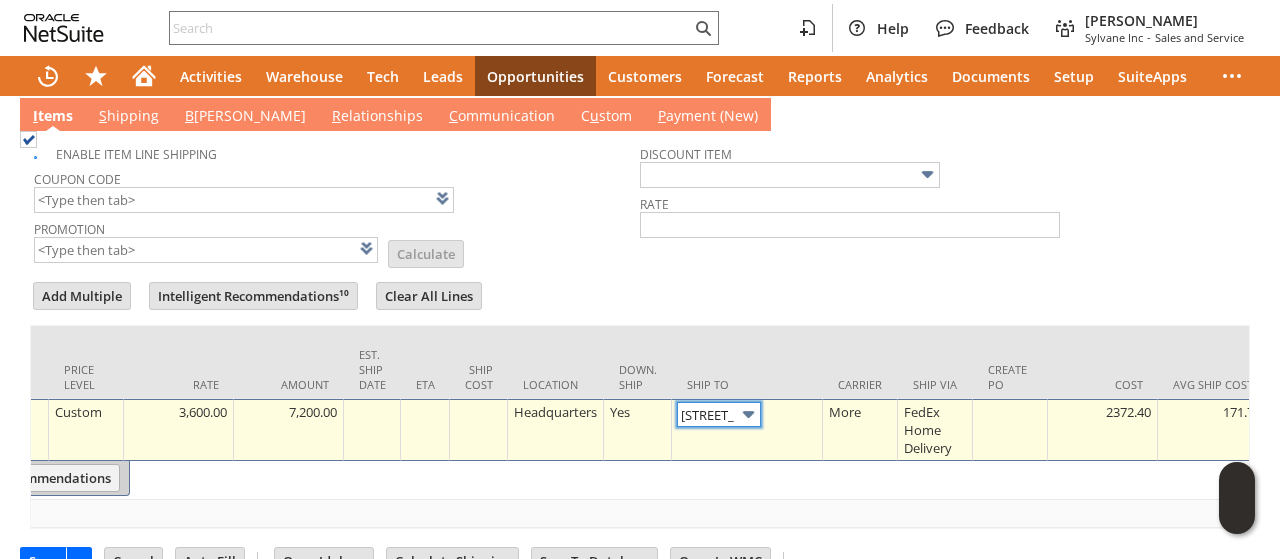 scroll, scrollTop: 0, scrollLeft: 0, axis: both 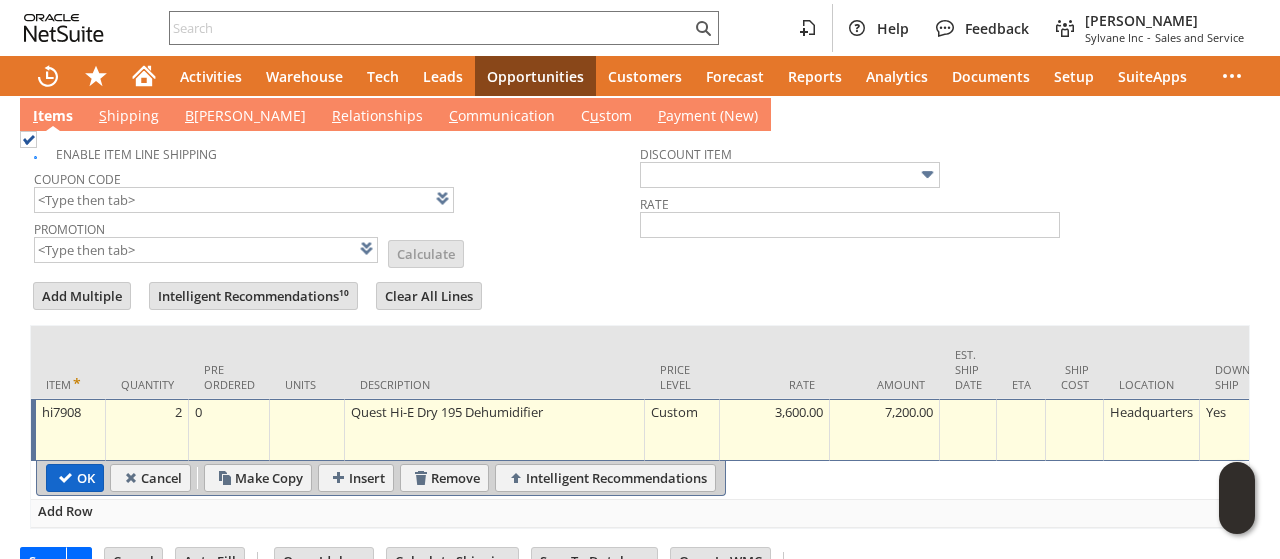 click on "OK" at bounding box center [75, 478] 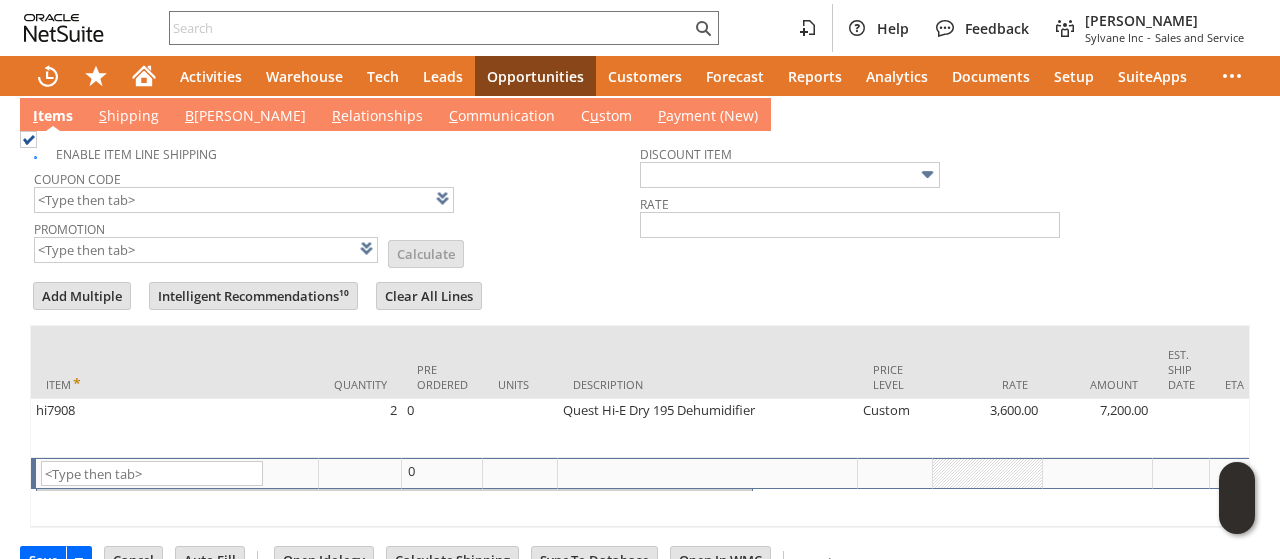 scroll, scrollTop: 1176, scrollLeft: 0, axis: vertical 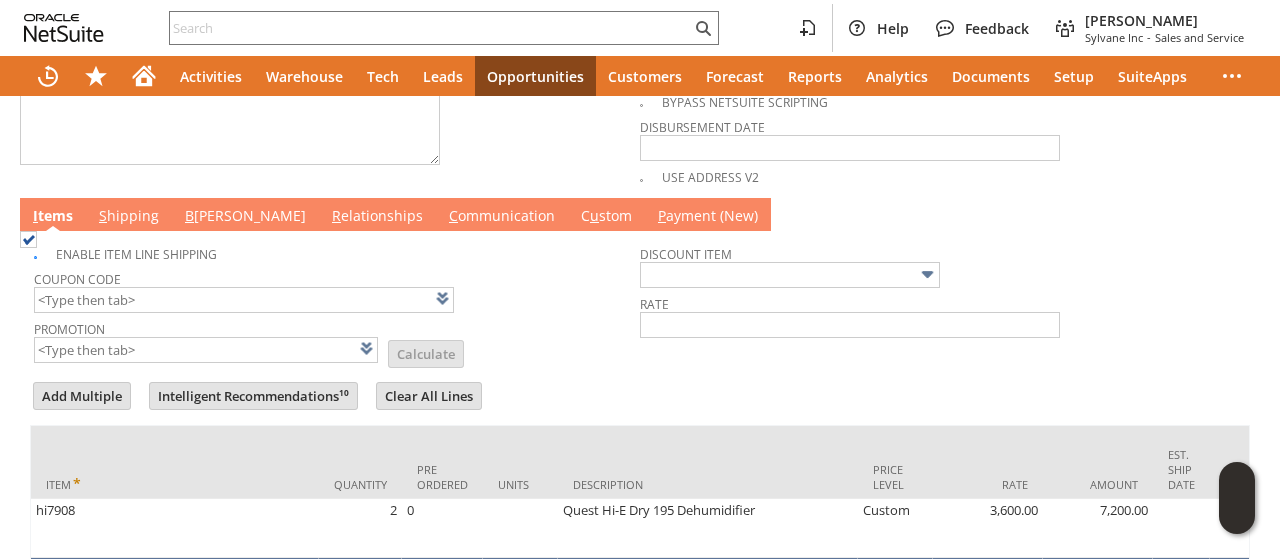 click on "B [PERSON_NAME]" at bounding box center [245, 217] 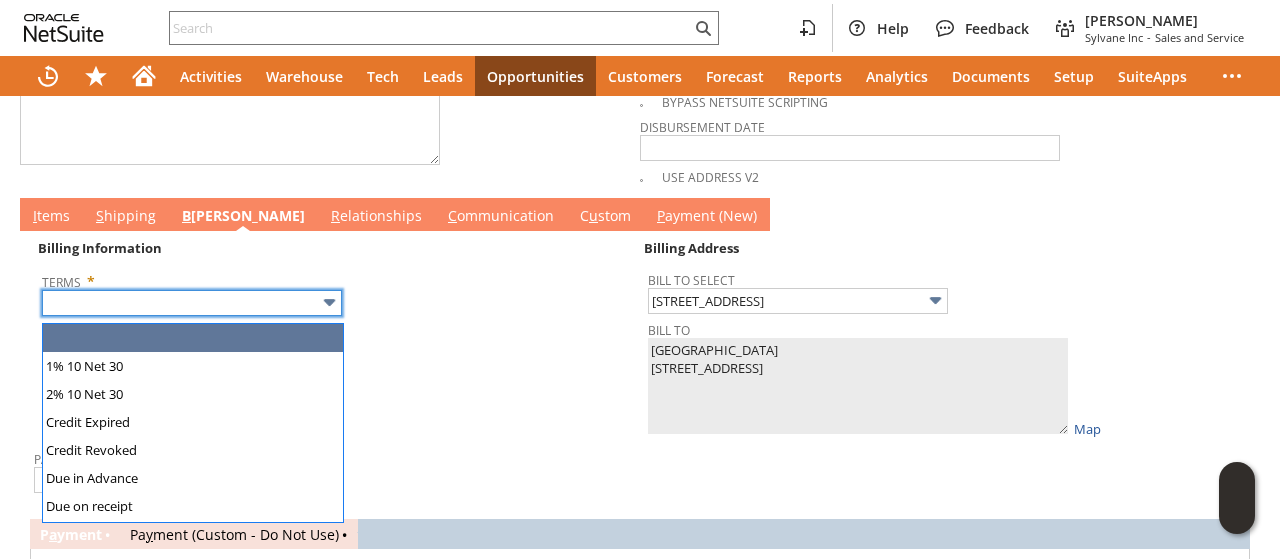 click at bounding box center [192, 303] 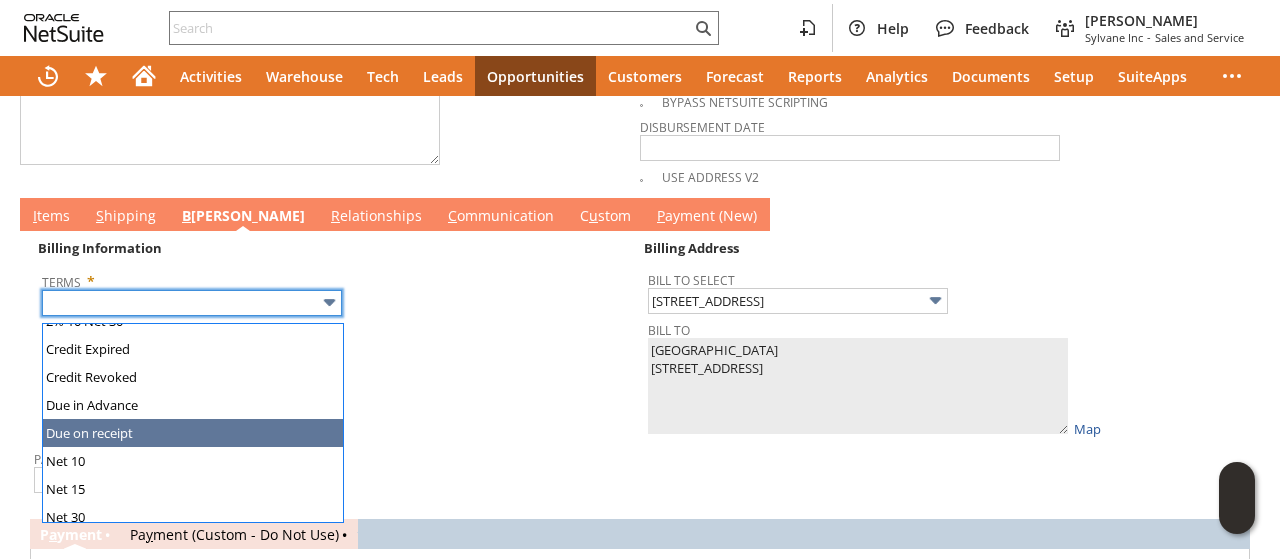 scroll, scrollTop: 100, scrollLeft: 0, axis: vertical 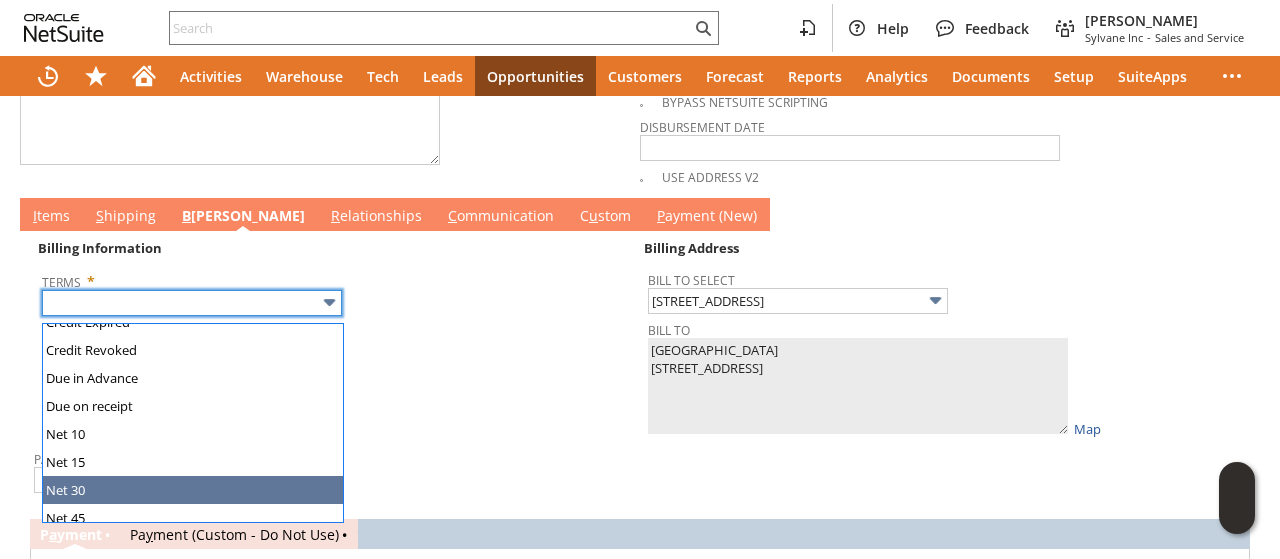 type on "Net 30" 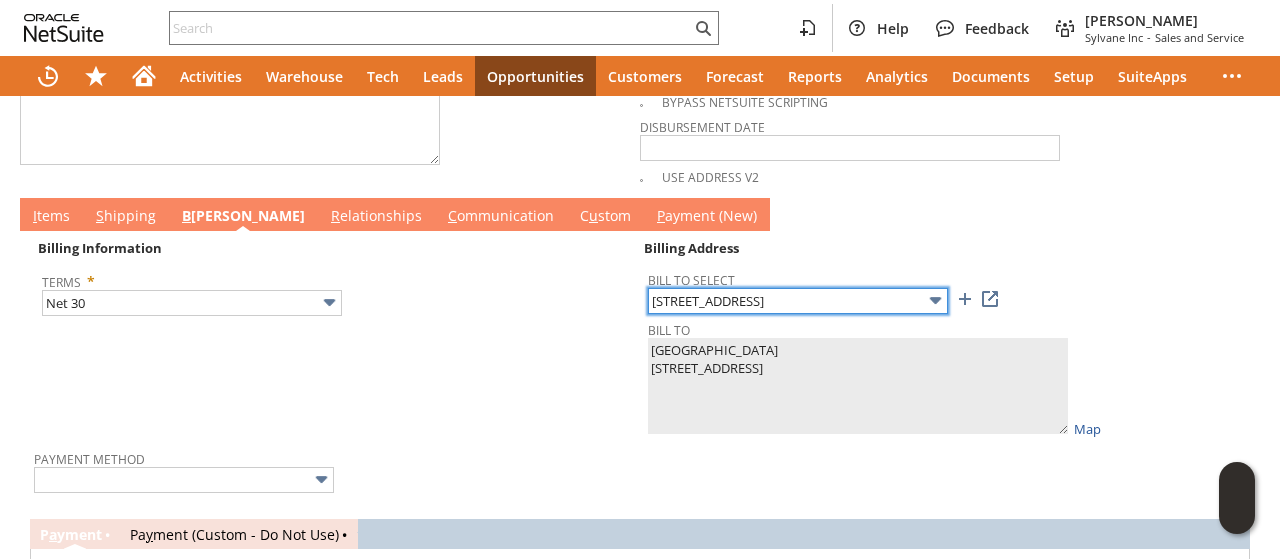 drag, startPoint x: 678, startPoint y: 303, endPoint x: 691, endPoint y: 307, distance: 13.601471 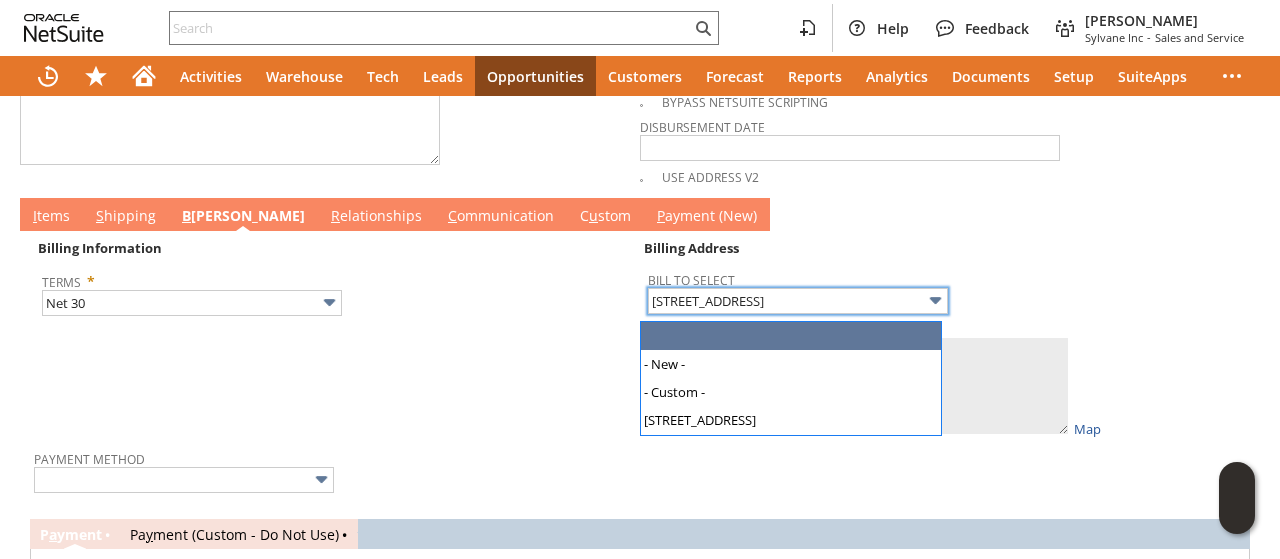 drag, startPoint x: 718, startPoint y: 321, endPoint x: 730, endPoint y: 341, distance: 23.323807 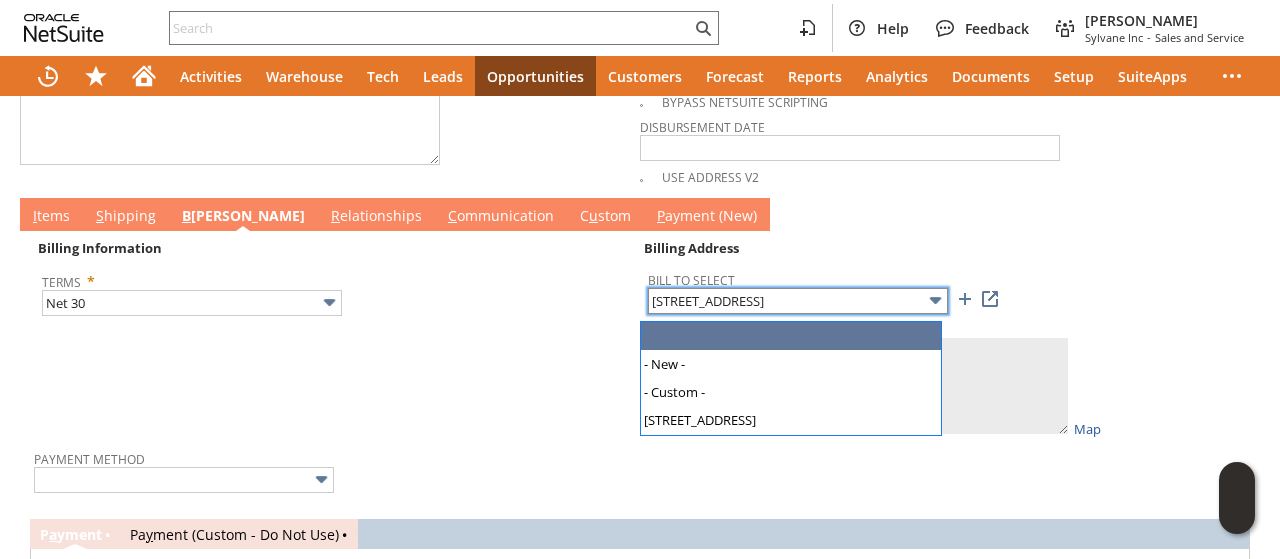 click on "Bill To" at bounding box center [942, 327] 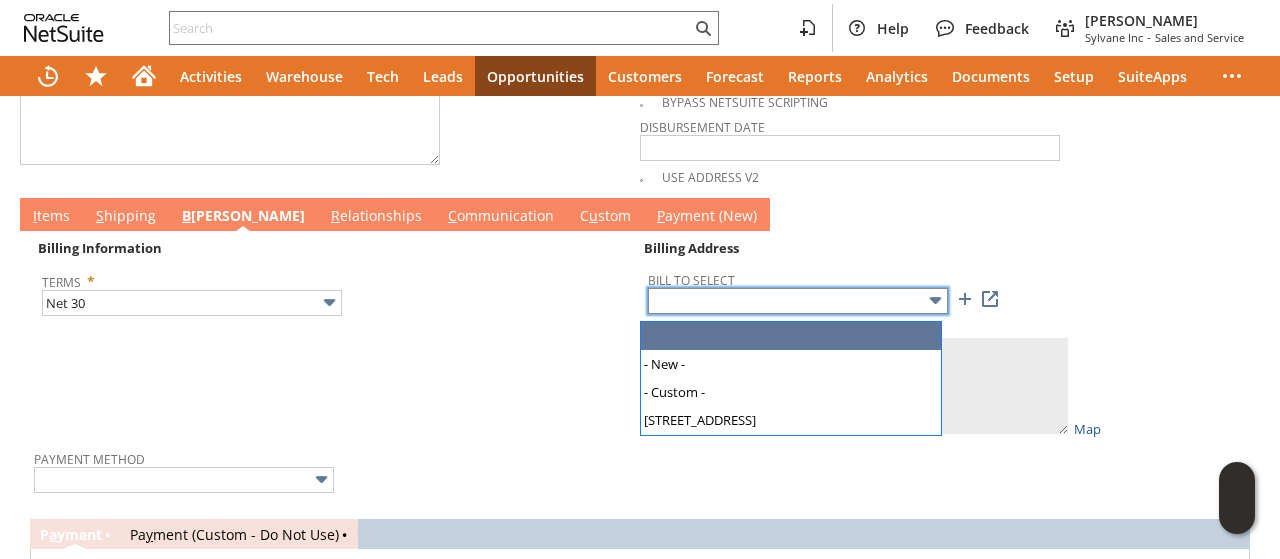 type 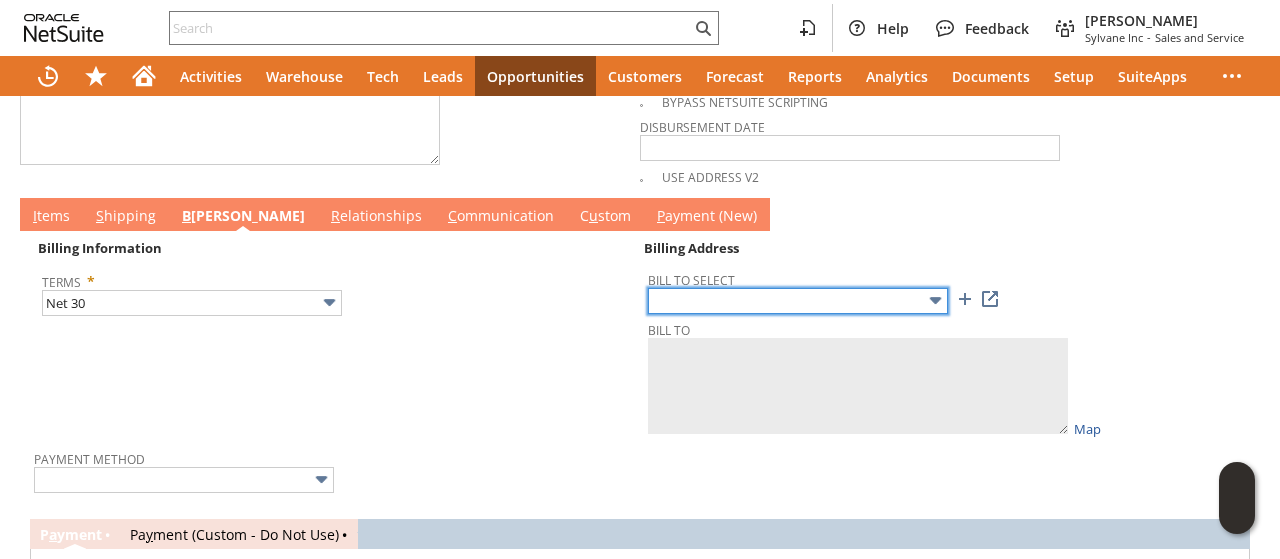 click at bounding box center (798, 301) 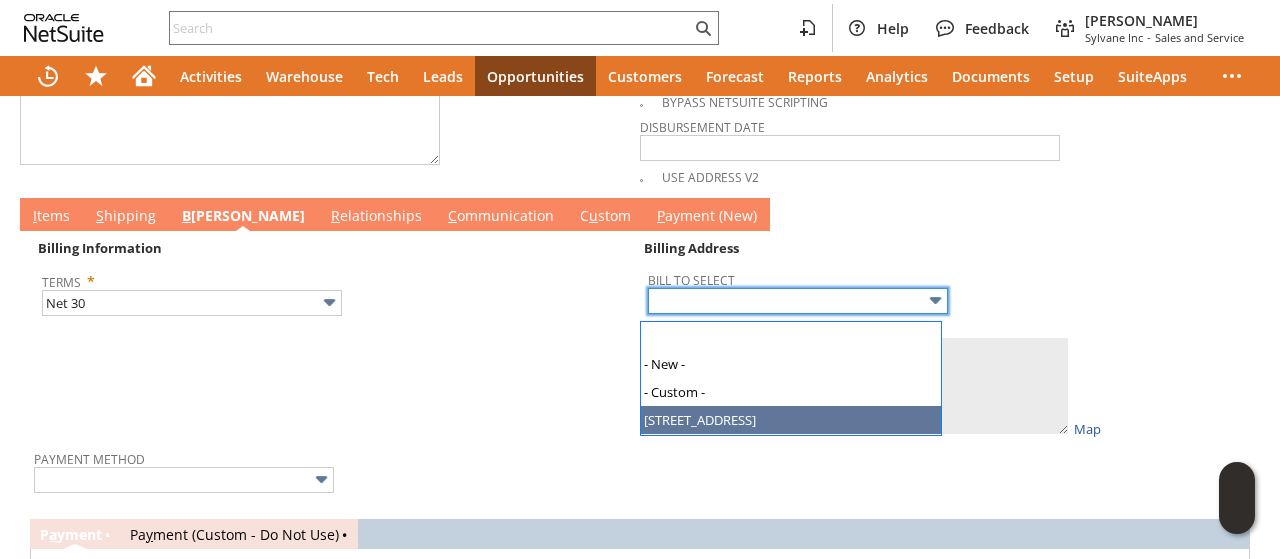 type on "2610 Salem School Road" 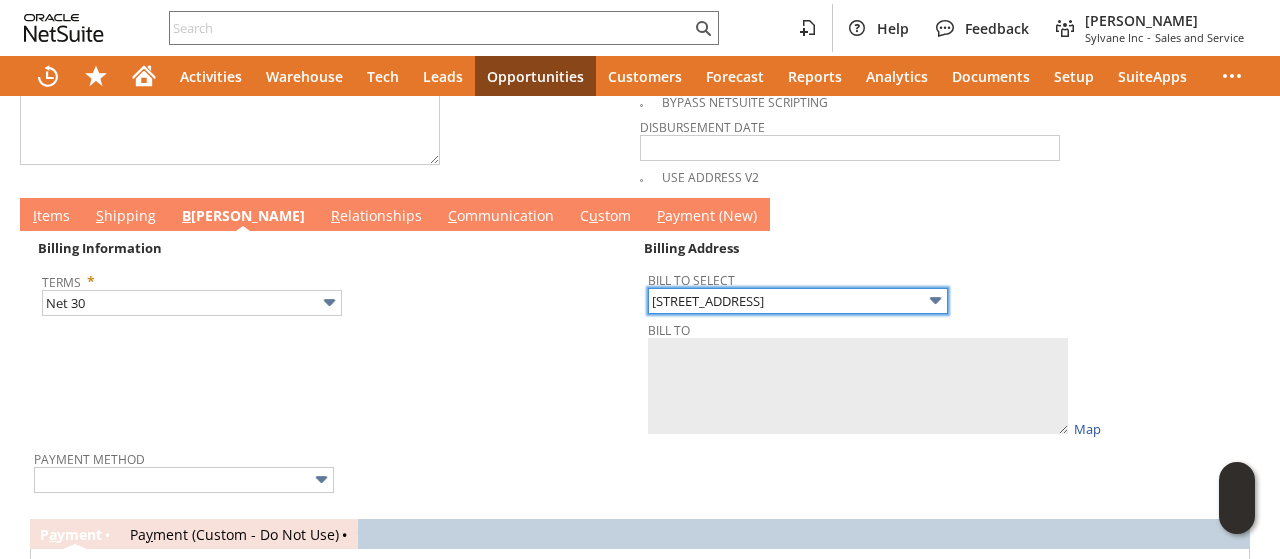 type on "PO 07292025
Long Creek Township Water
2610 Salem School Road
Decatur IL 62521
United States" 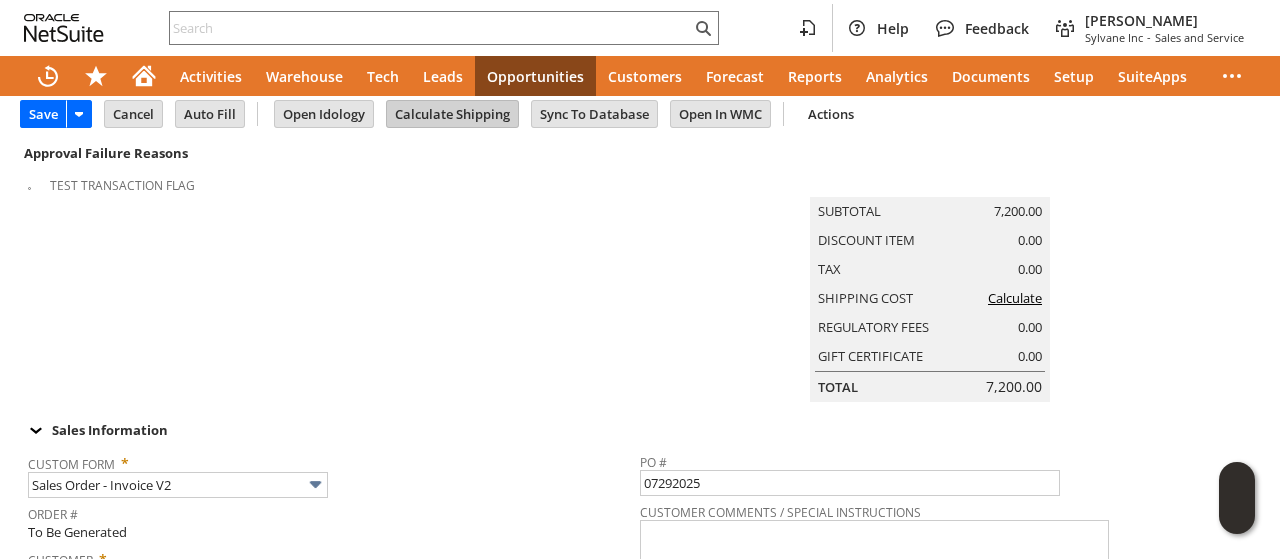 scroll, scrollTop: 0, scrollLeft: 0, axis: both 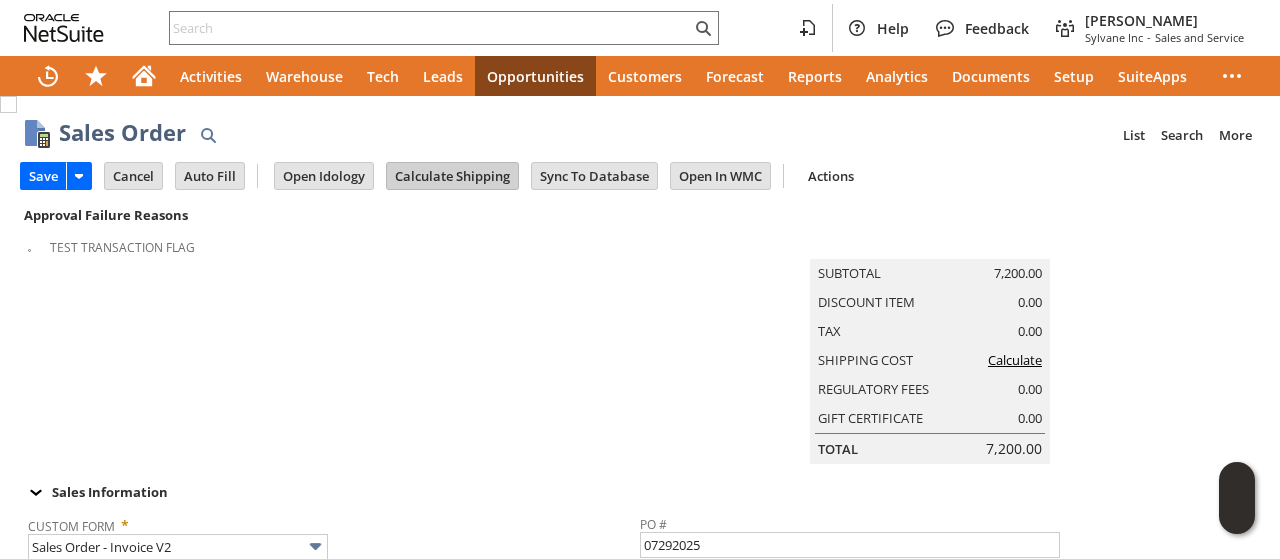 click on "Calculate Shipping" at bounding box center [452, 176] 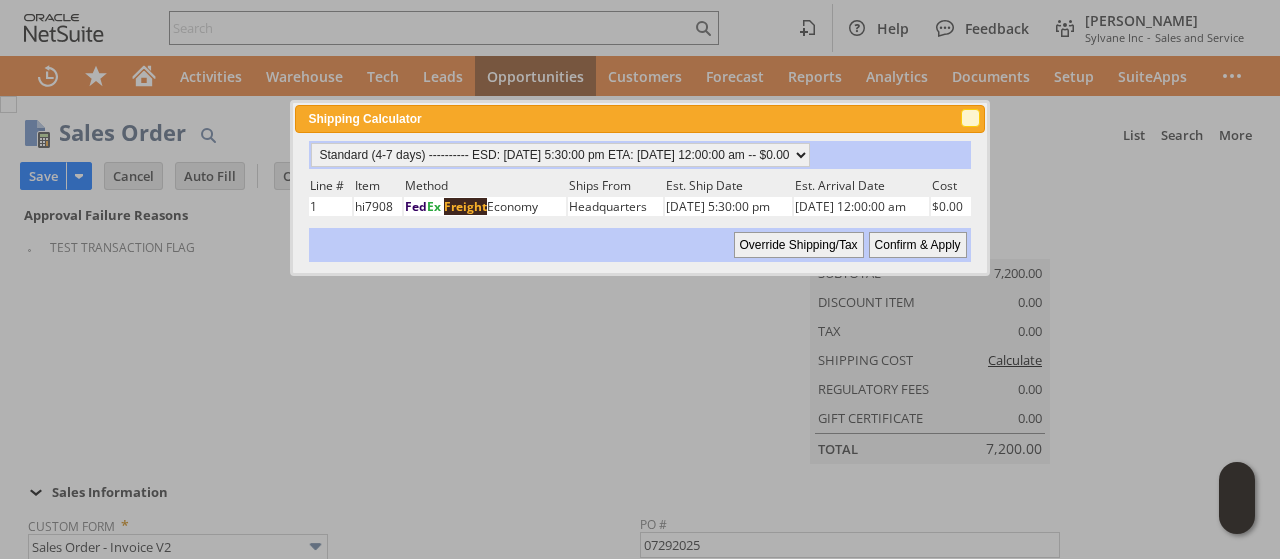 click on "close" at bounding box center [971, 119] 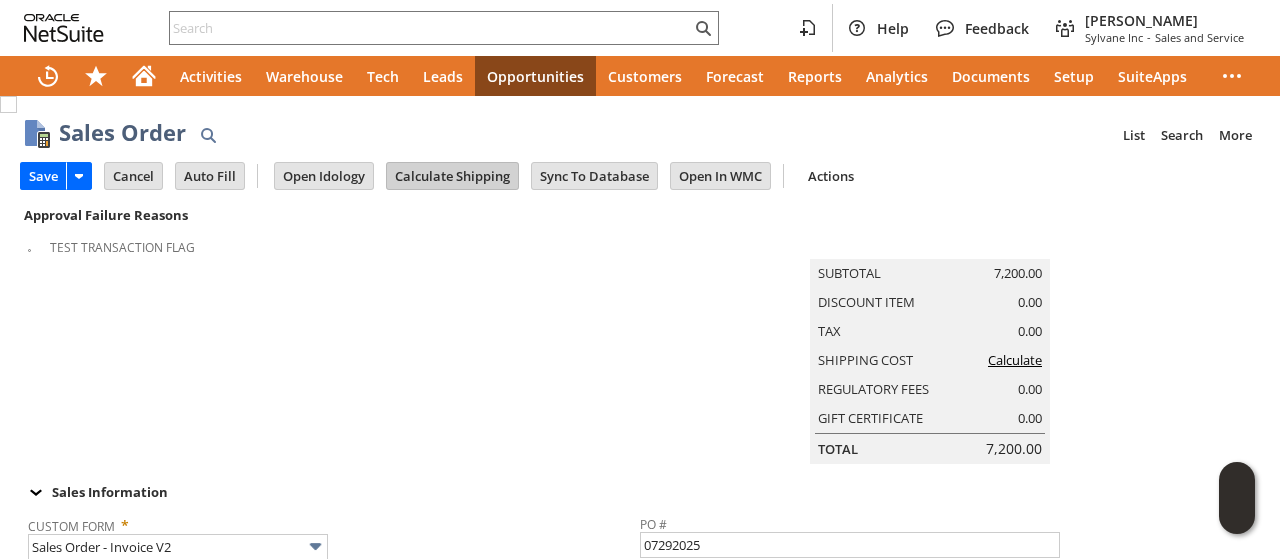 click on "Calculate Shipping" at bounding box center (452, 176) 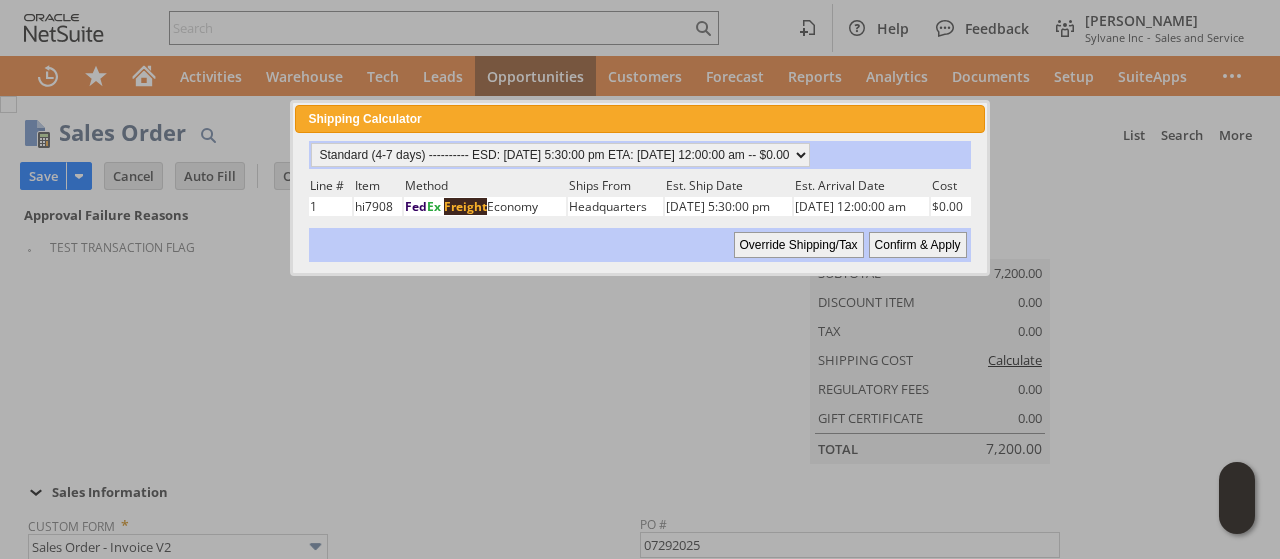click on "Confirm & Apply" at bounding box center [918, 245] 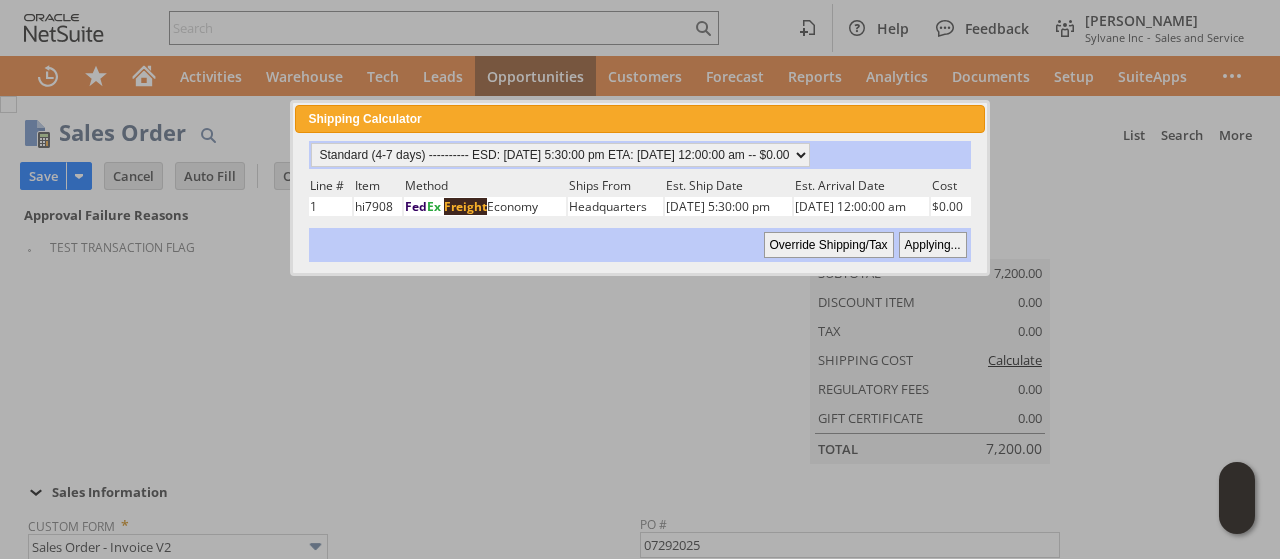 type on "Government" 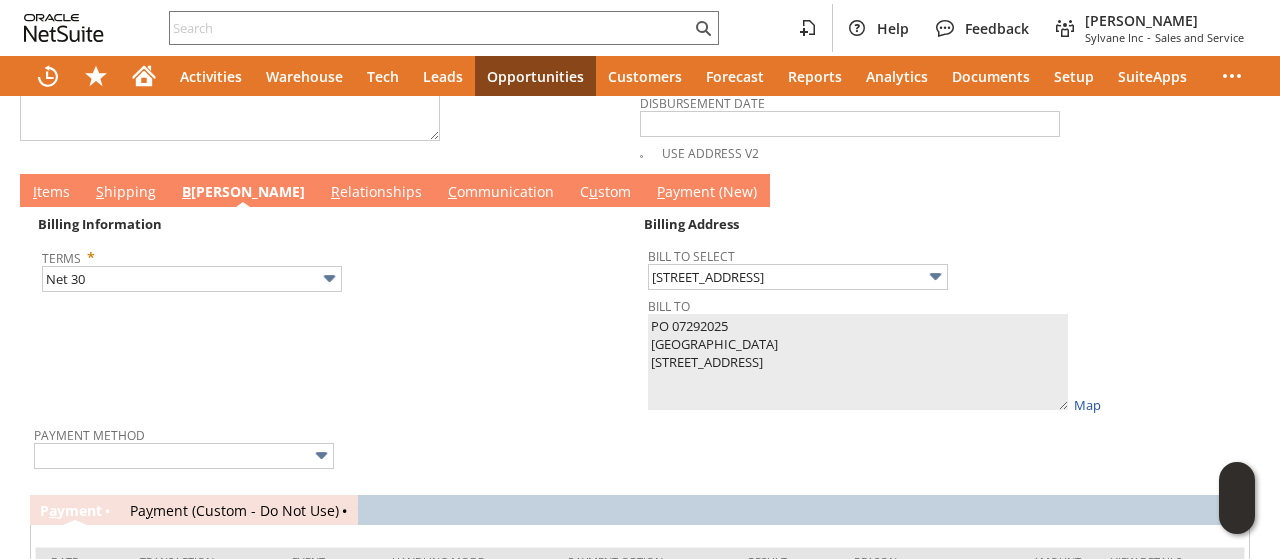click on "C ommunication" at bounding box center (501, 193) 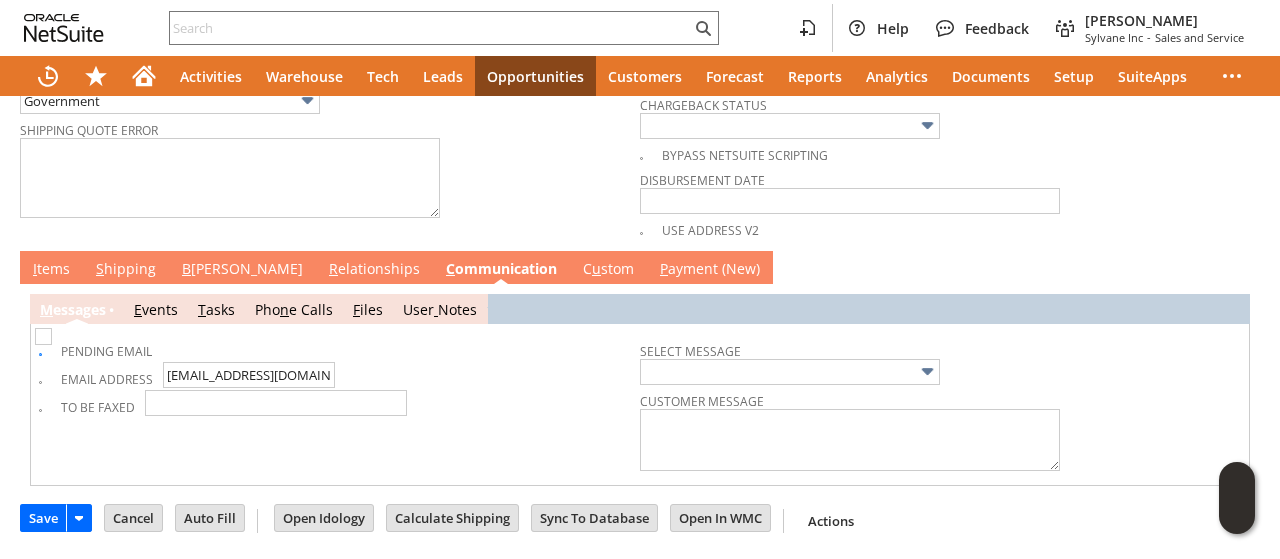 scroll, scrollTop: 1130, scrollLeft: 0, axis: vertical 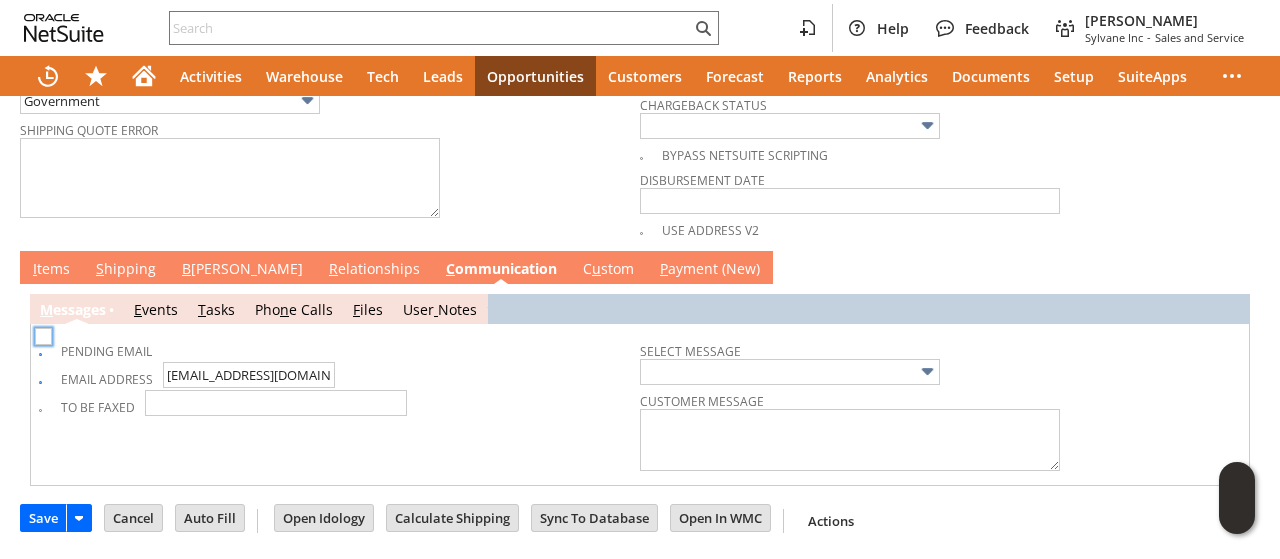 checkbox on "true" 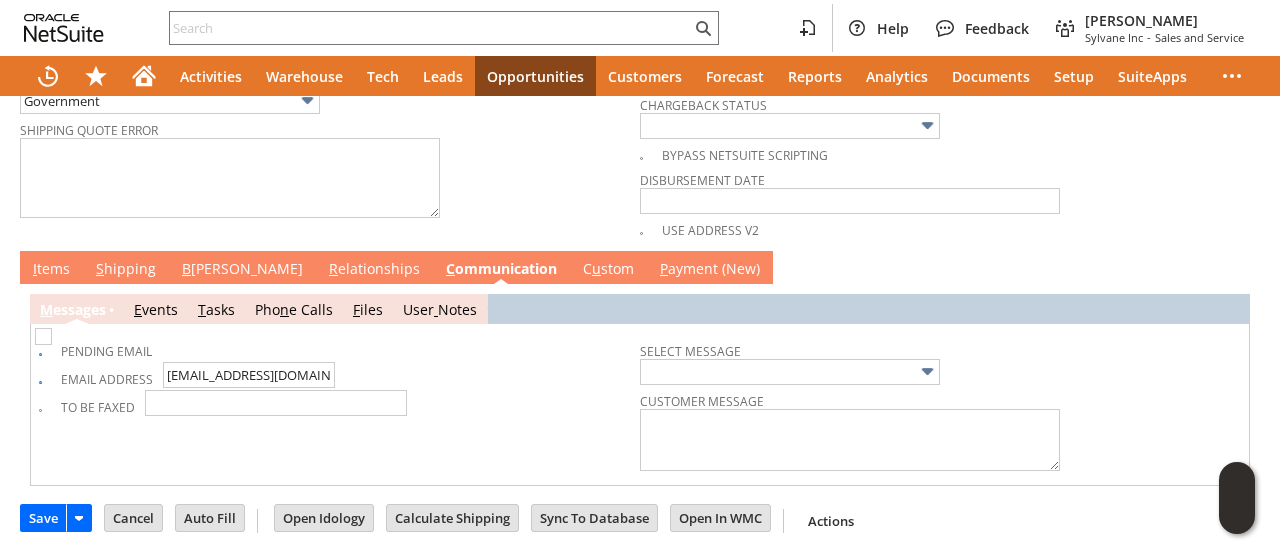 click at bounding box center [43, 336] 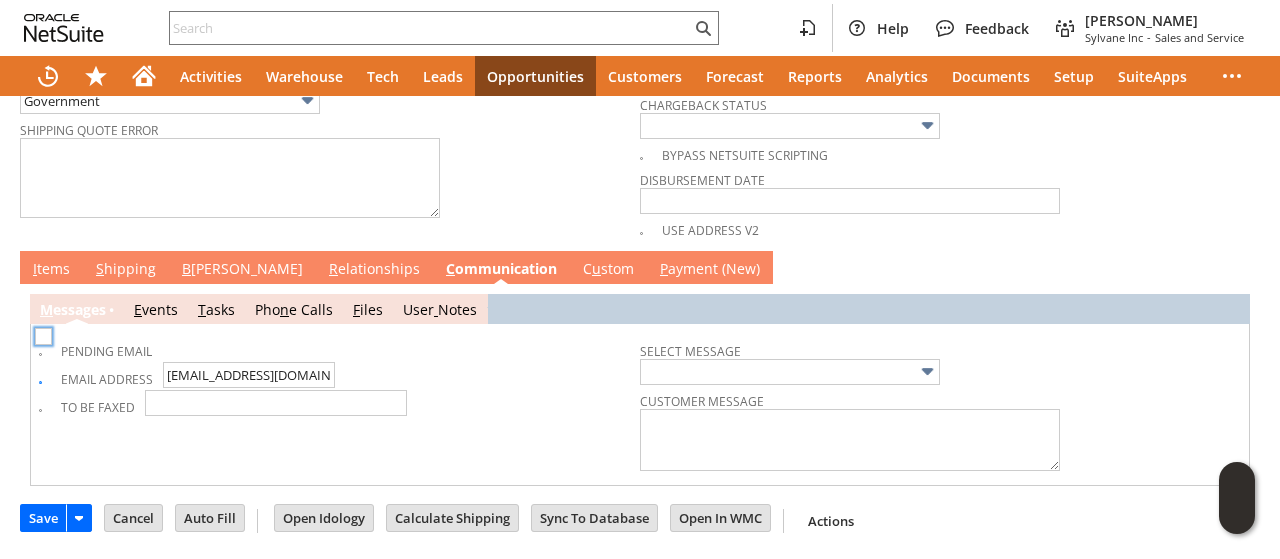 checkbox on "false" 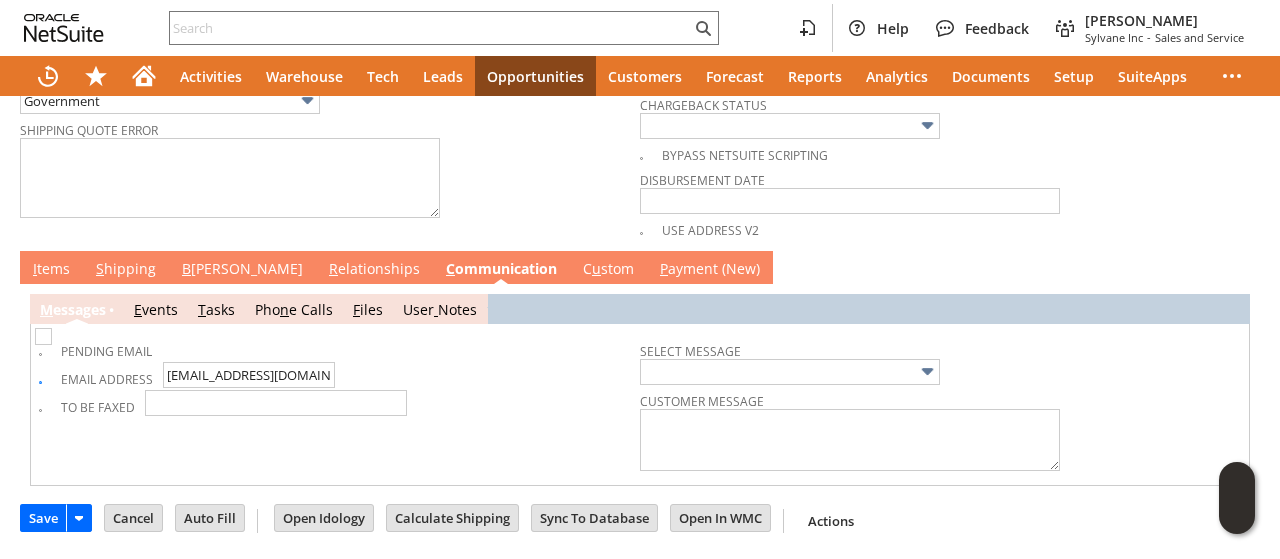 click on "B [PERSON_NAME]" at bounding box center (242, 270) 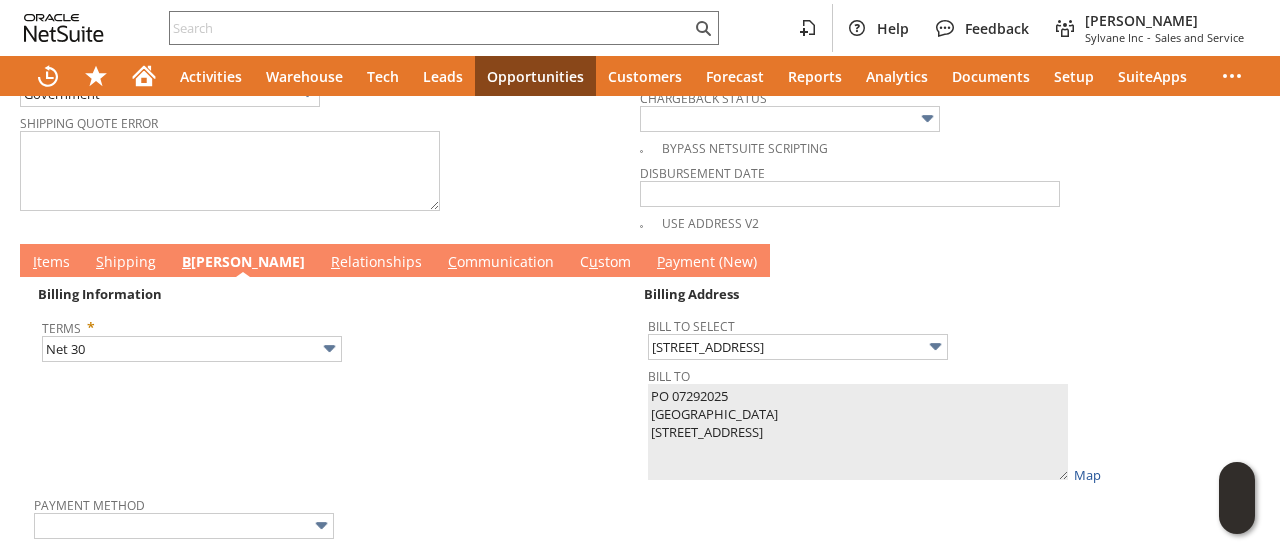 click on "C ommunication" at bounding box center [501, 263] 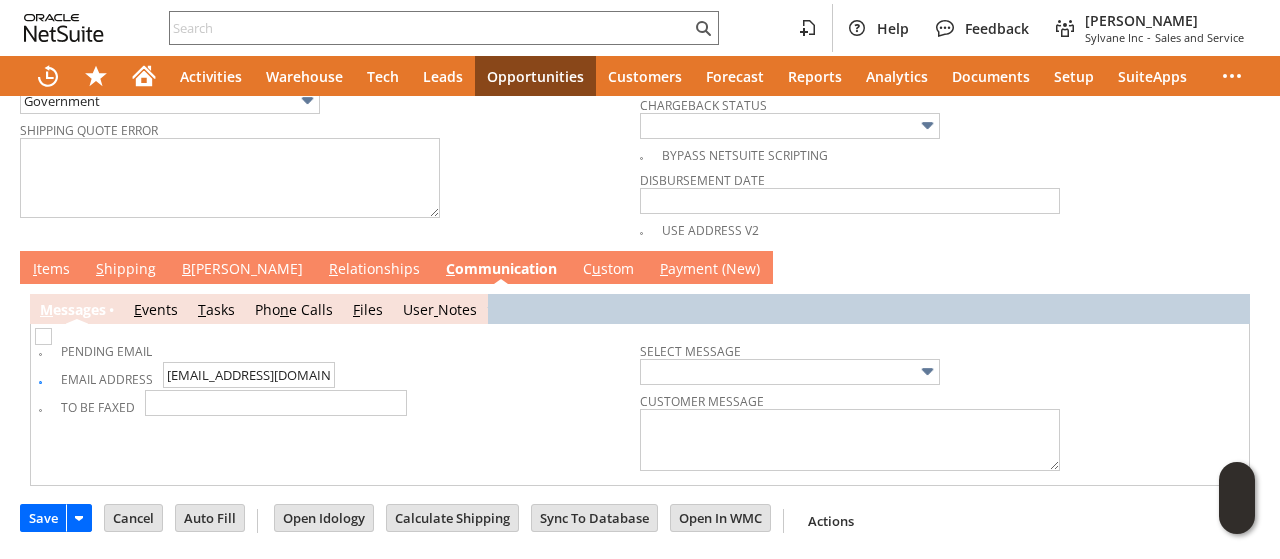 click on "I tems" at bounding box center [51, 270] 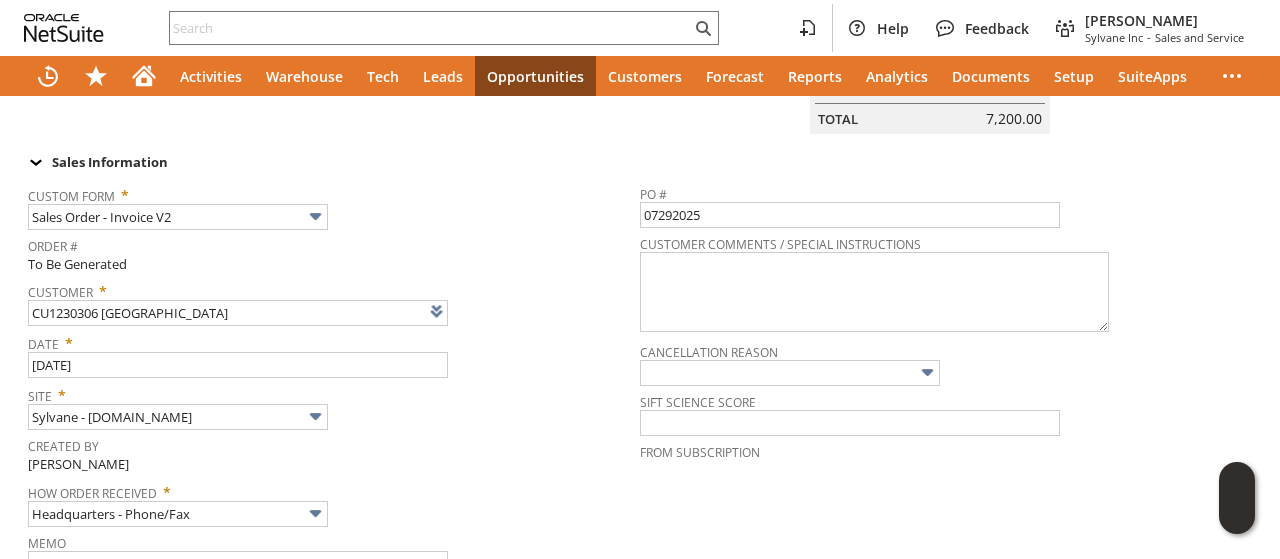scroll, scrollTop: 0, scrollLeft: 0, axis: both 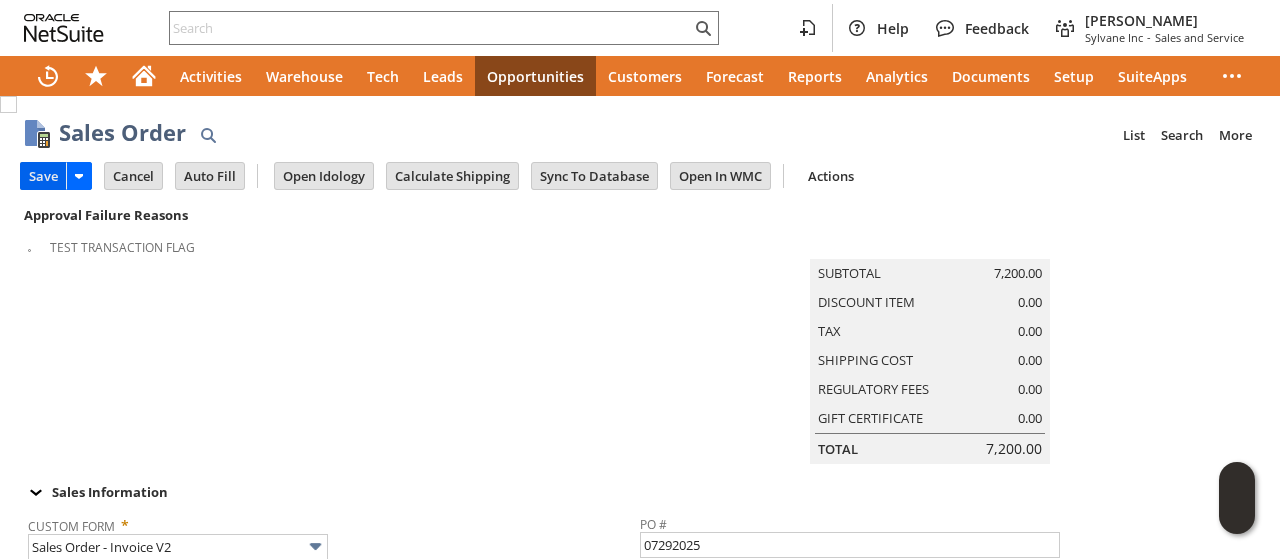click on "Save" at bounding box center [43, 176] 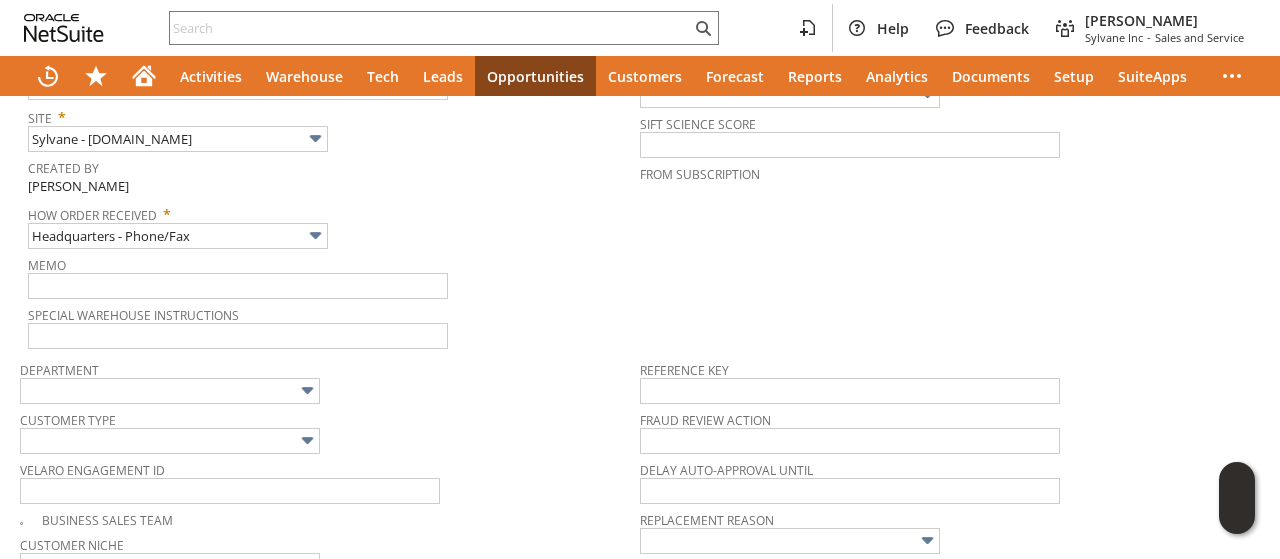 scroll, scrollTop: 800, scrollLeft: 0, axis: vertical 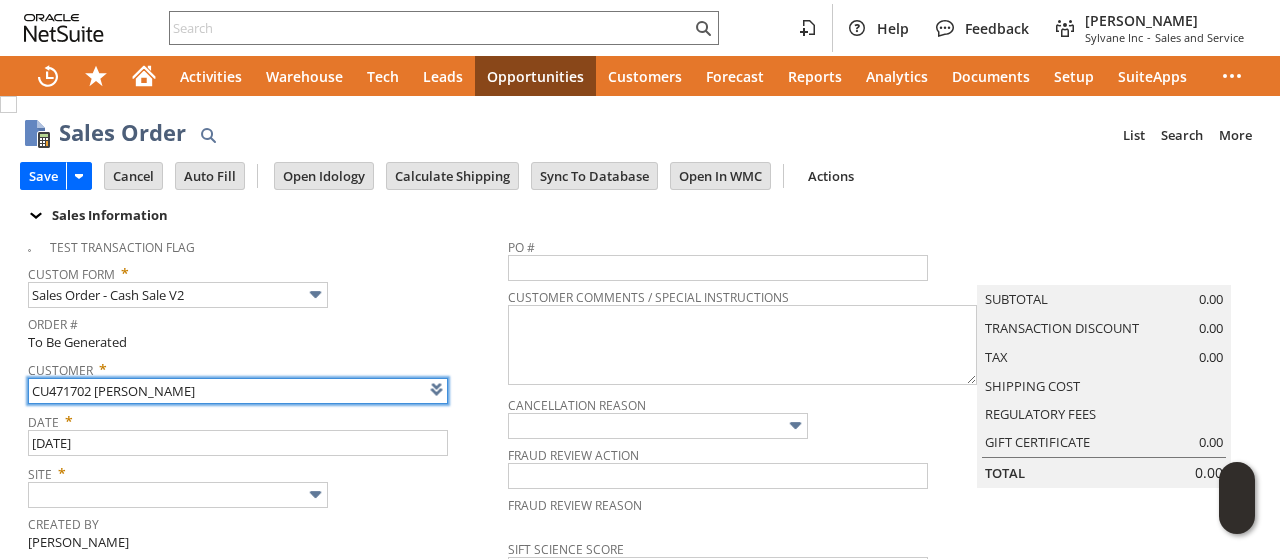 type on "Intelligent Recommendations ⁰" 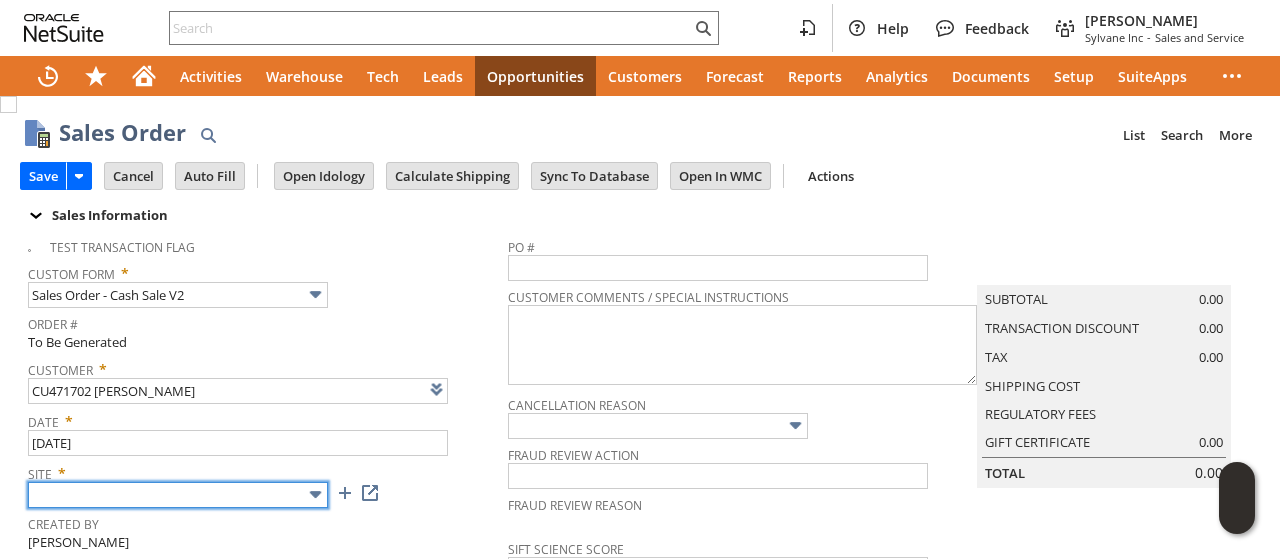 click at bounding box center (178, 495) 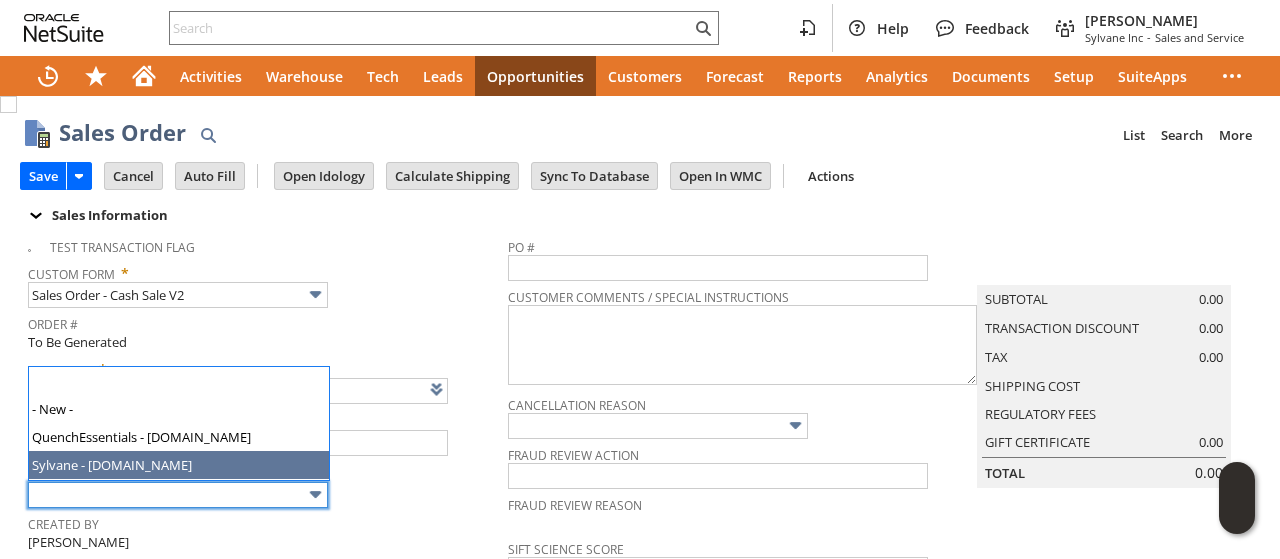 type on "Sylvane - [DOMAIN_NAME]" 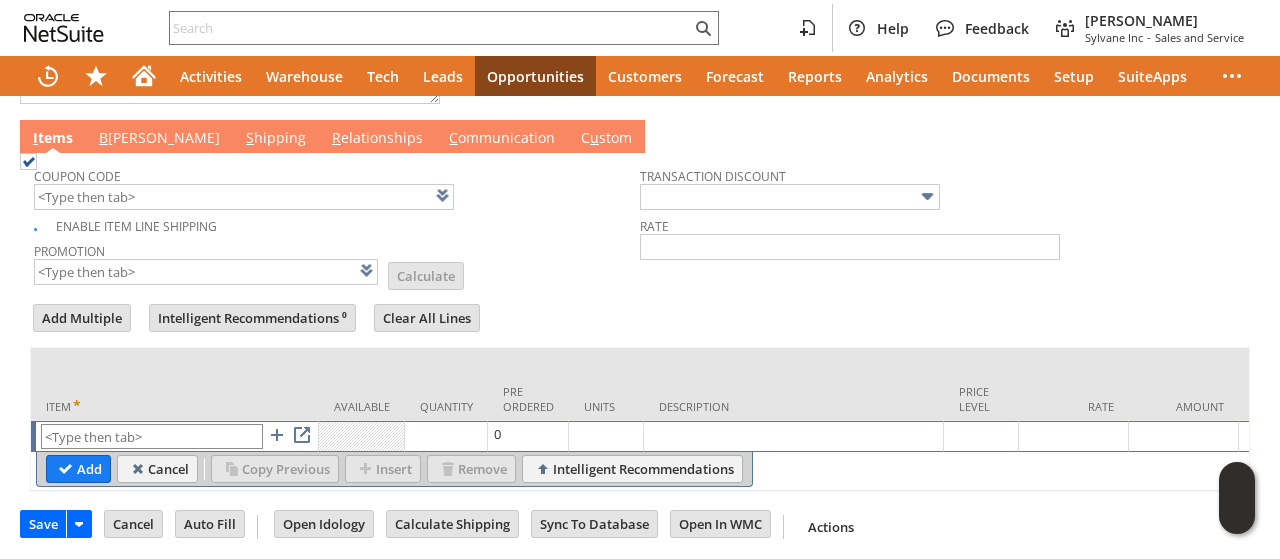 scroll, scrollTop: 1038, scrollLeft: 0, axis: vertical 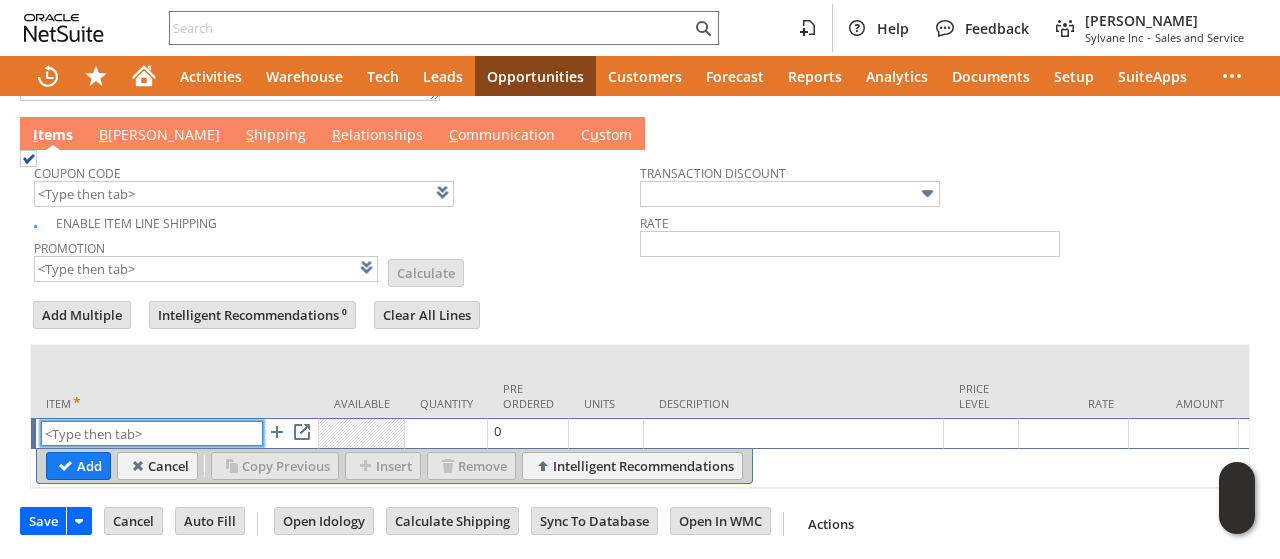 paste on "qu13366" 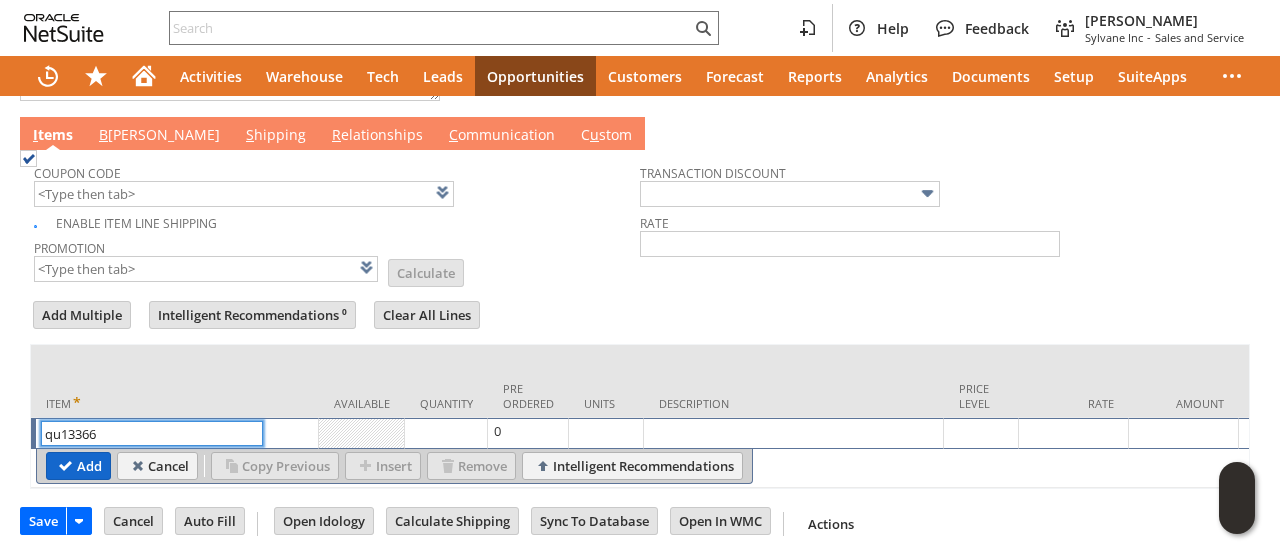 type on "qu13366" 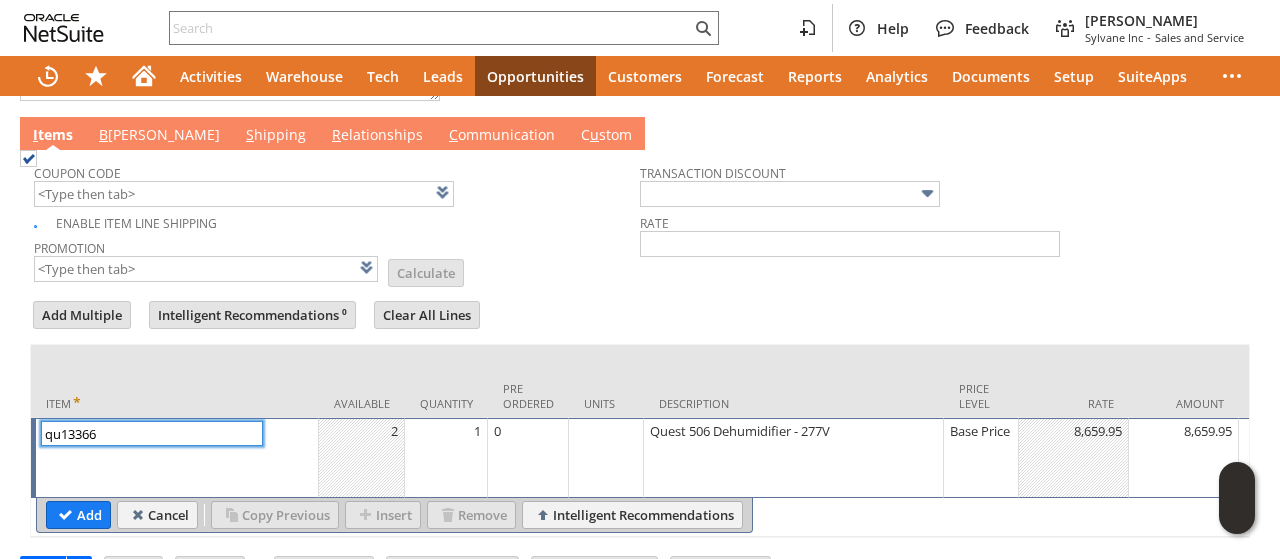 type on "1" 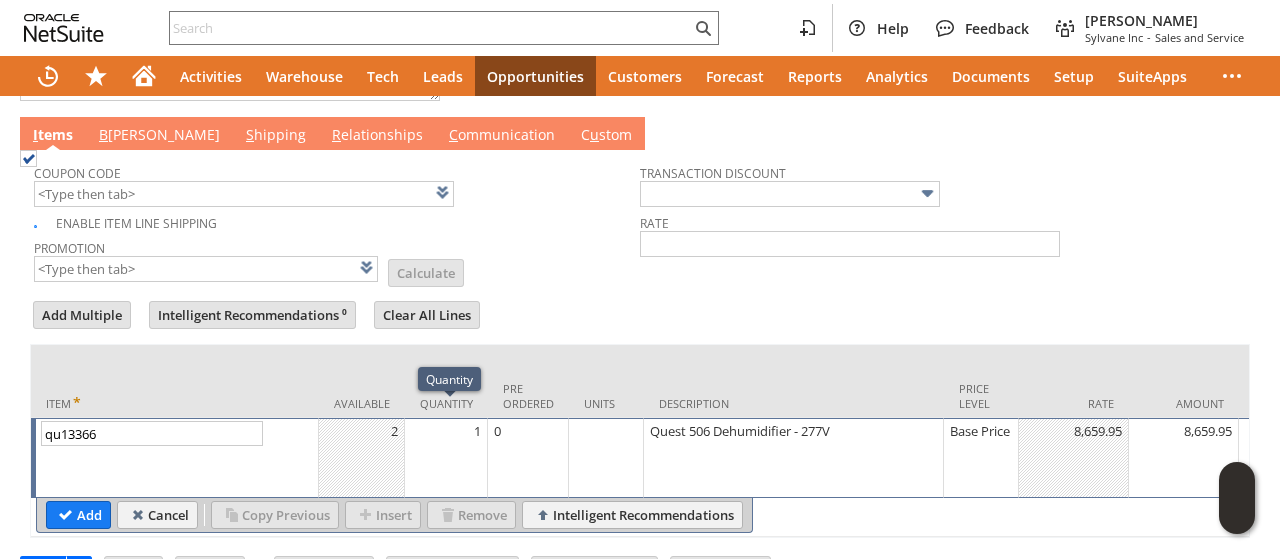 click on "1" at bounding box center (446, 431) 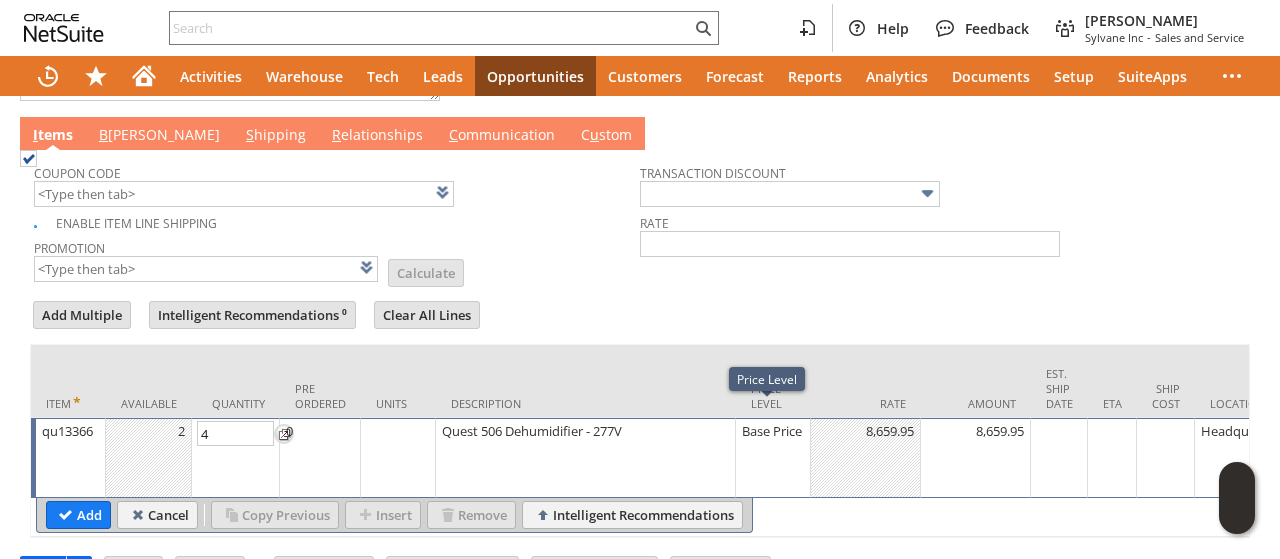 type on "4" 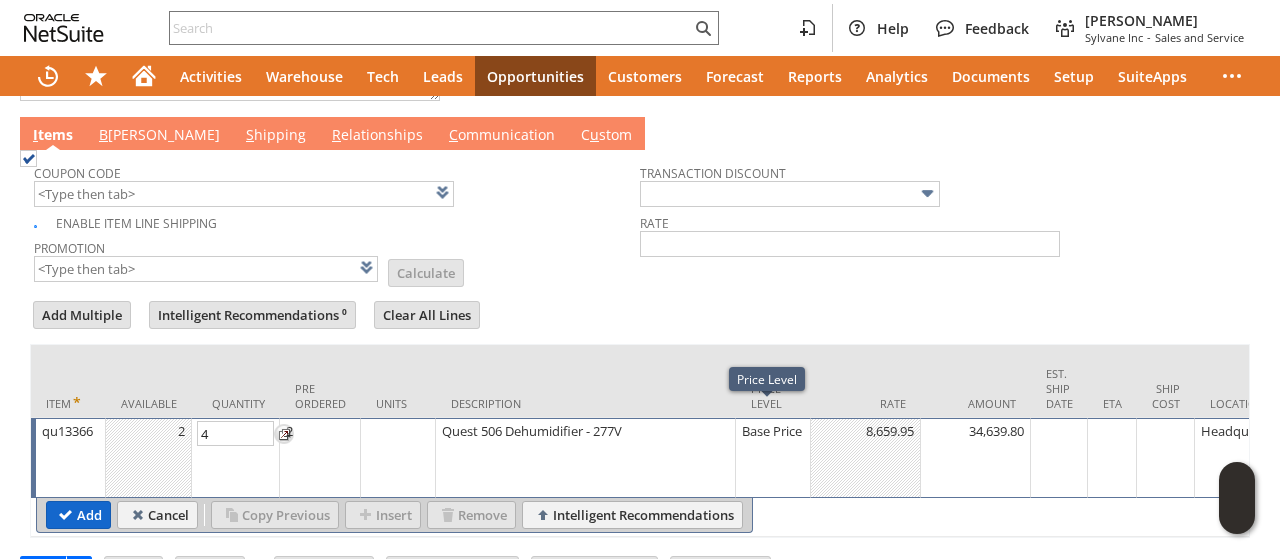 click on "Add" at bounding box center [78, 515] 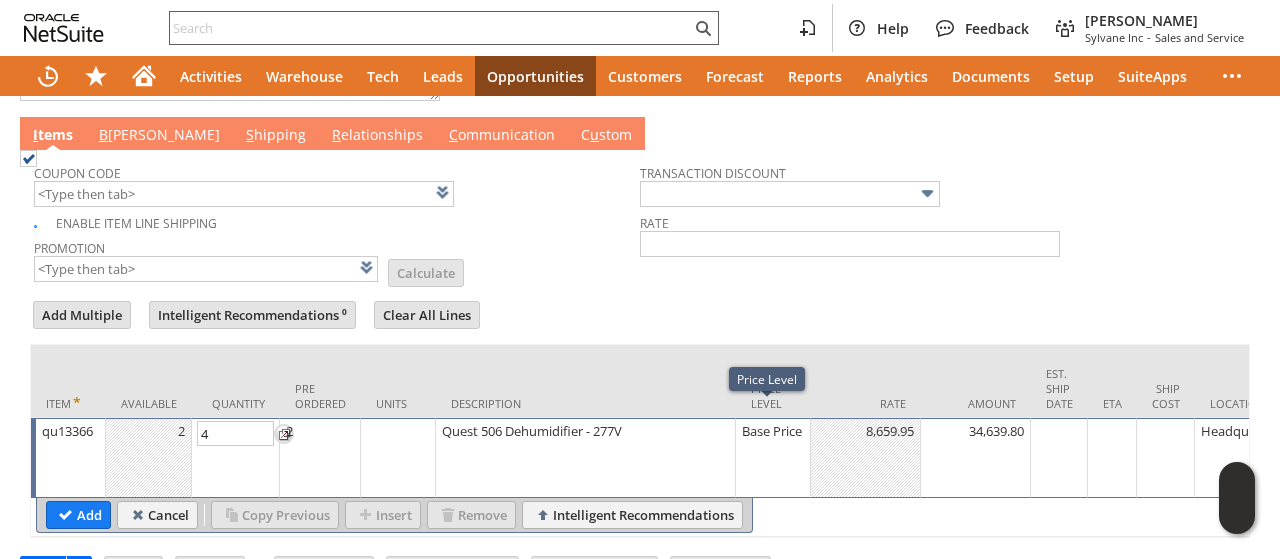 type 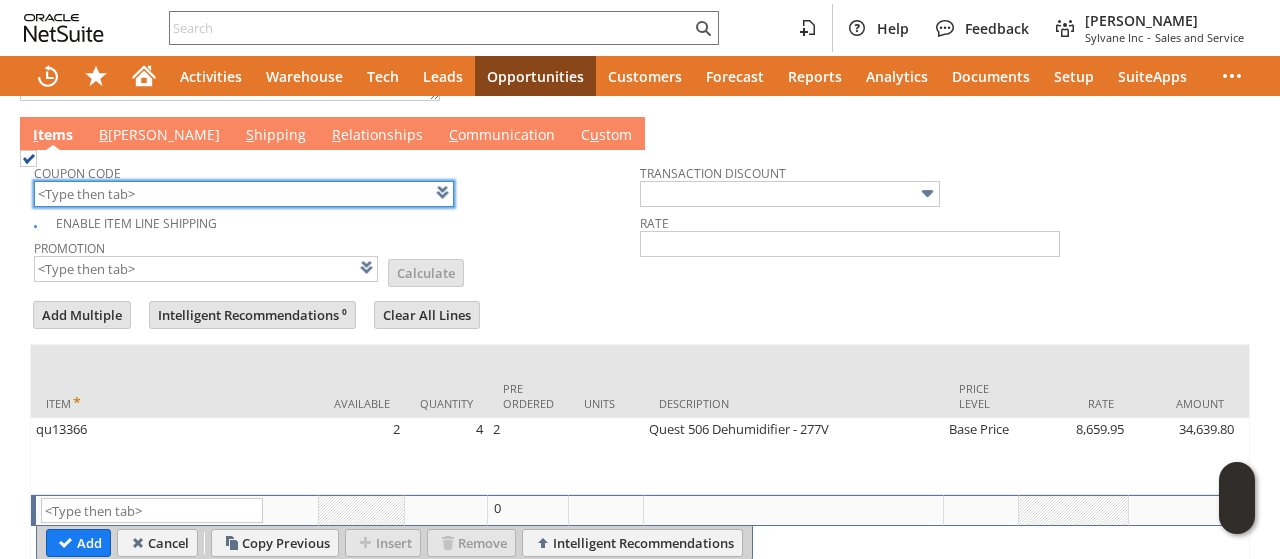 click at bounding box center (244, 194) 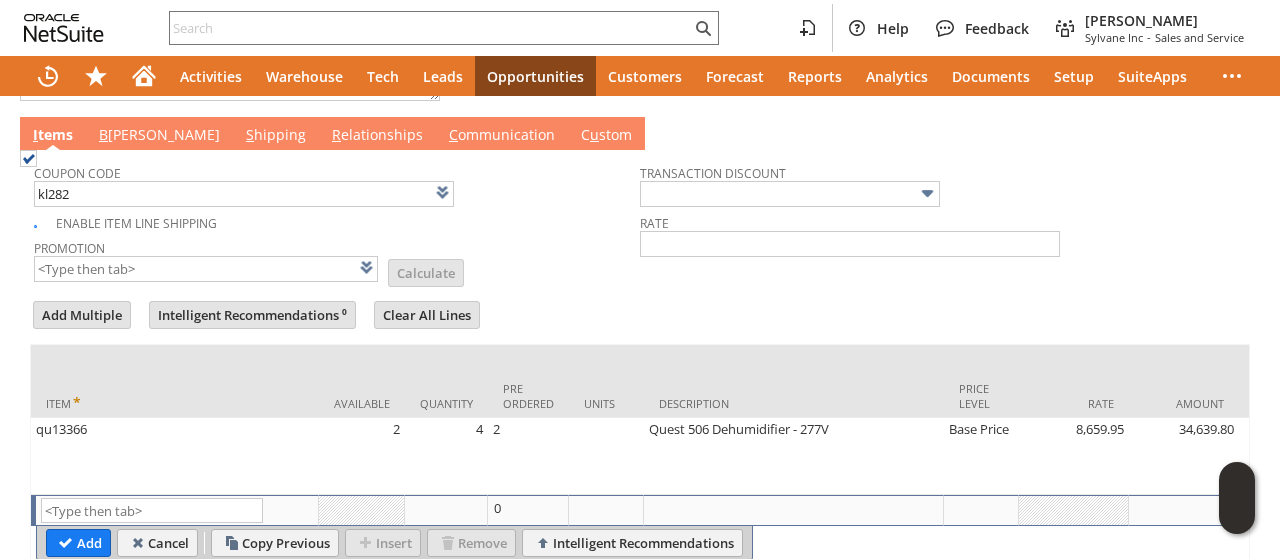 click on "Promotion
List
Calculate" at bounding box center [337, 259] 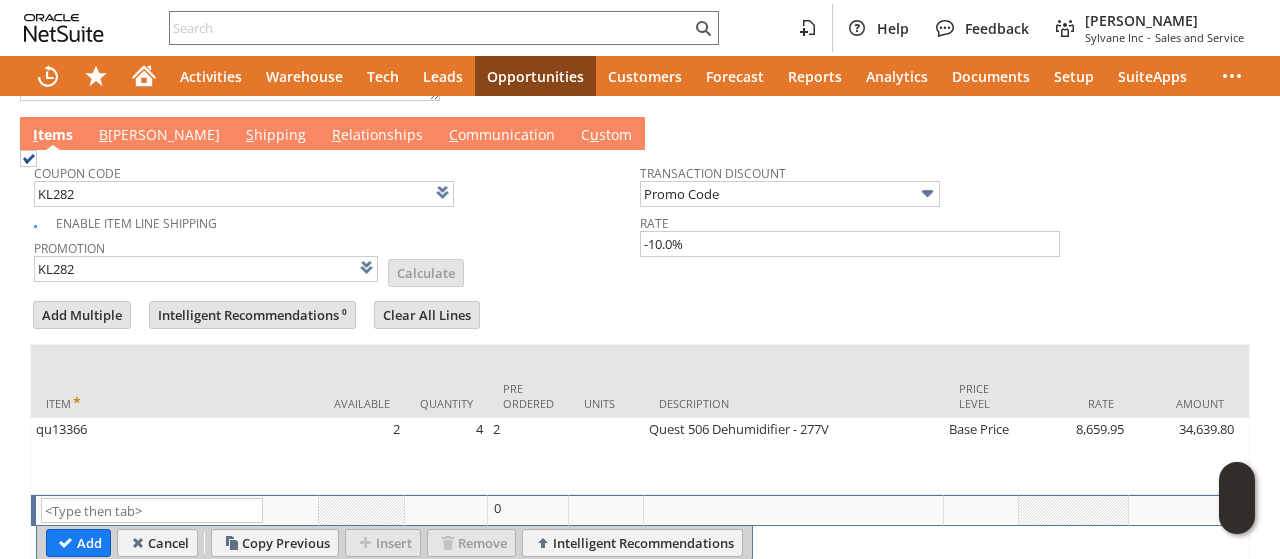 scroll, scrollTop: 1114, scrollLeft: 0, axis: vertical 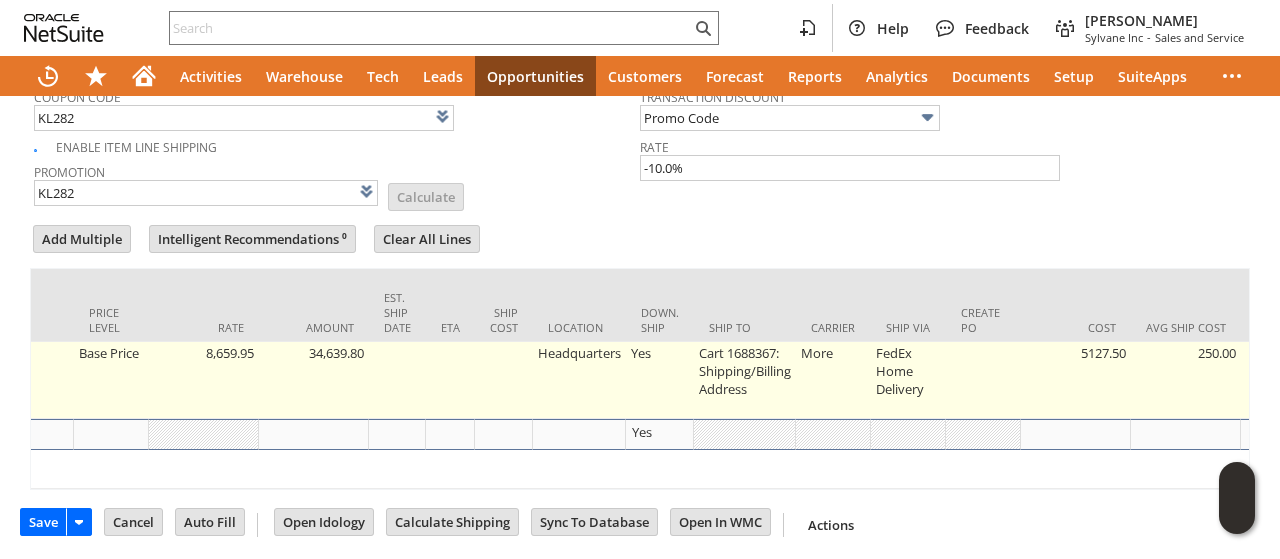 click on "Cart 1688367: Shipping/Billing Address" at bounding box center [745, 380] 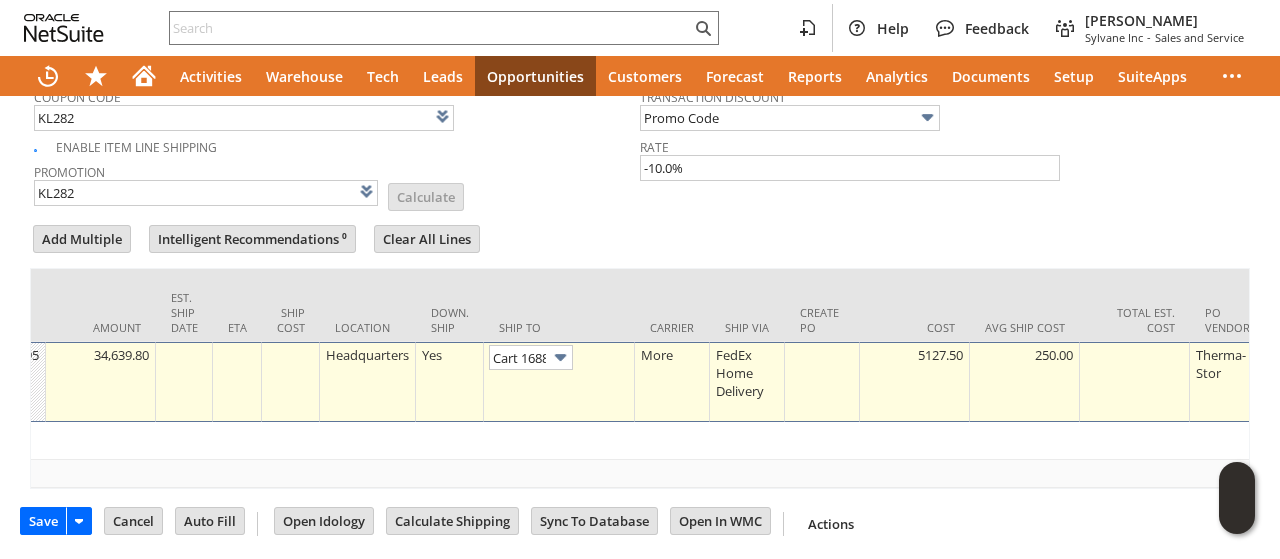 scroll, scrollTop: 0, scrollLeft: 174, axis: horizontal 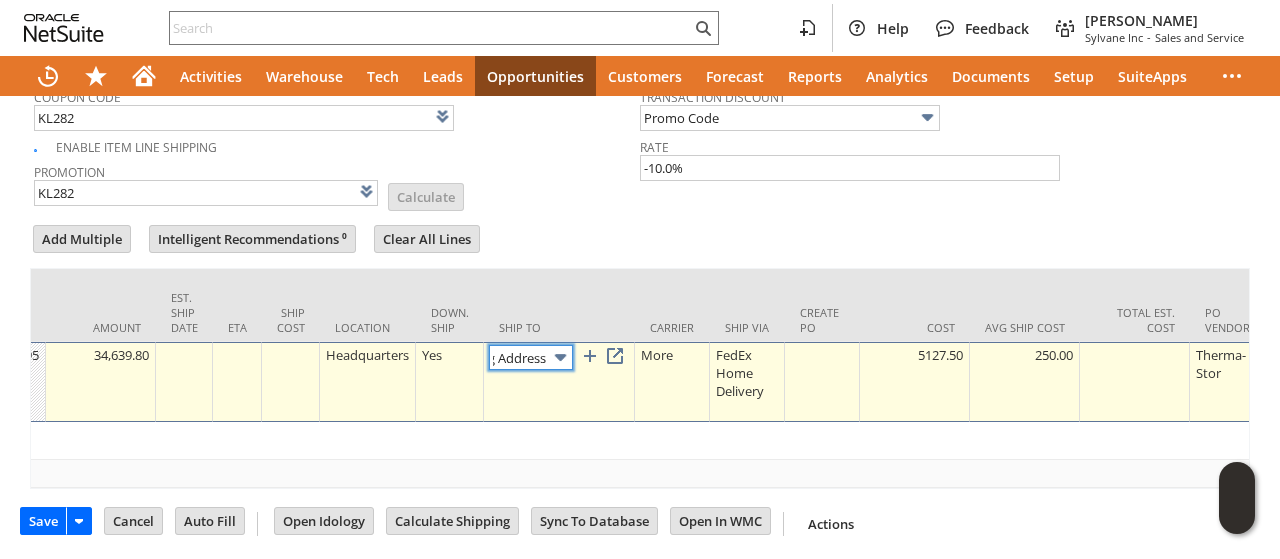 click at bounding box center (560, 357) 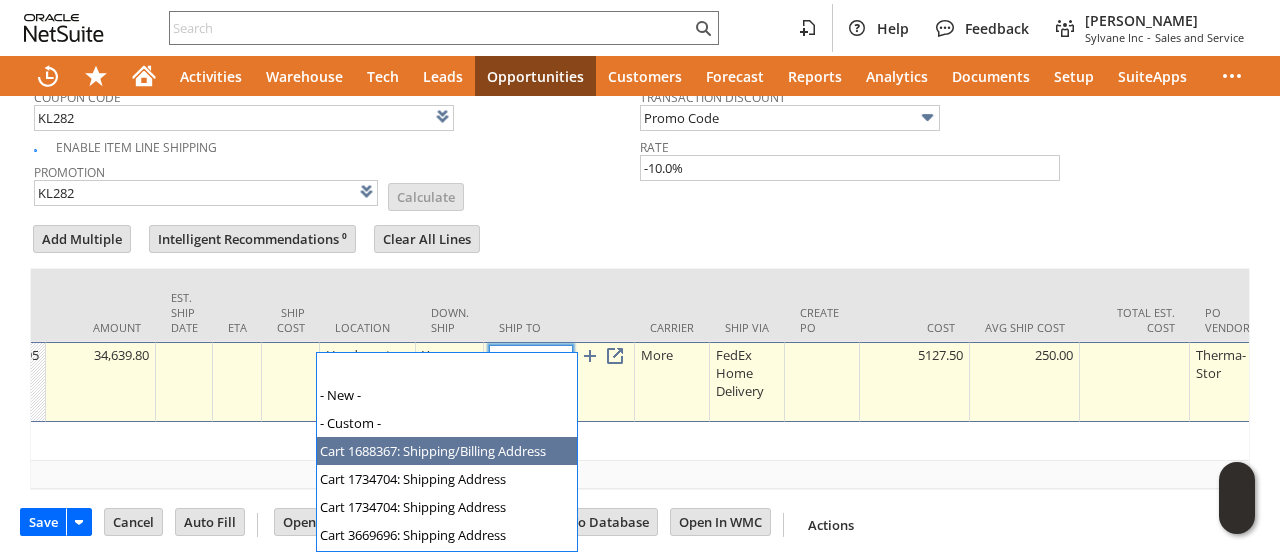scroll, scrollTop: 0, scrollLeft: 0, axis: both 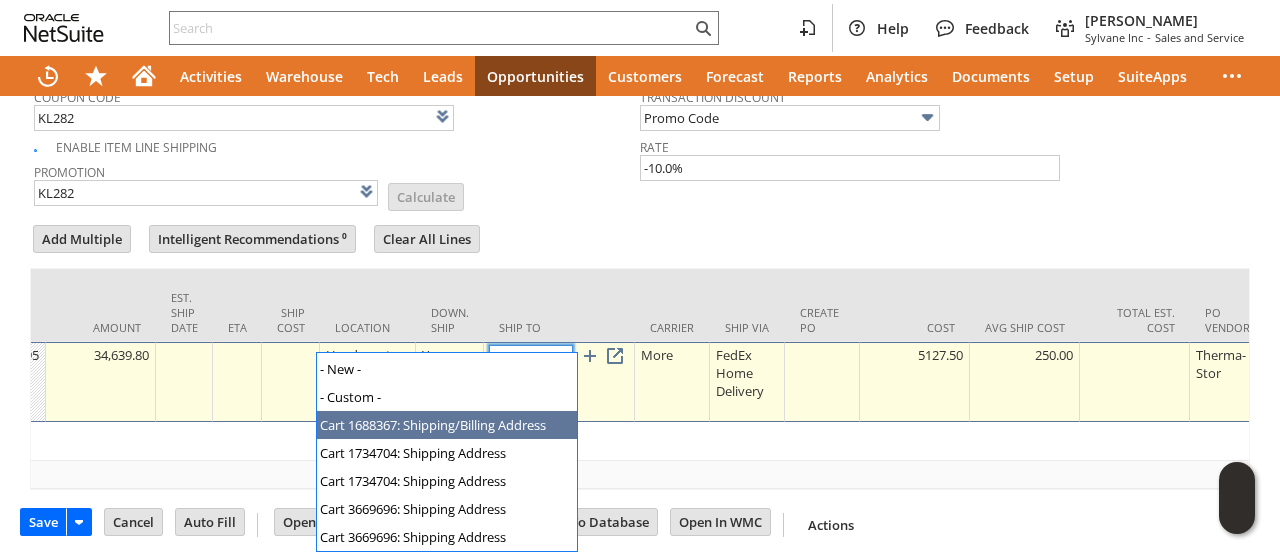 click at bounding box center (560, 357) 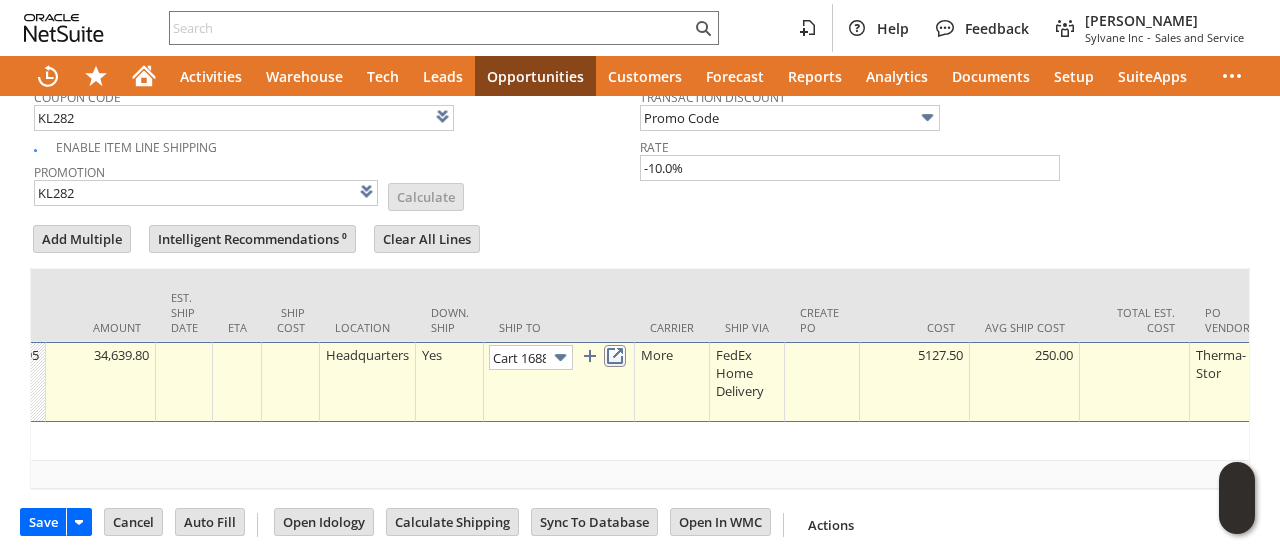 click at bounding box center [615, 356] 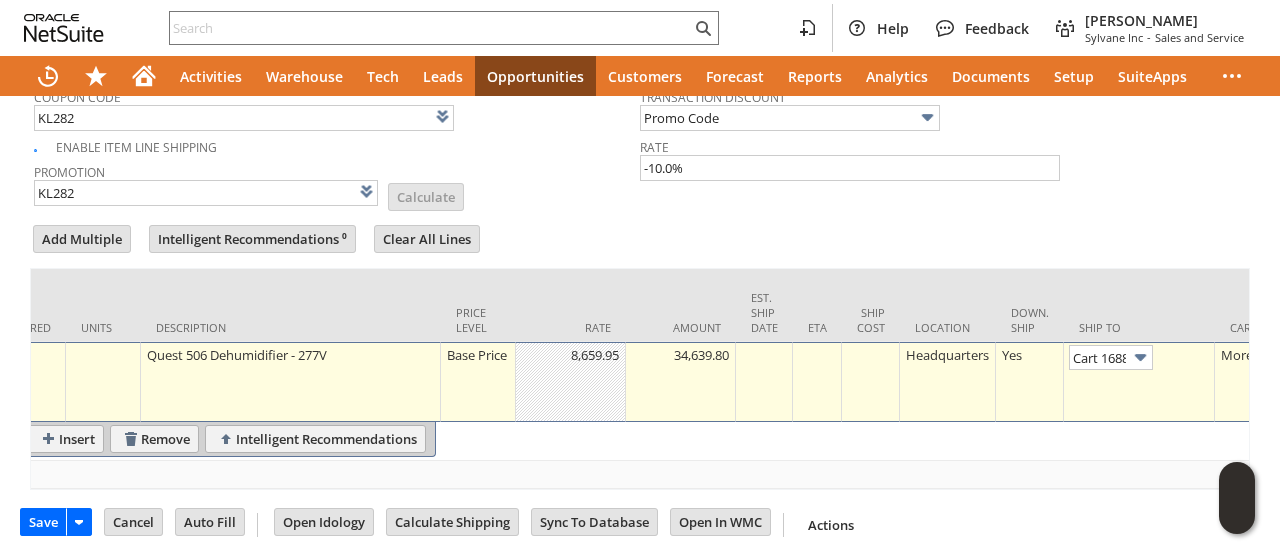 scroll, scrollTop: 0, scrollLeft: 0, axis: both 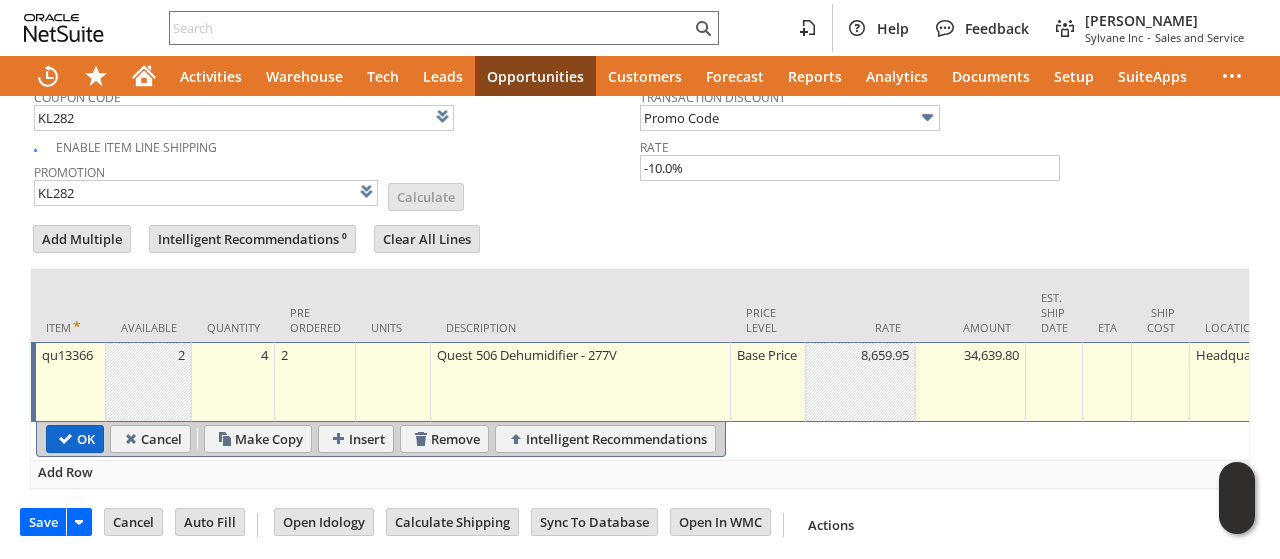 click on "OK" at bounding box center [75, 439] 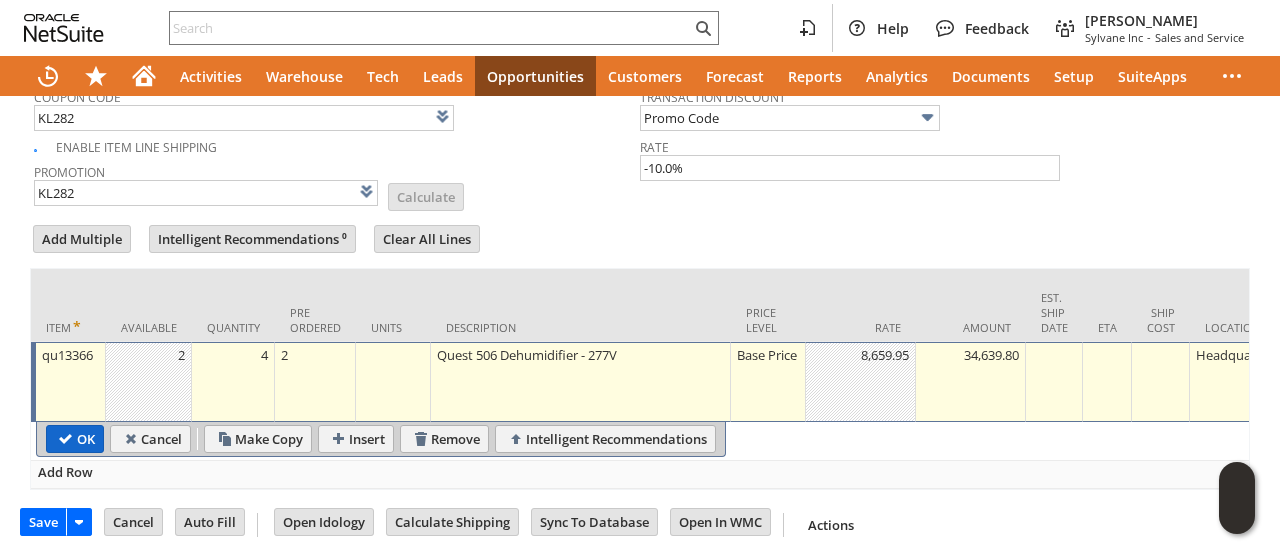 type 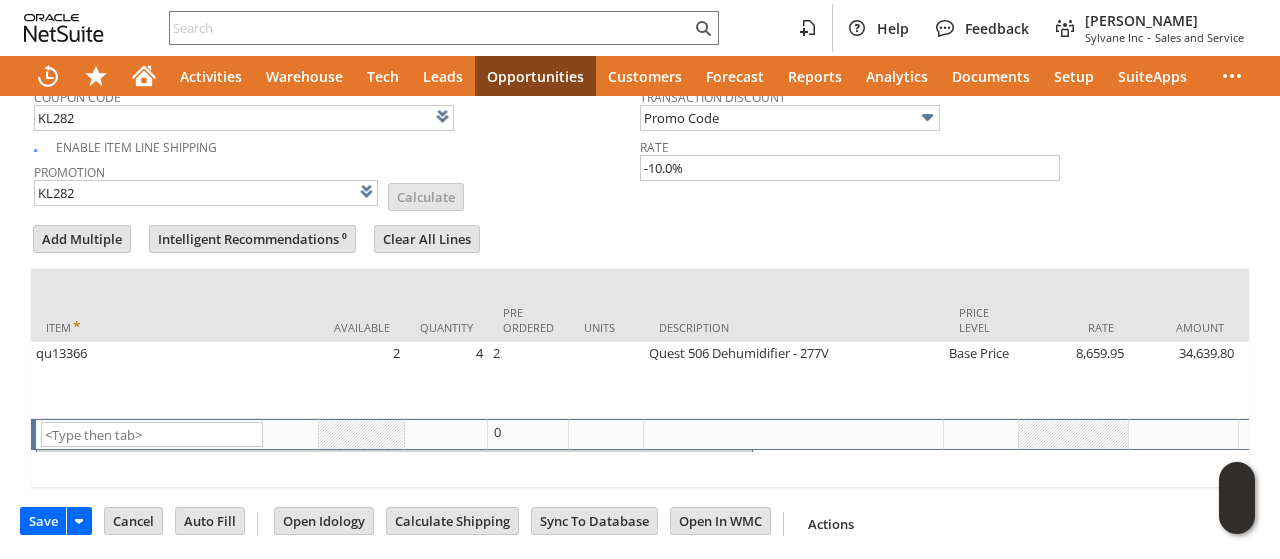 scroll, scrollTop: 0, scrollLeft: 0, axis: both 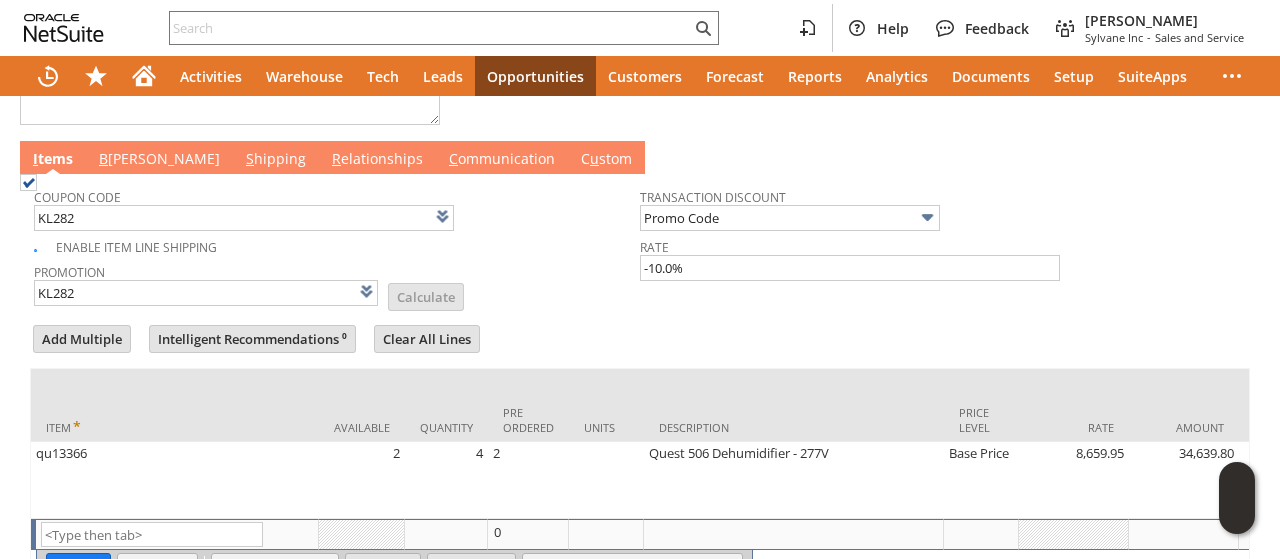 click on "B [PERSON_NAME]" at bounding box center [159, 160] 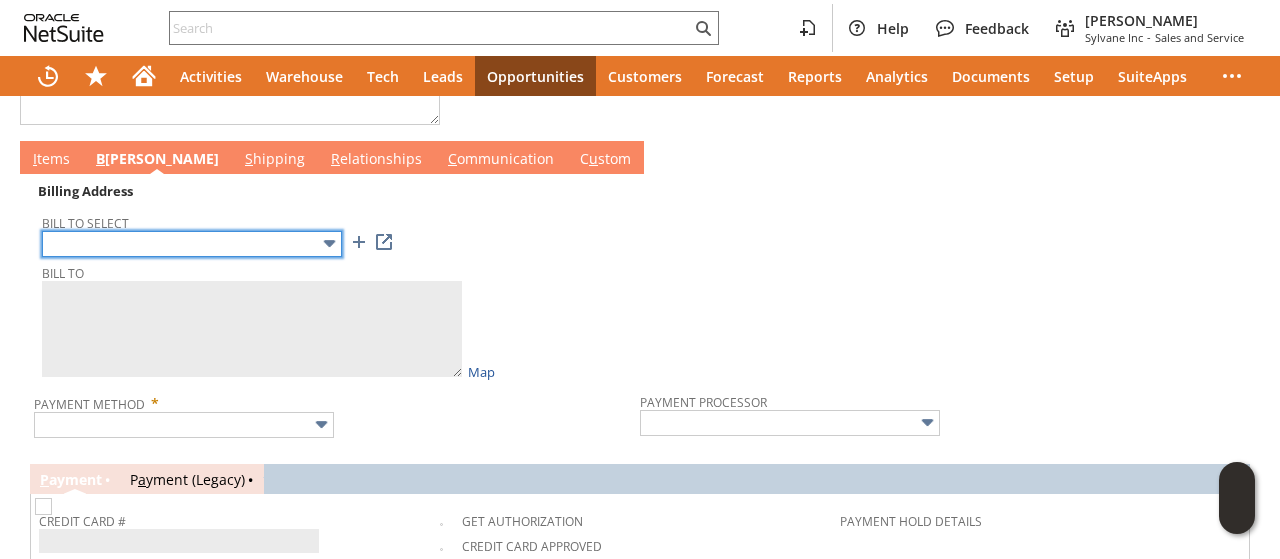 click at bounding box center [192, 244] 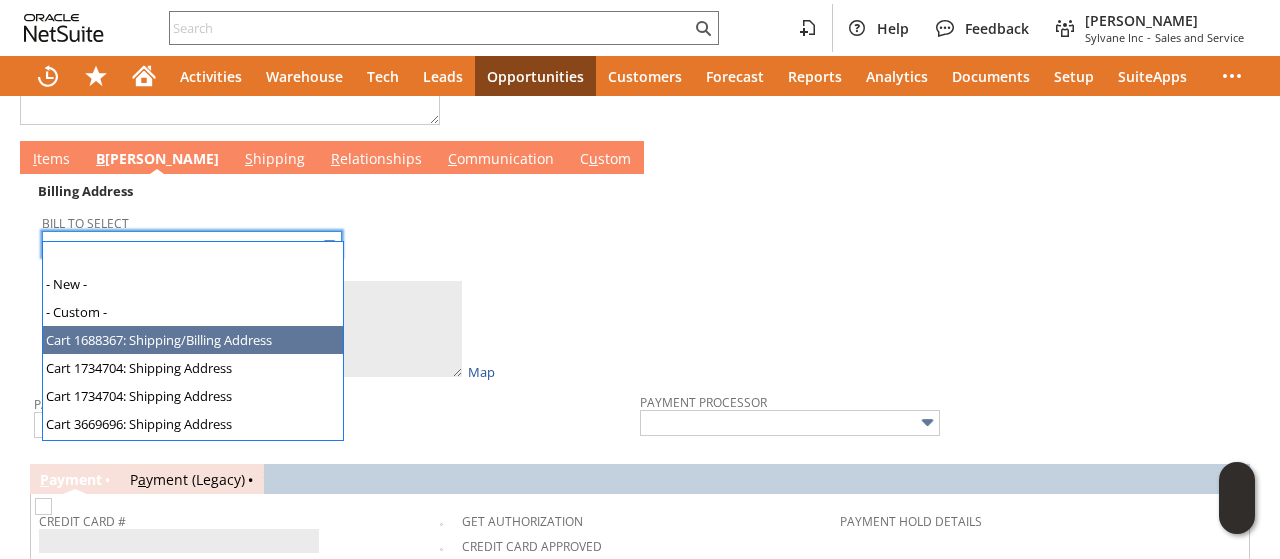 type on "Cart 1688367: Shipping/Billing Address" 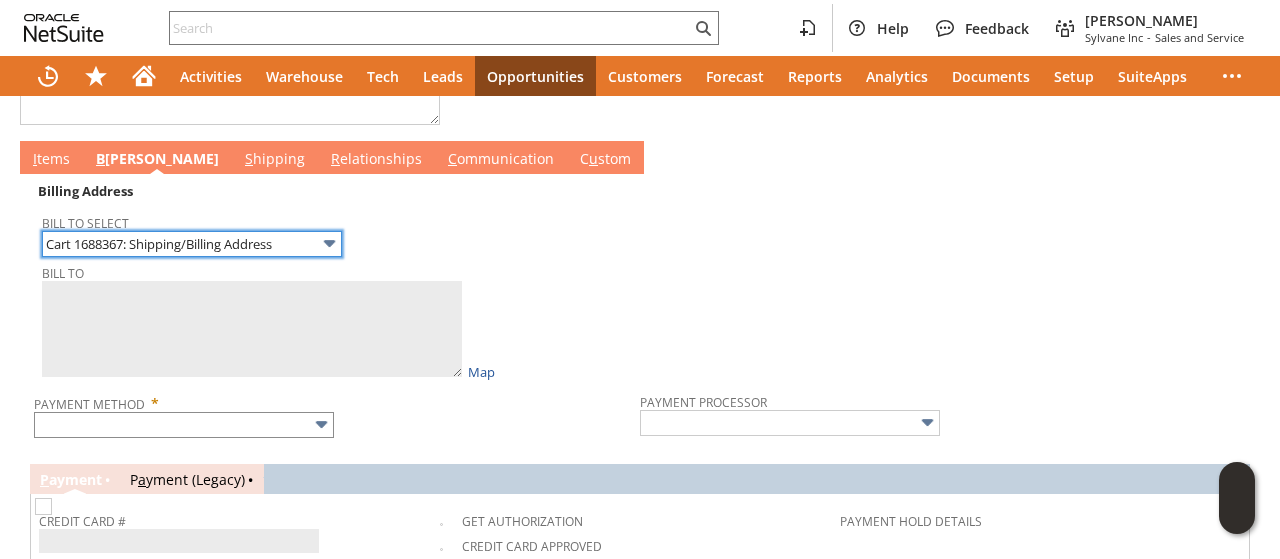 type on "[PERSON_NAME]
[STREET_ADDRESS]" 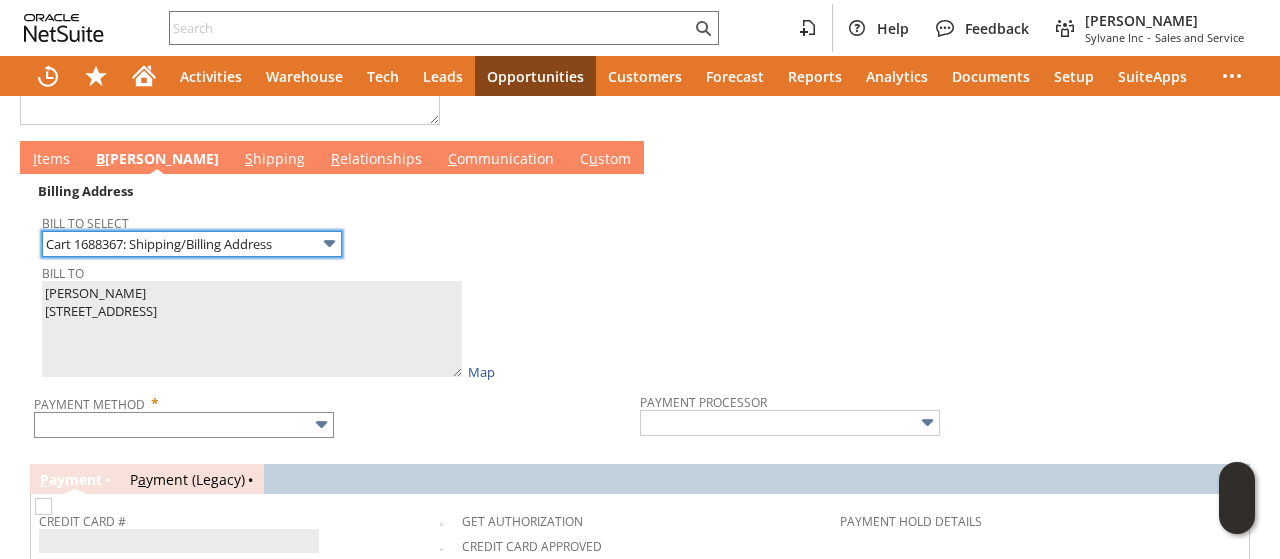 type on "62451-2051" 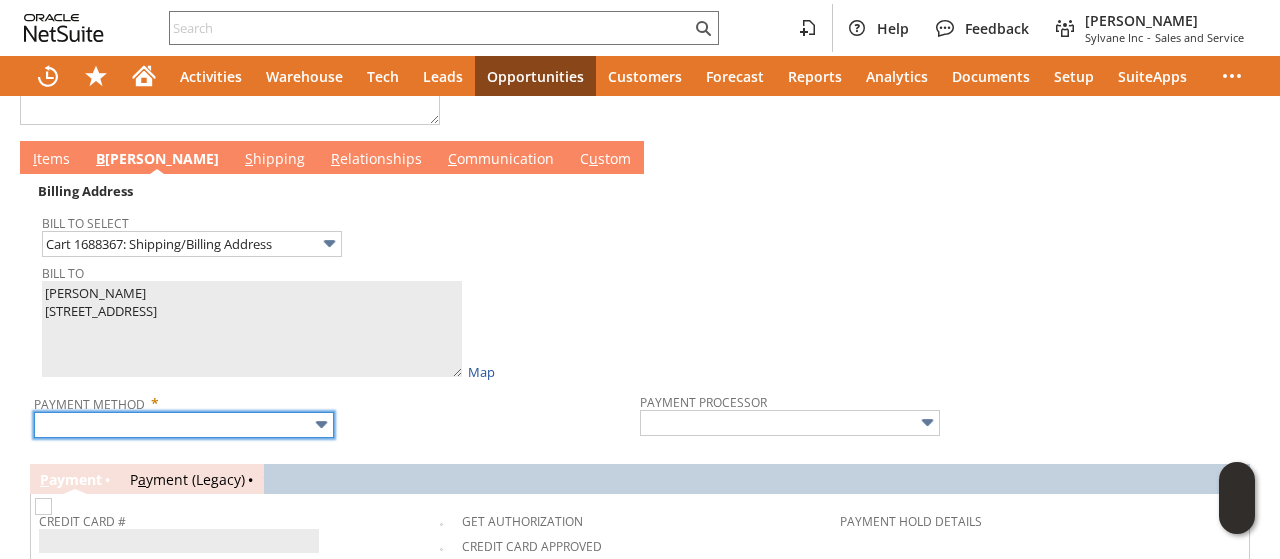 click at bounding box center [184, 425] 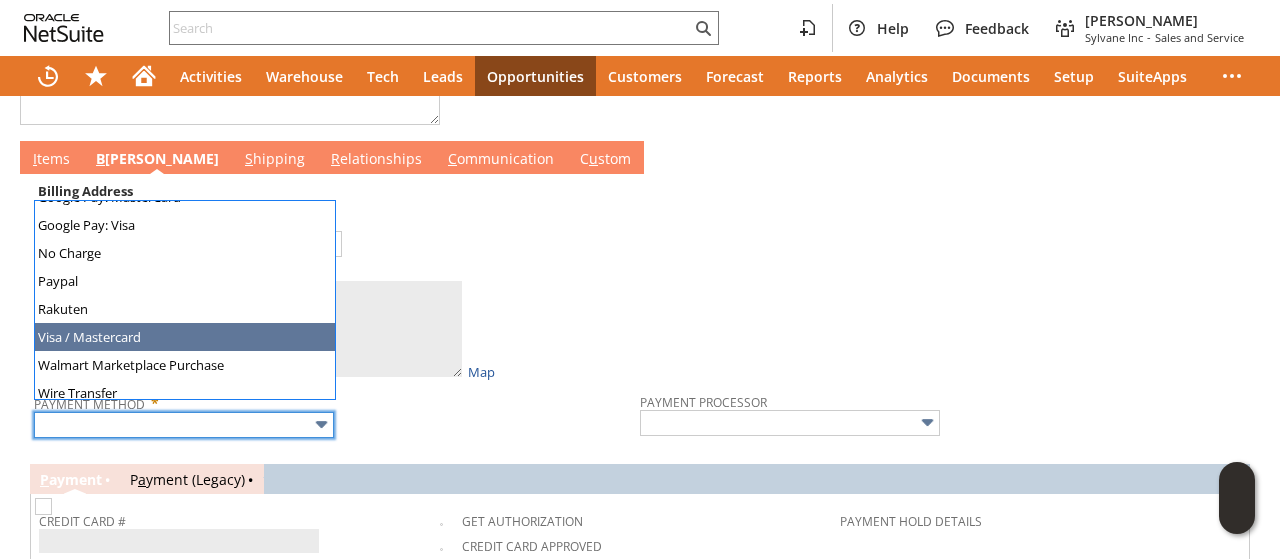 scroll, scrollTop: 558, scrollLeft: 0, axis: vertical 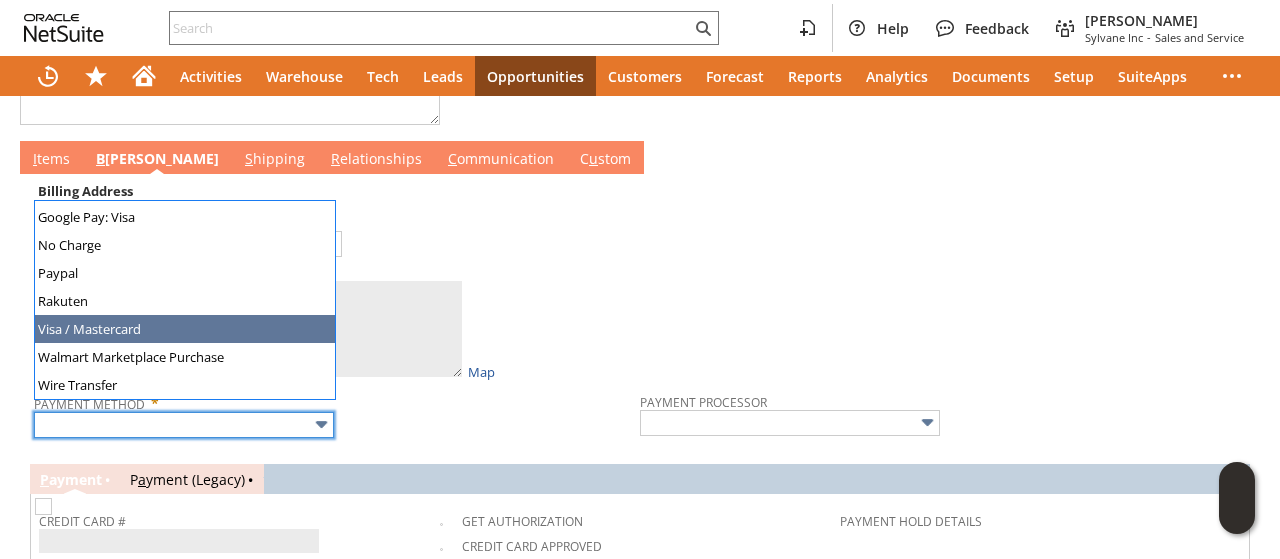type on "Visa / Mastercard" 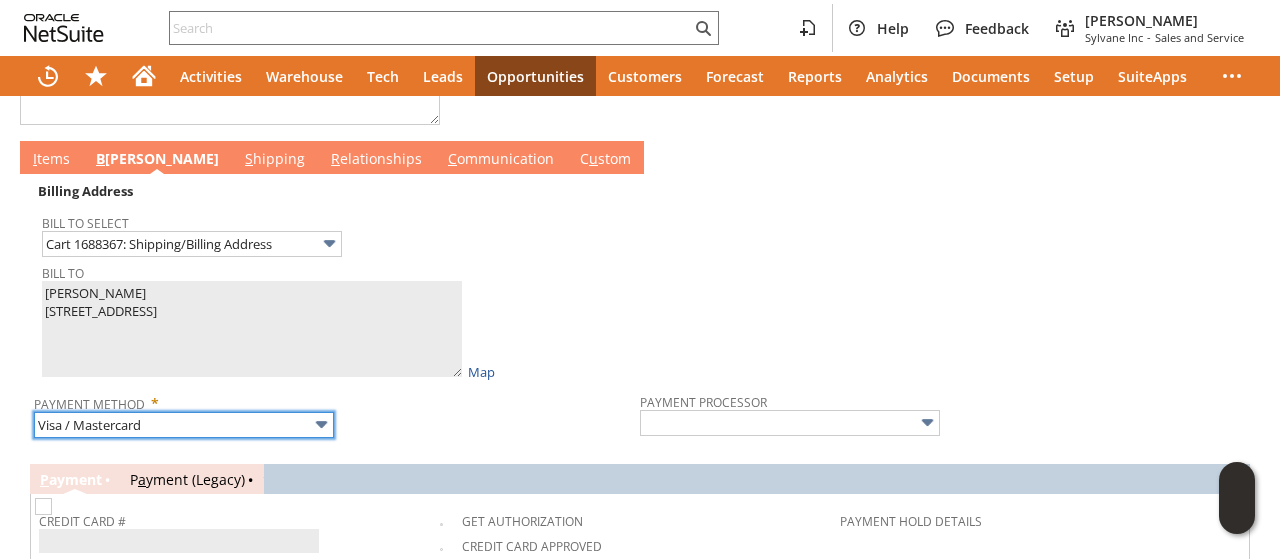 type on "Braintree" 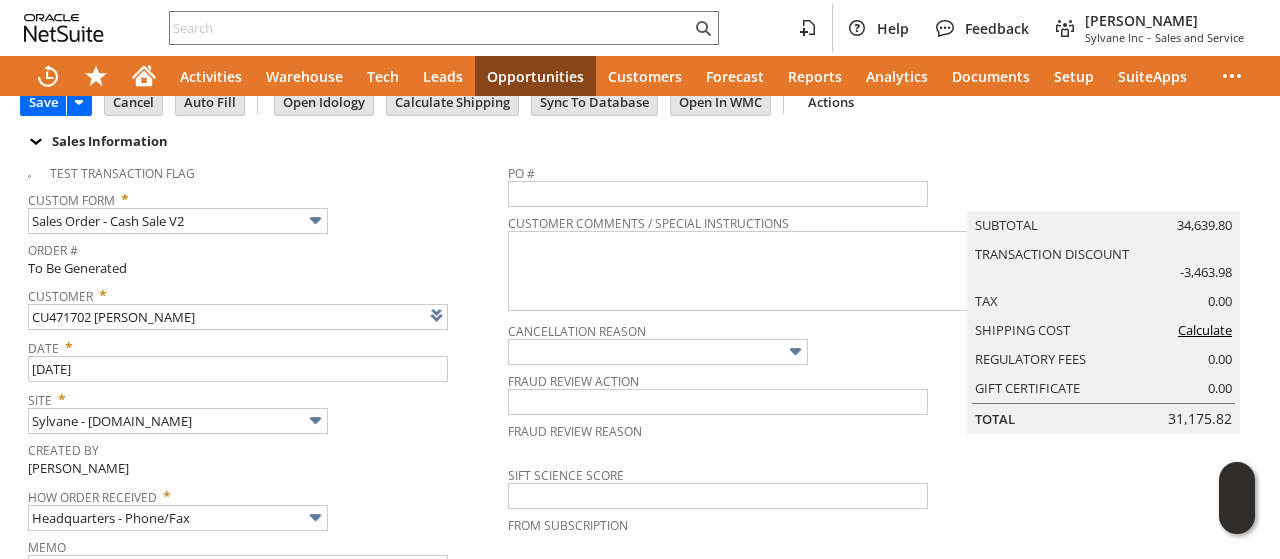 scroll, scrollTop: 0, scrollLeft: 0, axis: both 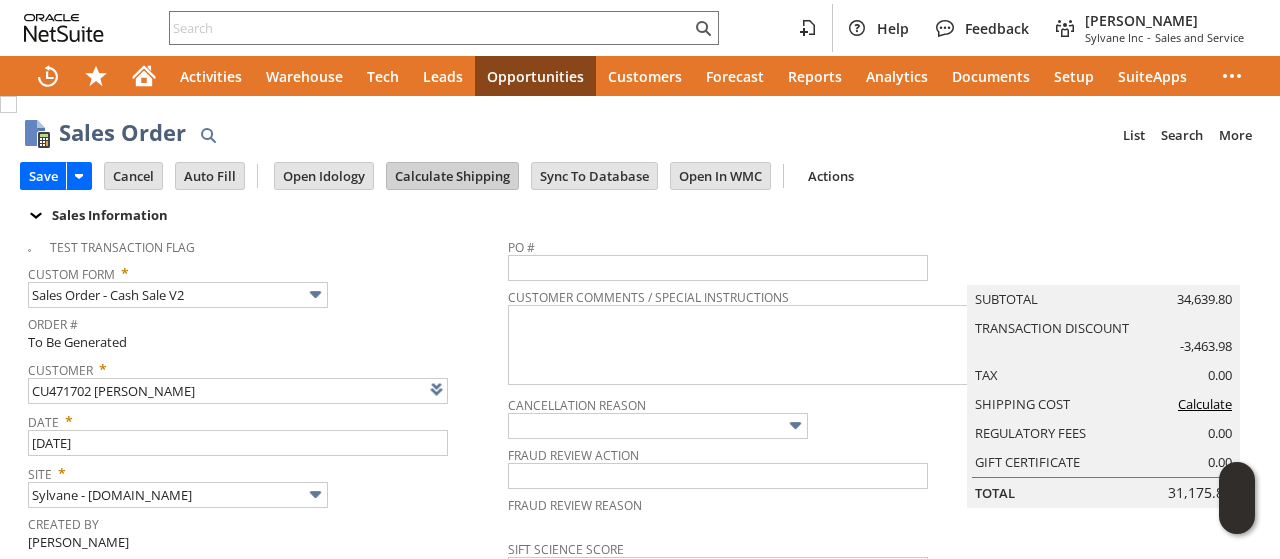 click on "Calculate Shipping" at bounding box center (452, 176) 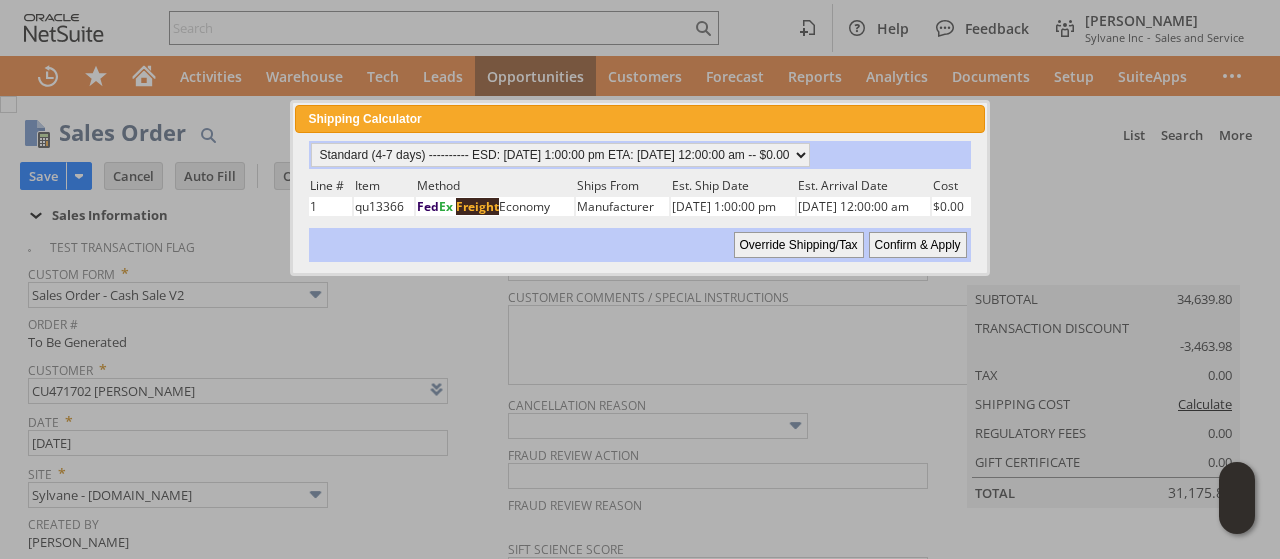 click on "Confirm & Apply" at bounding box center [918, 245] 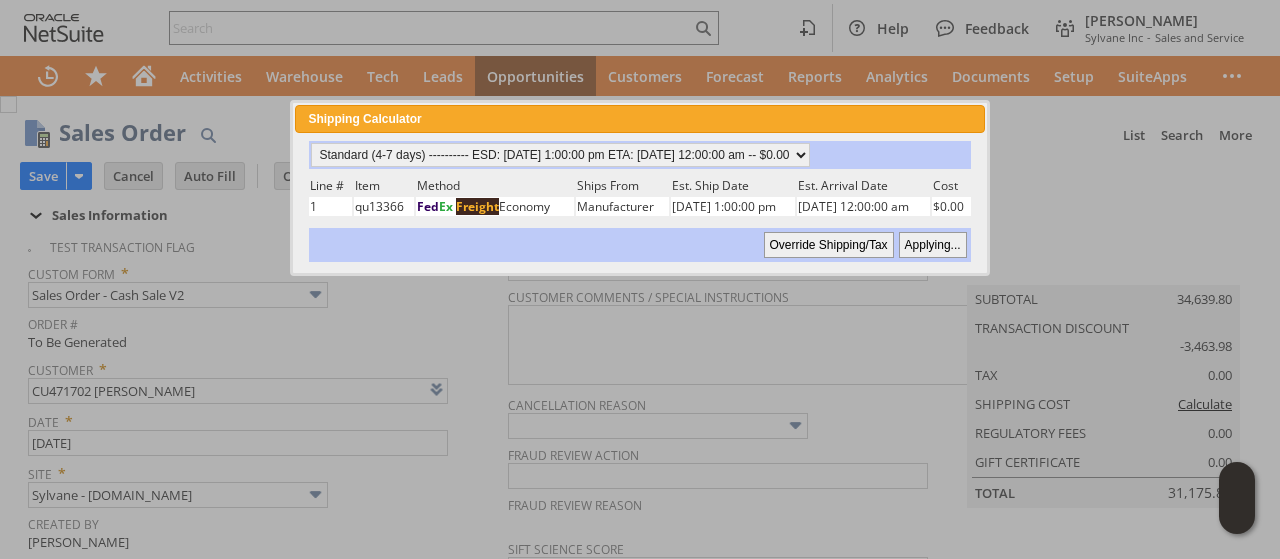 type on "OtherExemptEntity" 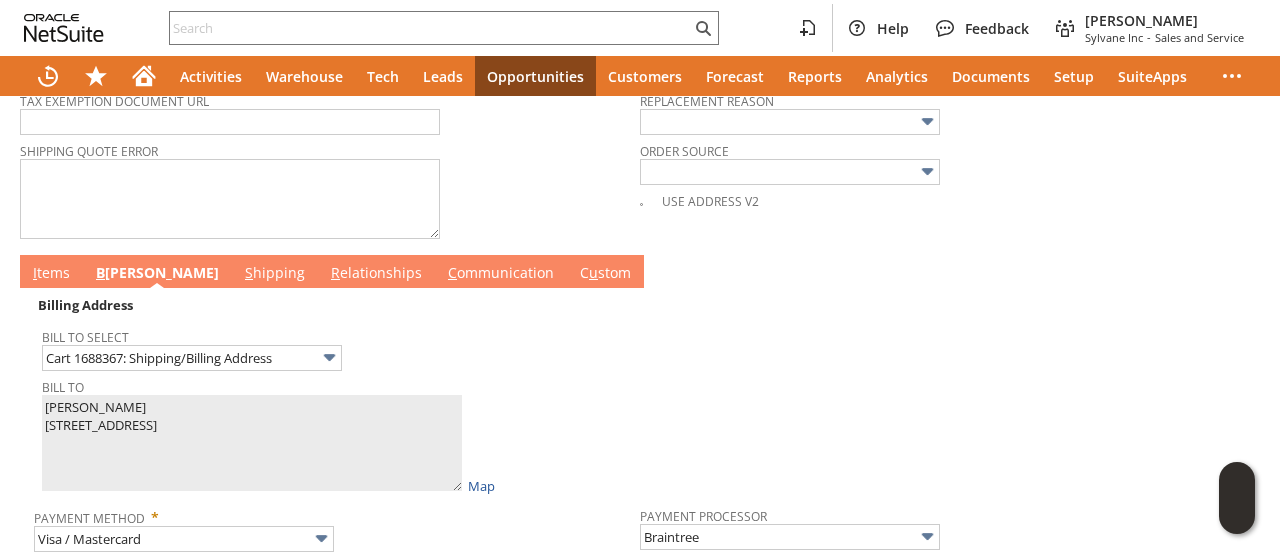 click on "C ommunication" at bounding box center [501, 274] 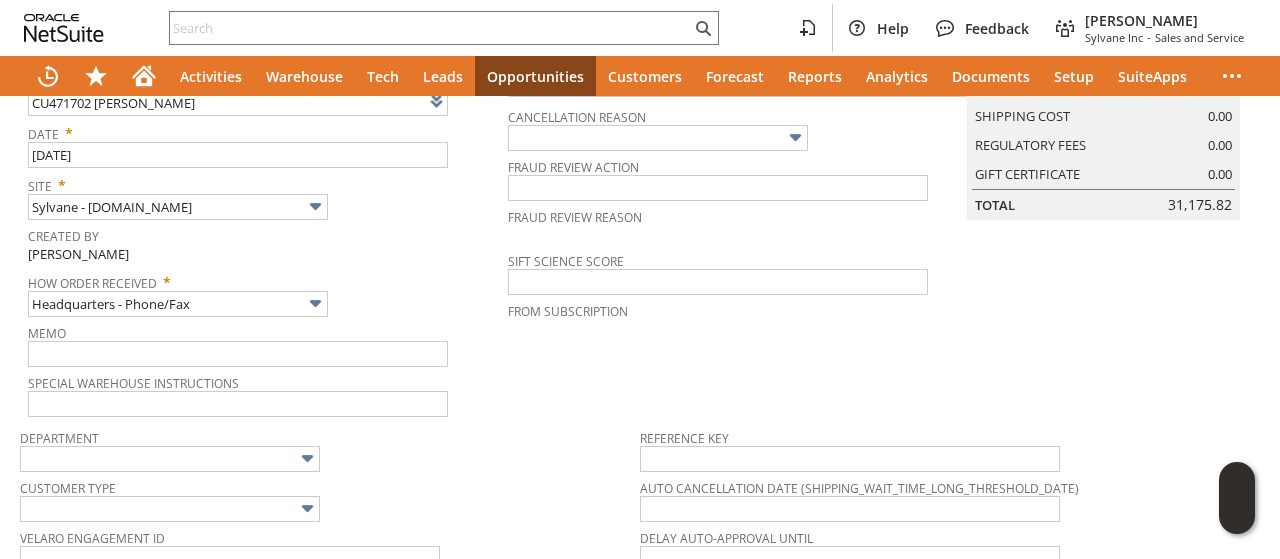 scroll, scrollTop: 888, scrollLeft: 0, axis: vertical 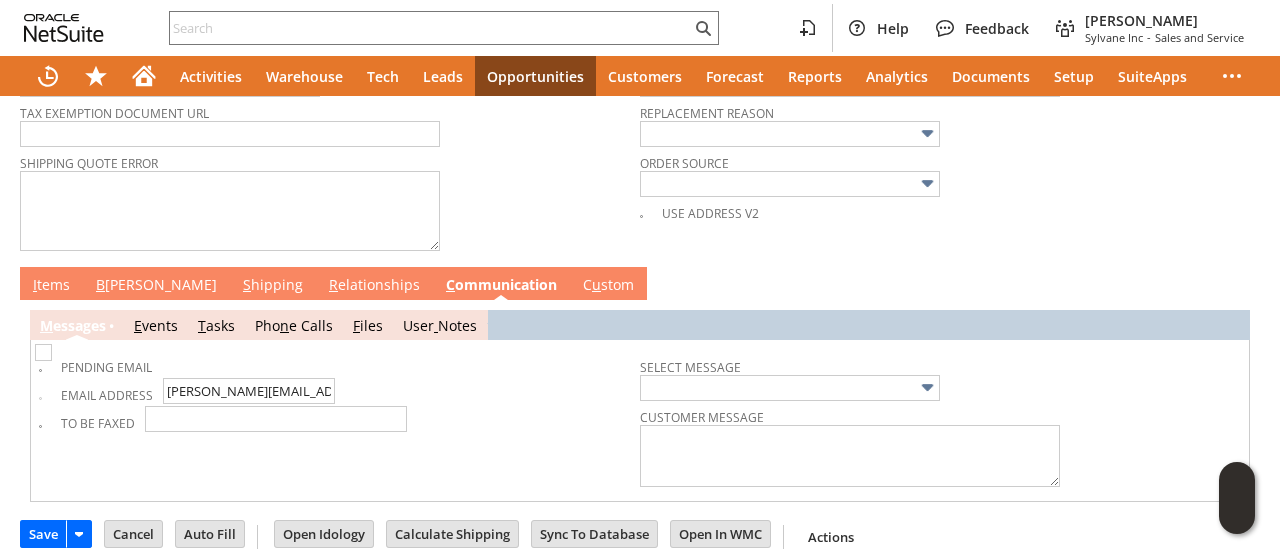click on "B [PERSON_NAME]" at bounding box center [156, 286] 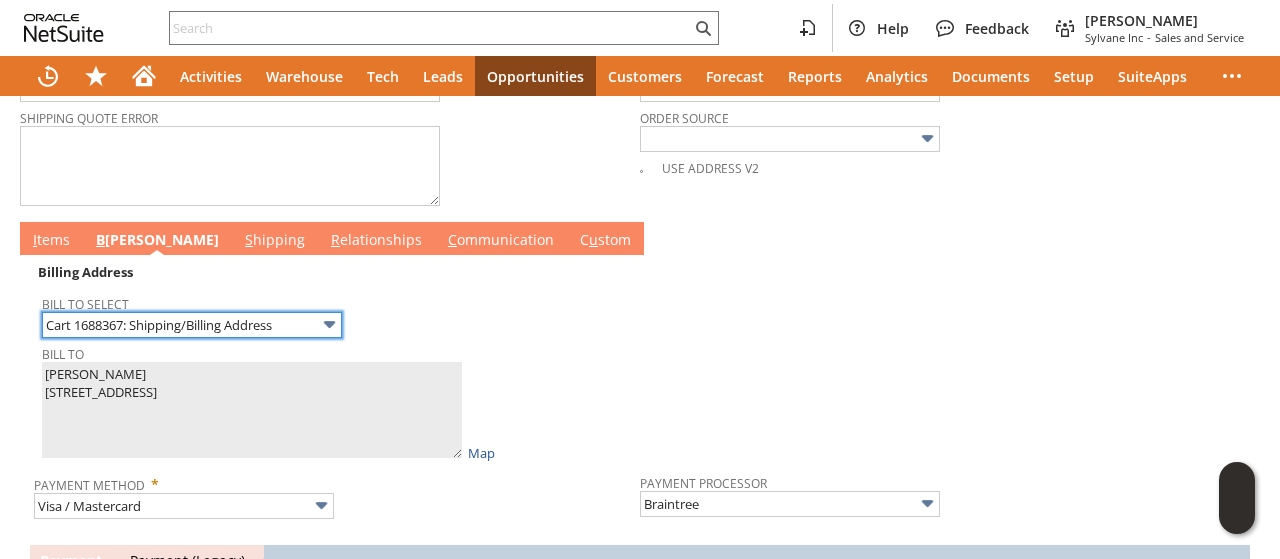 scroll, scrollTop: 988, scrollLeft: 0, axis: vertical 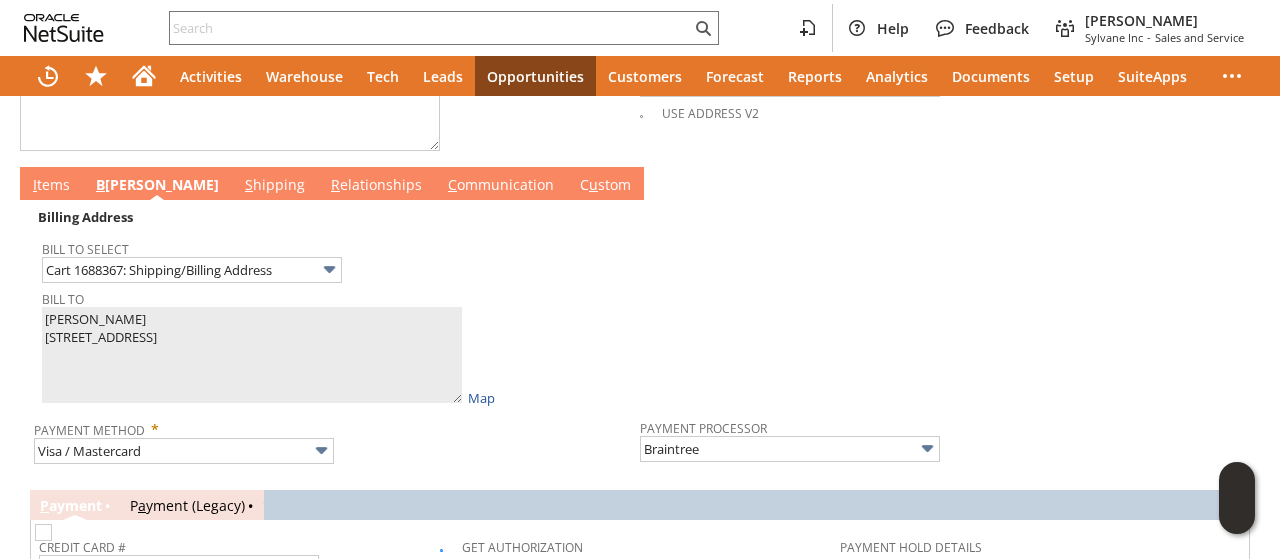 click on "I tems" at bounding box center [51, 186] 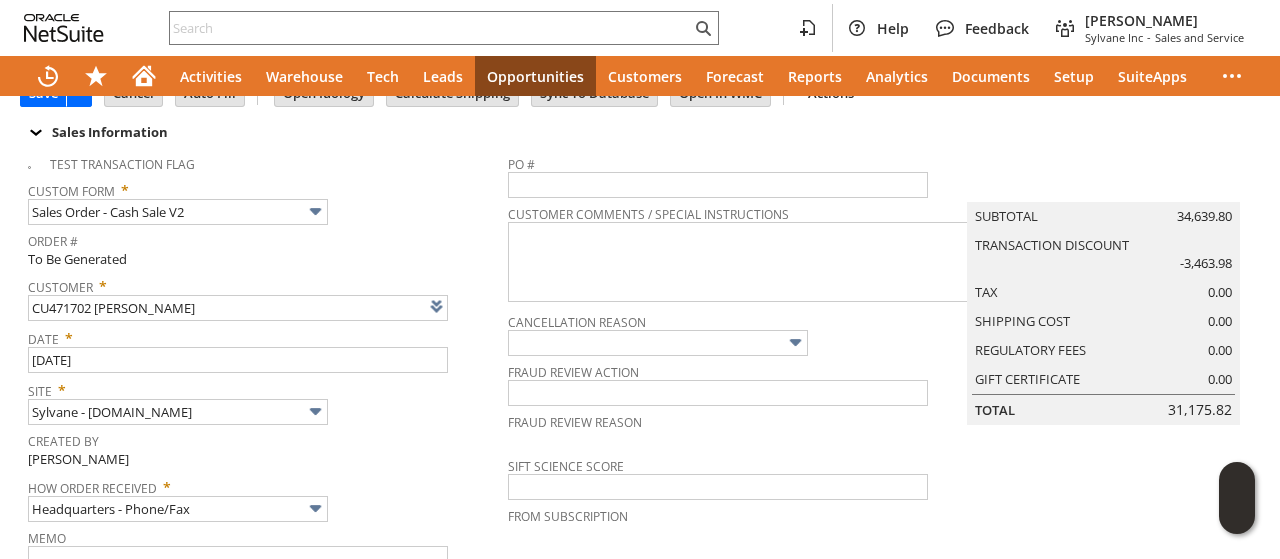 scroll, scrollTop: 0, scrollLeft: 0, axis: both 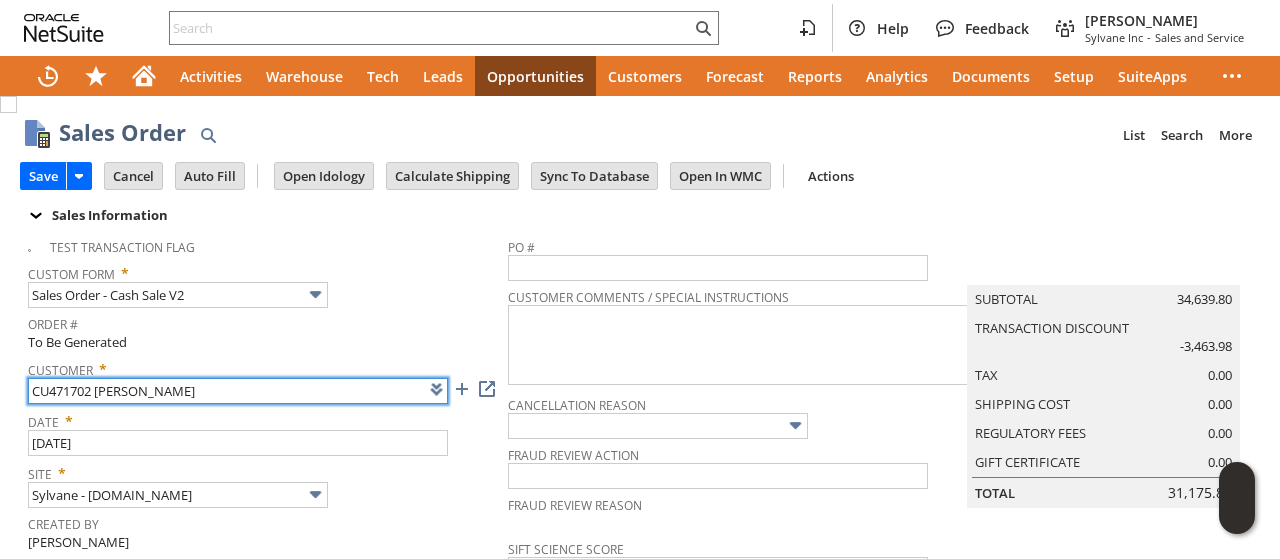 click on "CU471702 [PERSON_NAME]" at bounding box center (238, 391) 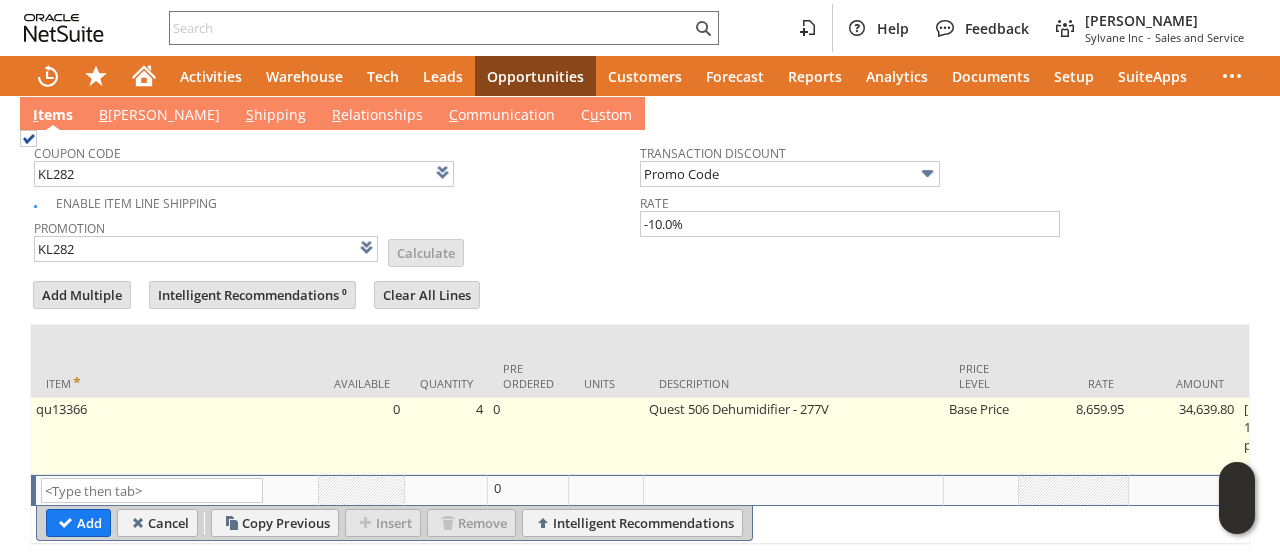 scroll, scrollTop: 1100, scrollLeft: 0, axis: vertical 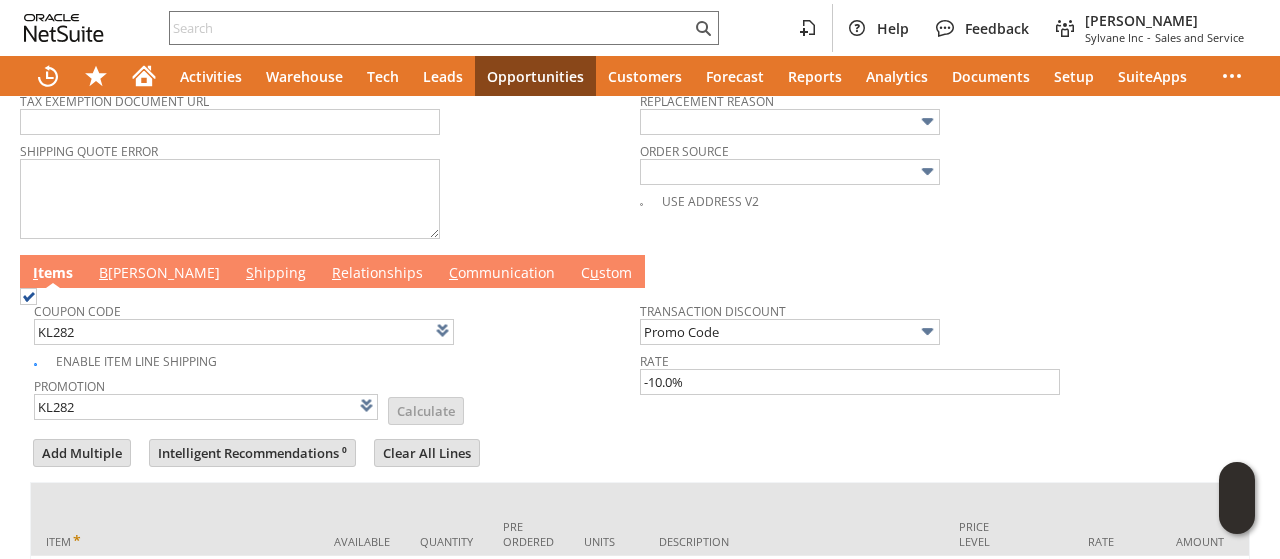 click on "B illing" at bounding box center (159, 274) 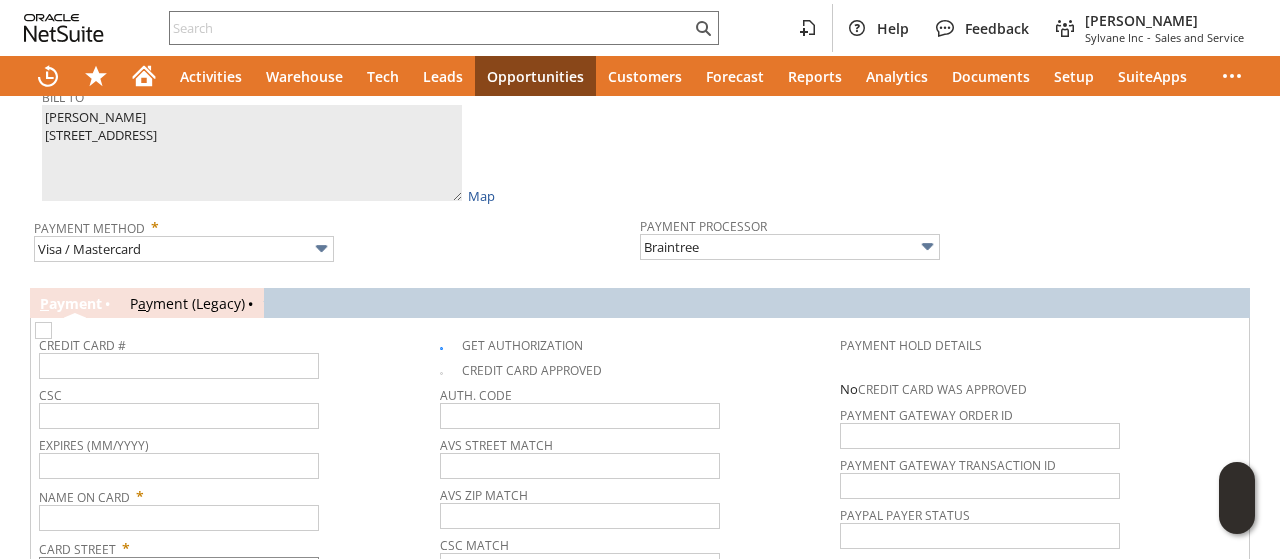 scroll, scrollTop: 1400, scrollLeft: 0, axis: vertical 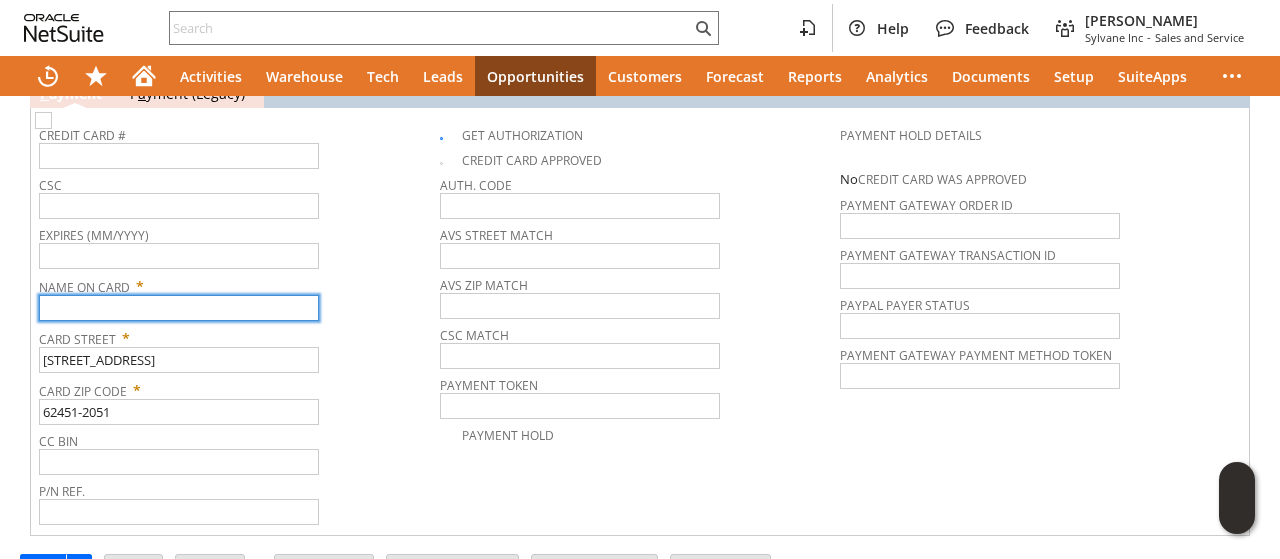 paste on "[PERSON_NAME]" 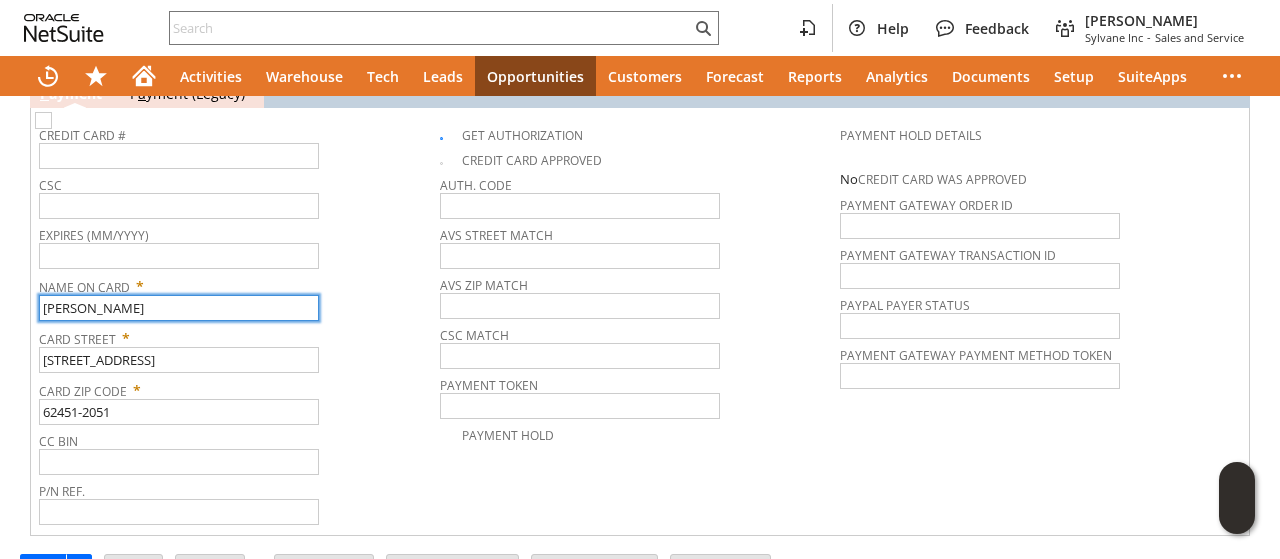 type on "[PERSON_NAME]" 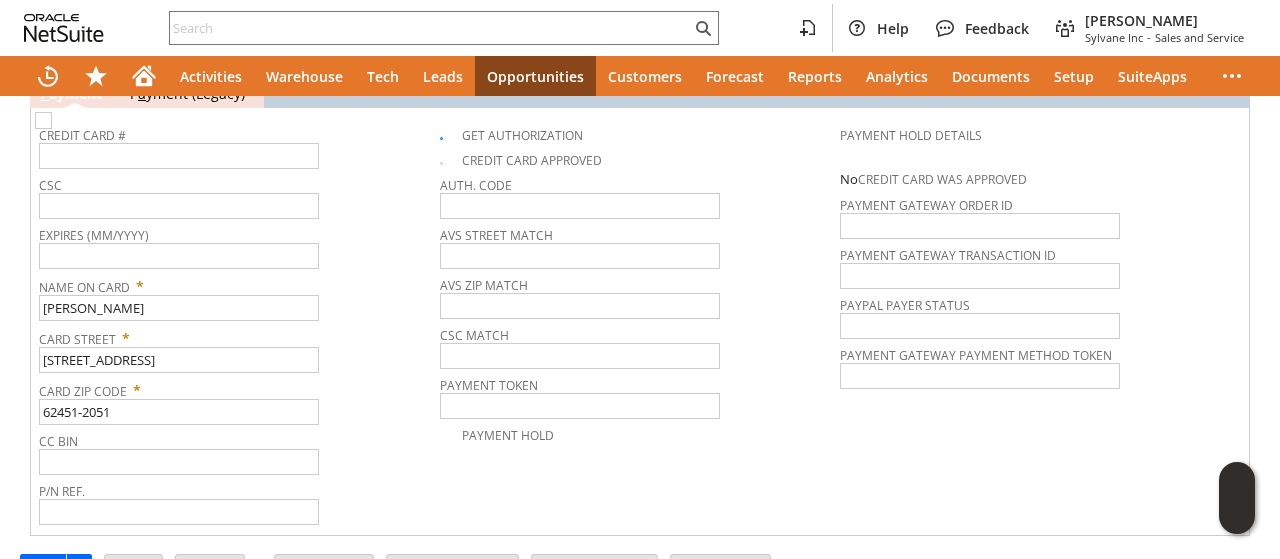 click on "P/N Ref." at bounding box center [234, 488] 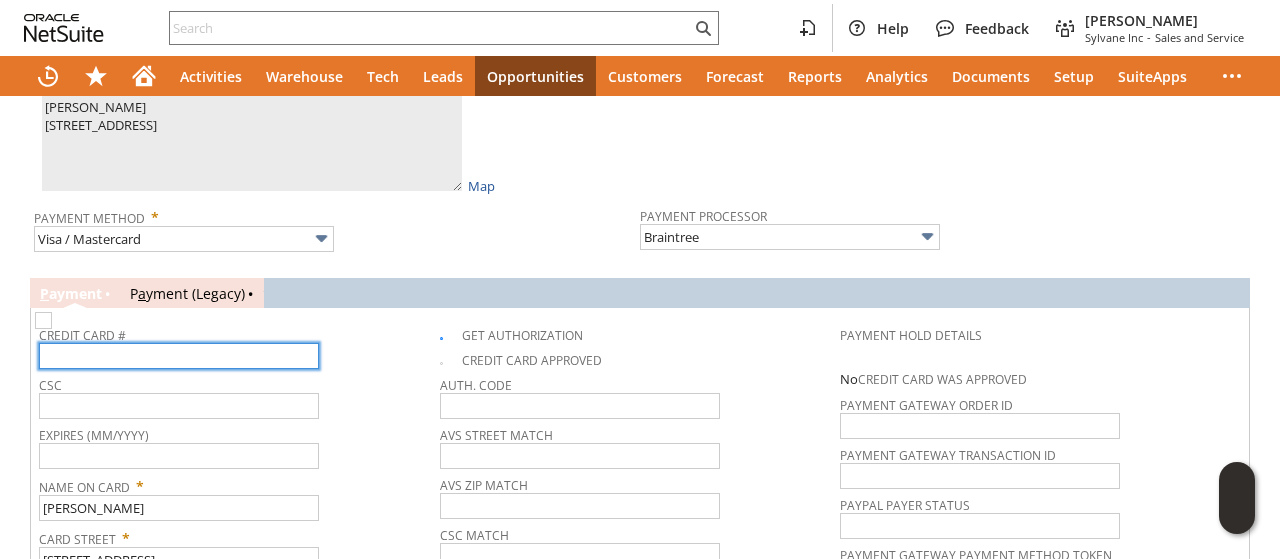 click at bounding box center (179, 356) 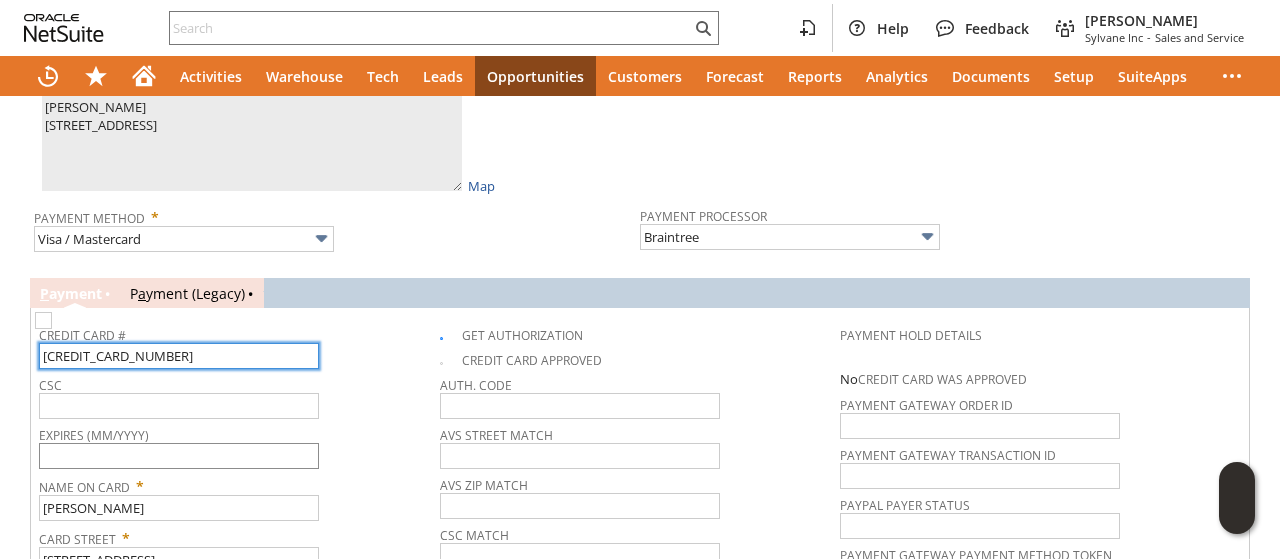type on "4246315195987464" 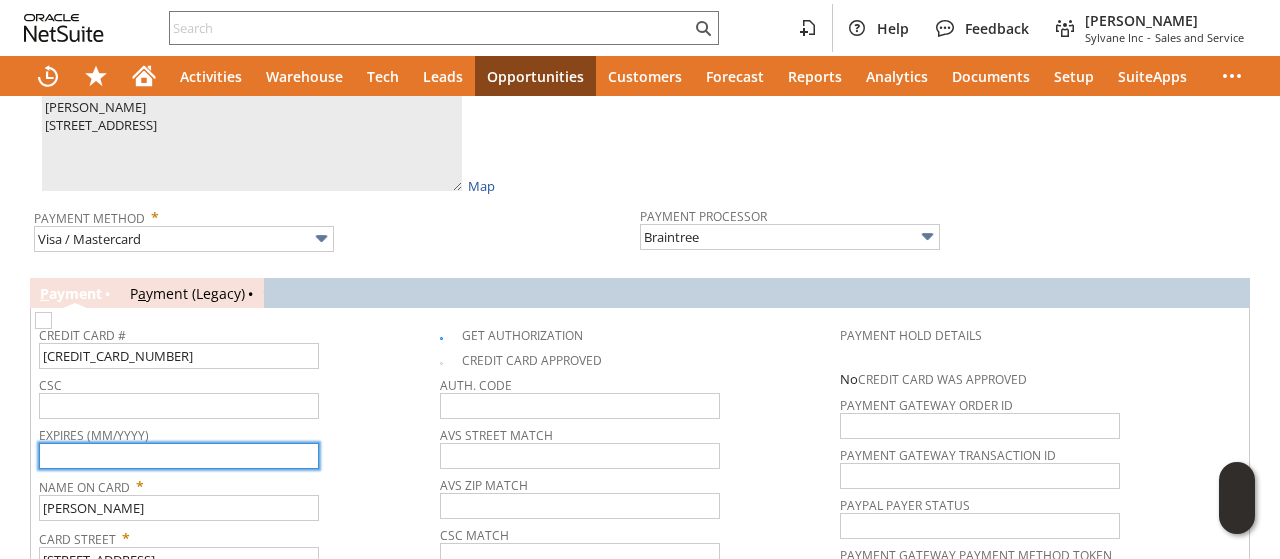 click at bounding box center (179, 456) 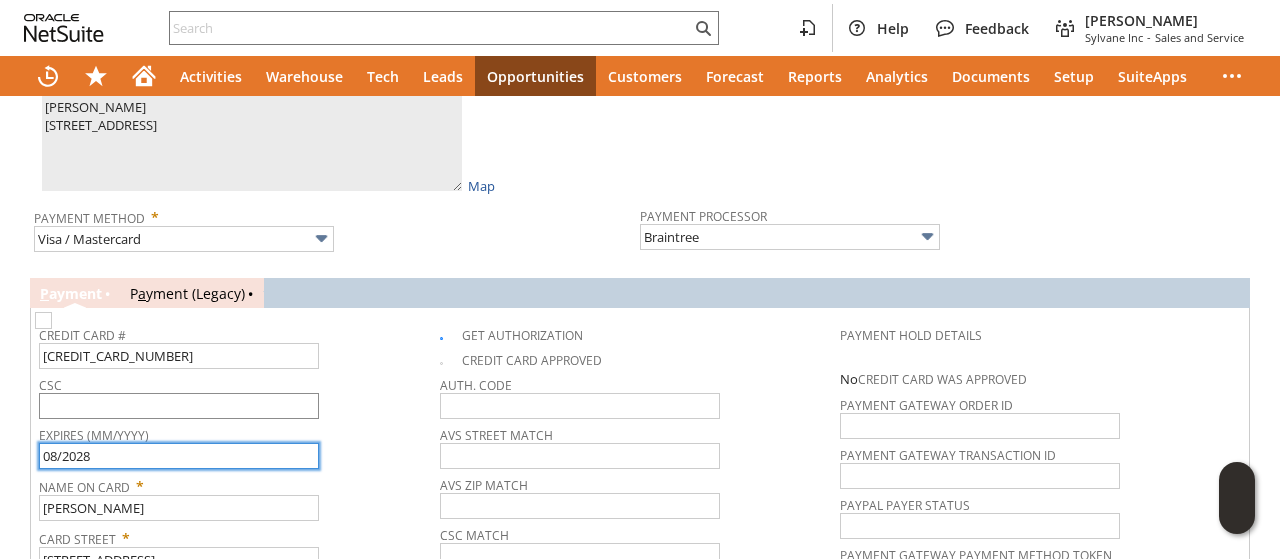 type on "08/2028" 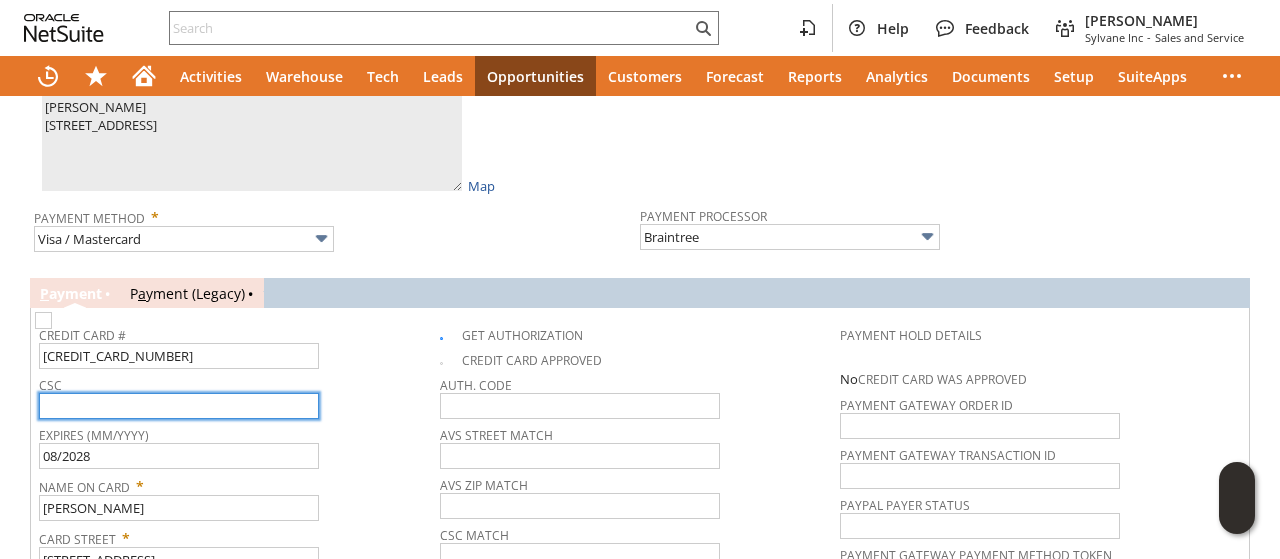 click at bounding box center (179, 406) 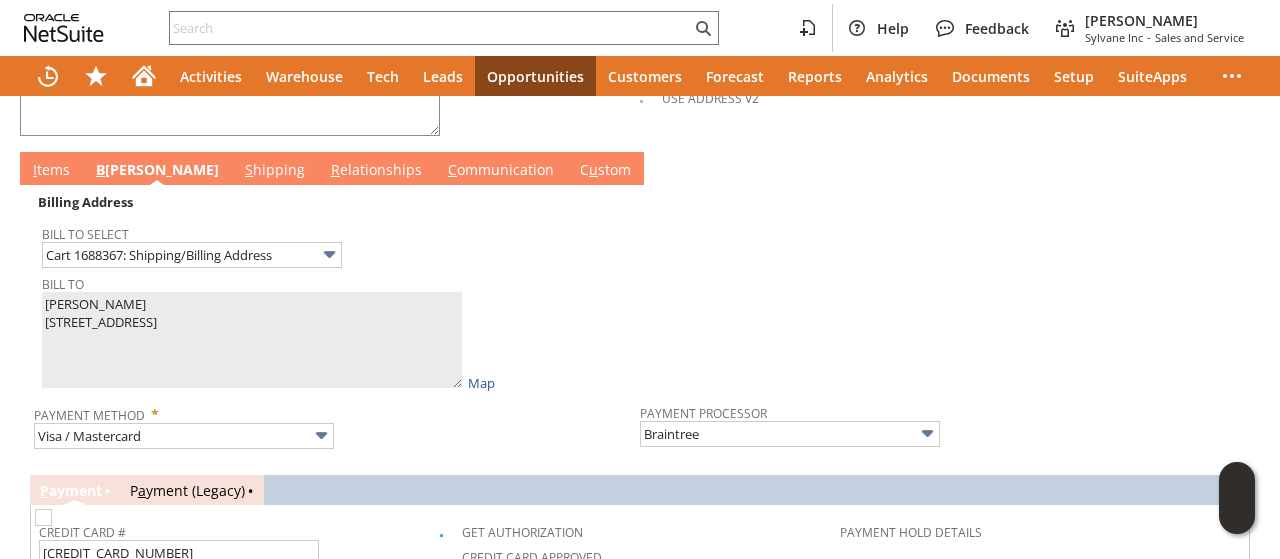 scroll, scrollTop: 900, scrollLeft: 0, axis: vertical 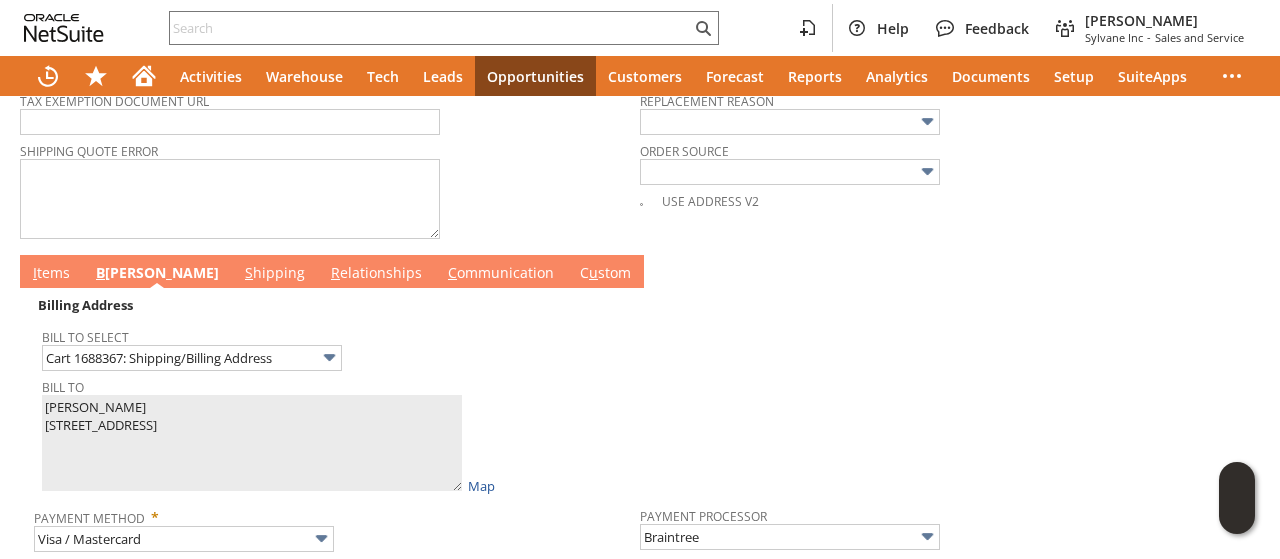 type on "339" 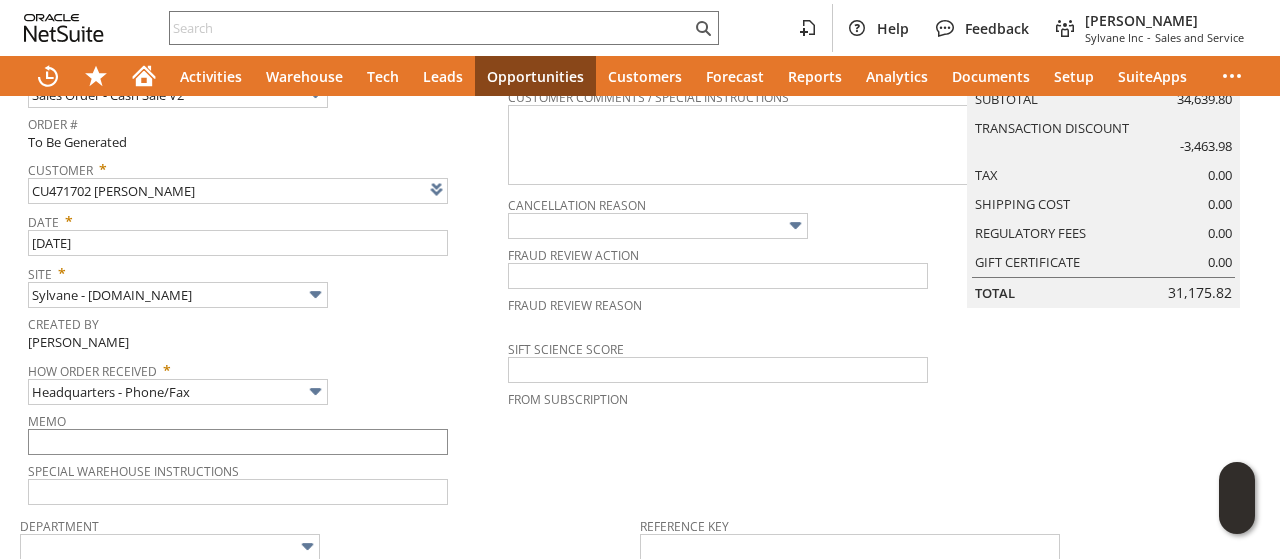 scroll, scrollTop: 0, scrollLeft: 0, axis: both 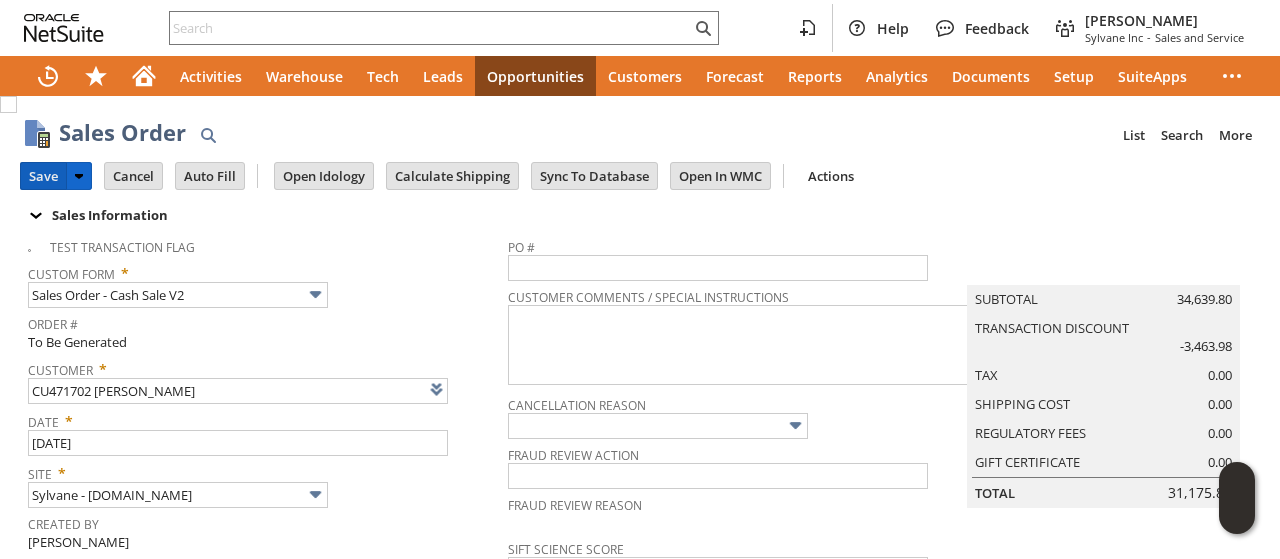 click on "Save" at bounding box center [43, 176] 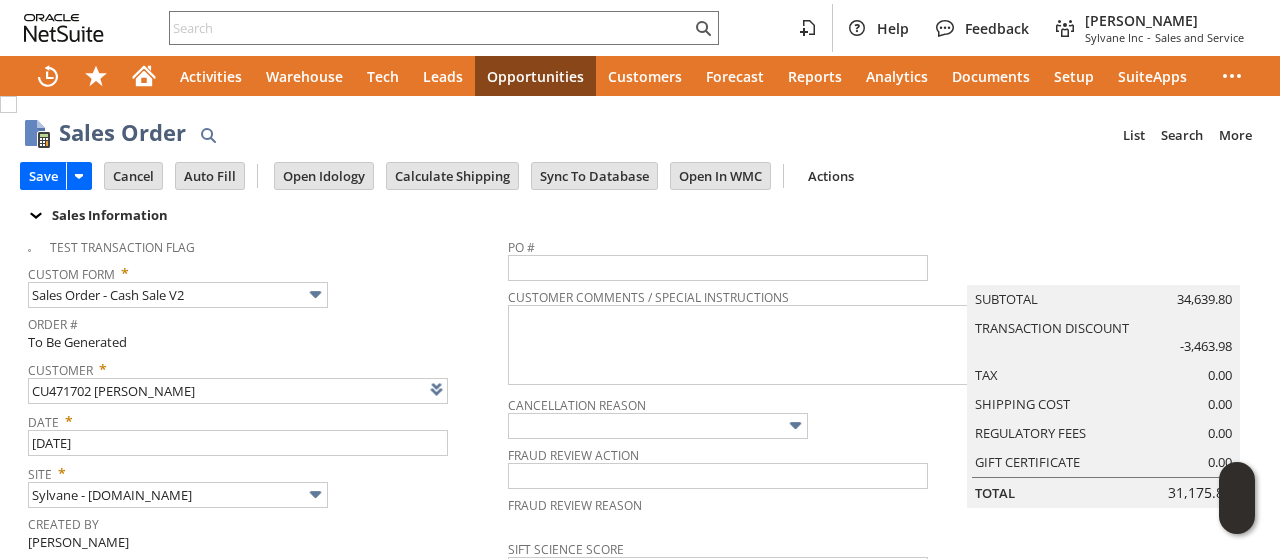 scroll, scrollTop: 700, scrollLeft: 0, axis: vertical 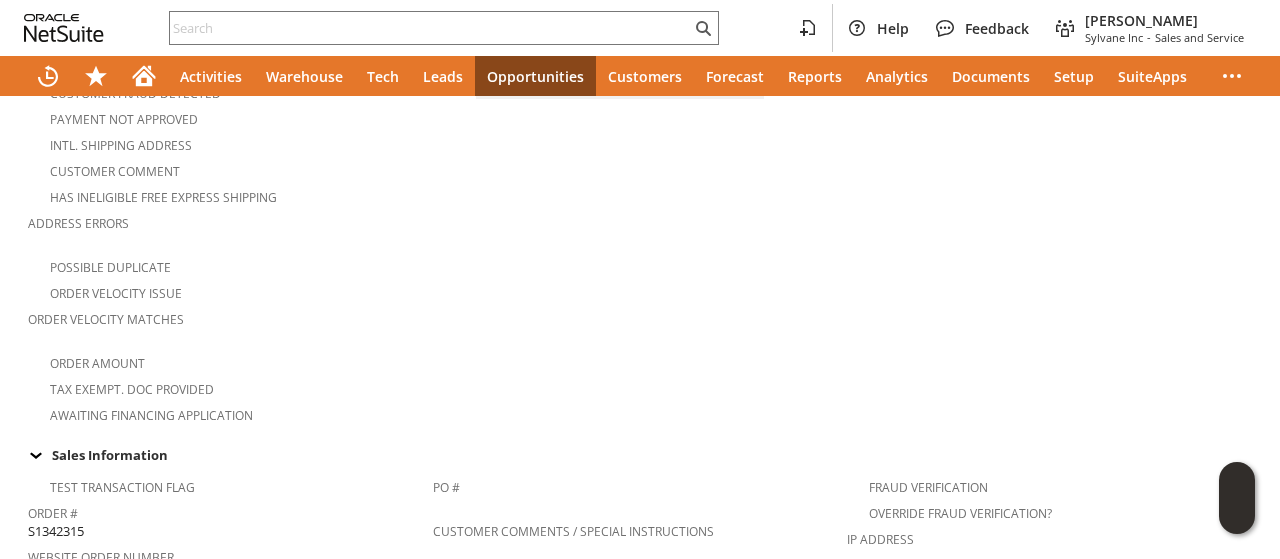 click on "Summary
Subtotal
34,639.80
Transaction Discount
-3,463.98
Tax
0.00
Shipping Cost
0.00
Regulatory Fees
0.00
Gift Certificate
Total
31,175.82" at bounding box center [639, 123] 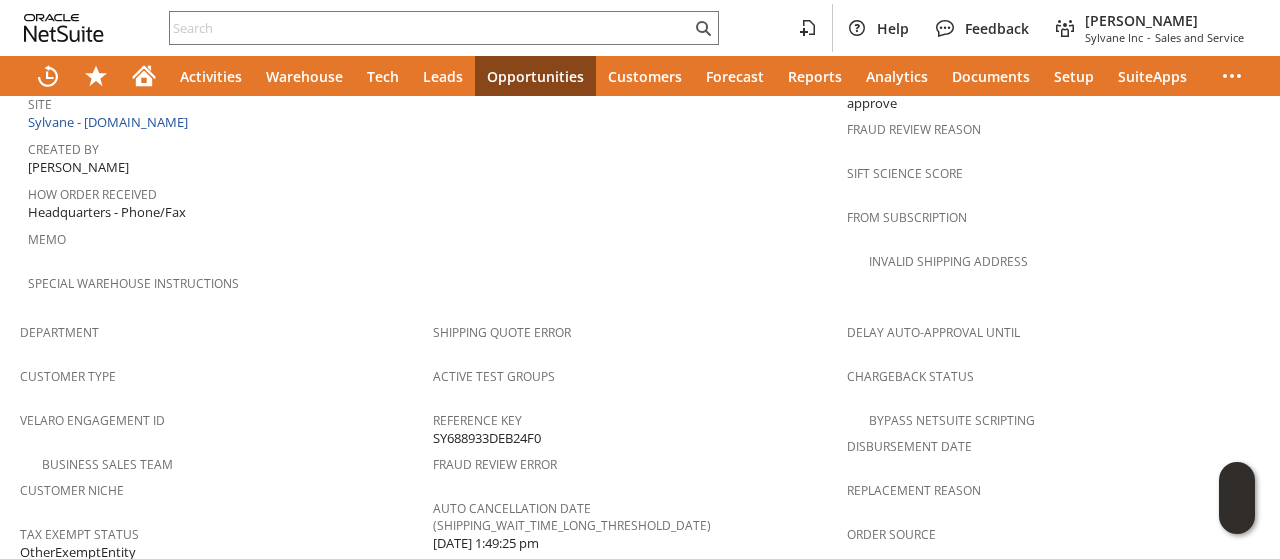scroll, scrollTop: 1544, scrollLeft: 0, axis: vertical 